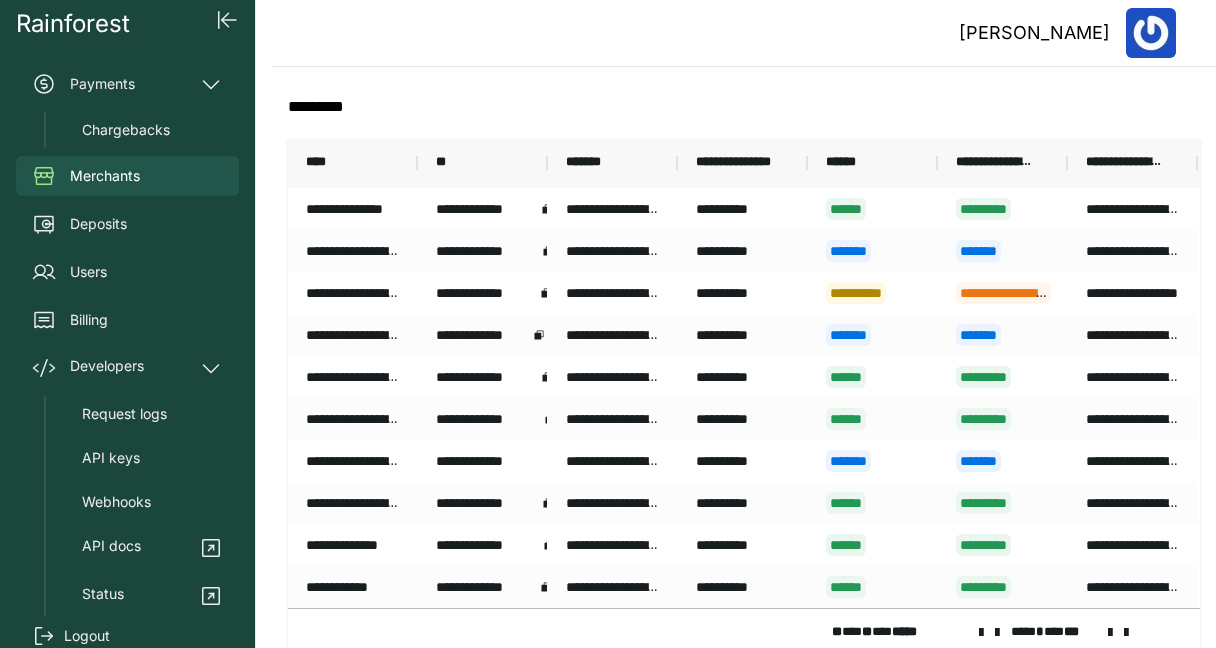 scroll, scrollTop: 0, scrollLeft: 0, axis: both 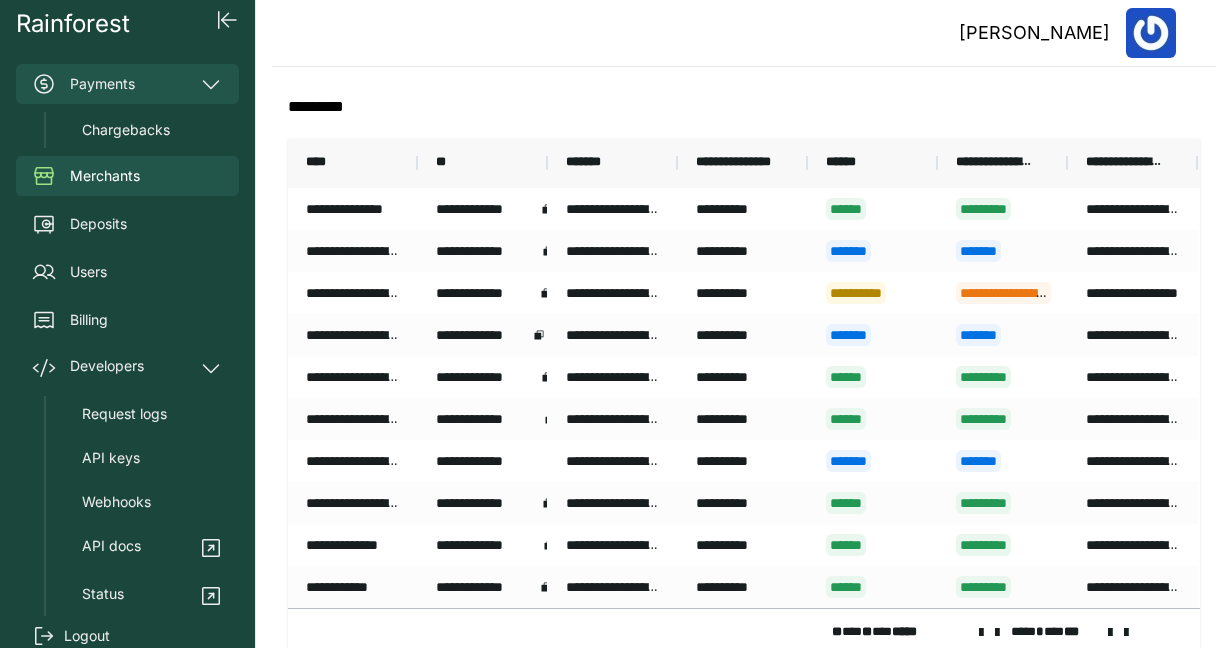 click on "Payments" at bounding box center [127, 84] 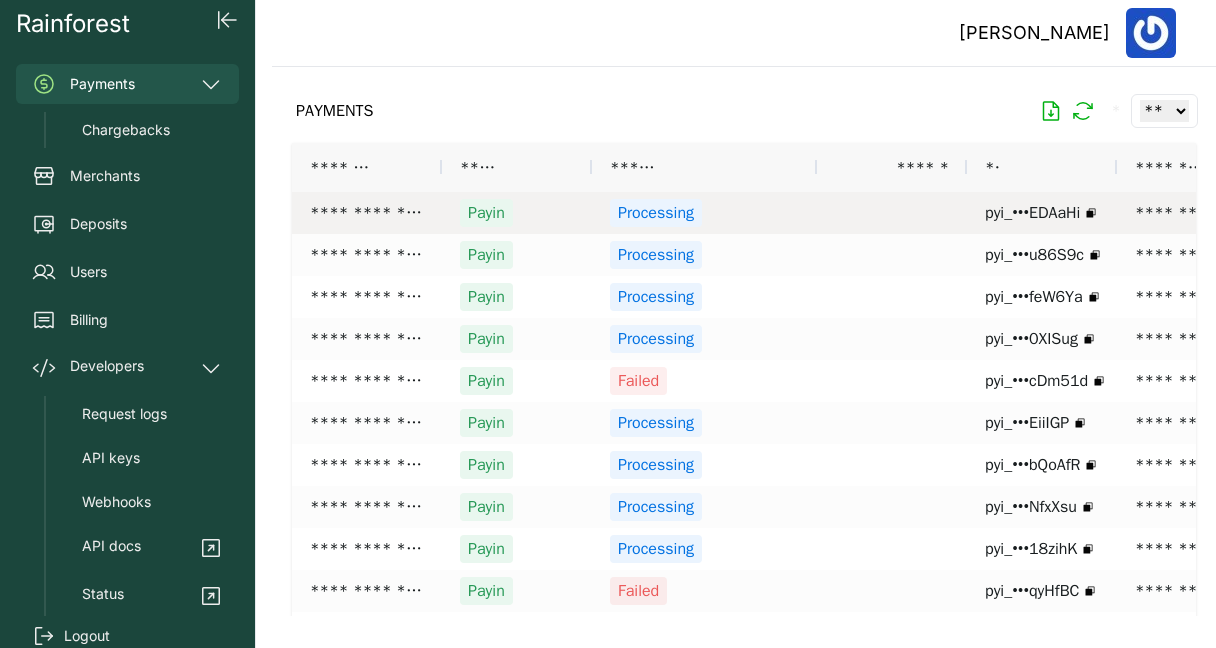 scroll, scrollTop: 0, scrollLeft: 122, axis: horizontal 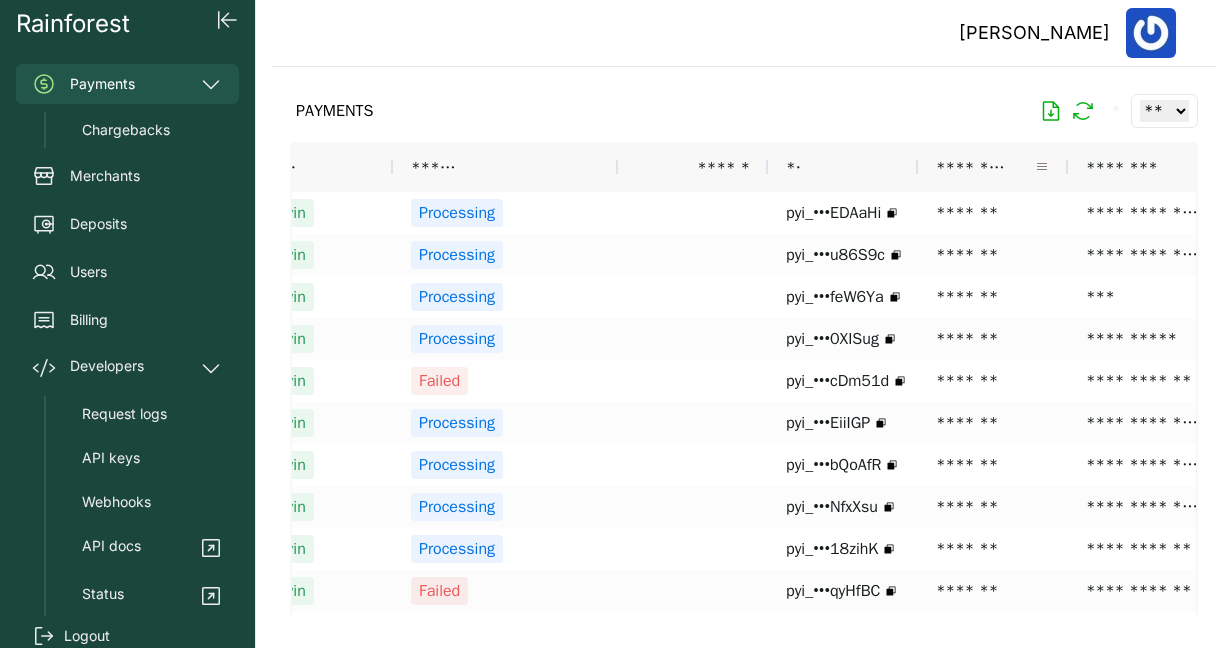click at bounding box center [1042, 167] 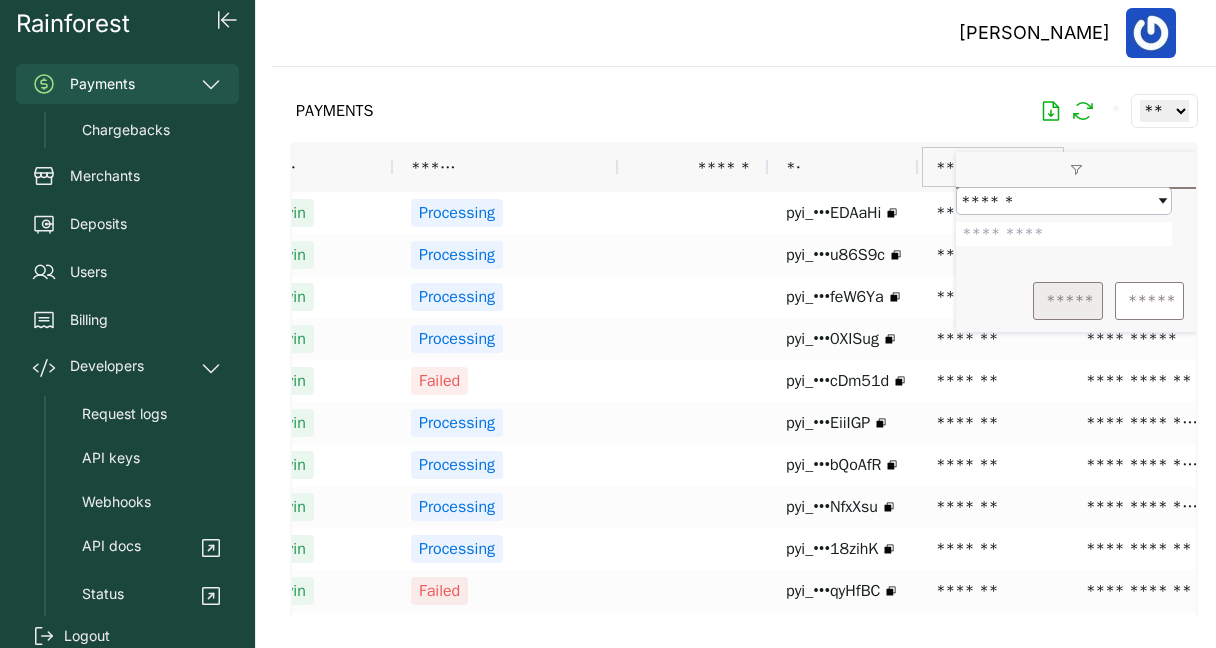 type on "*******" 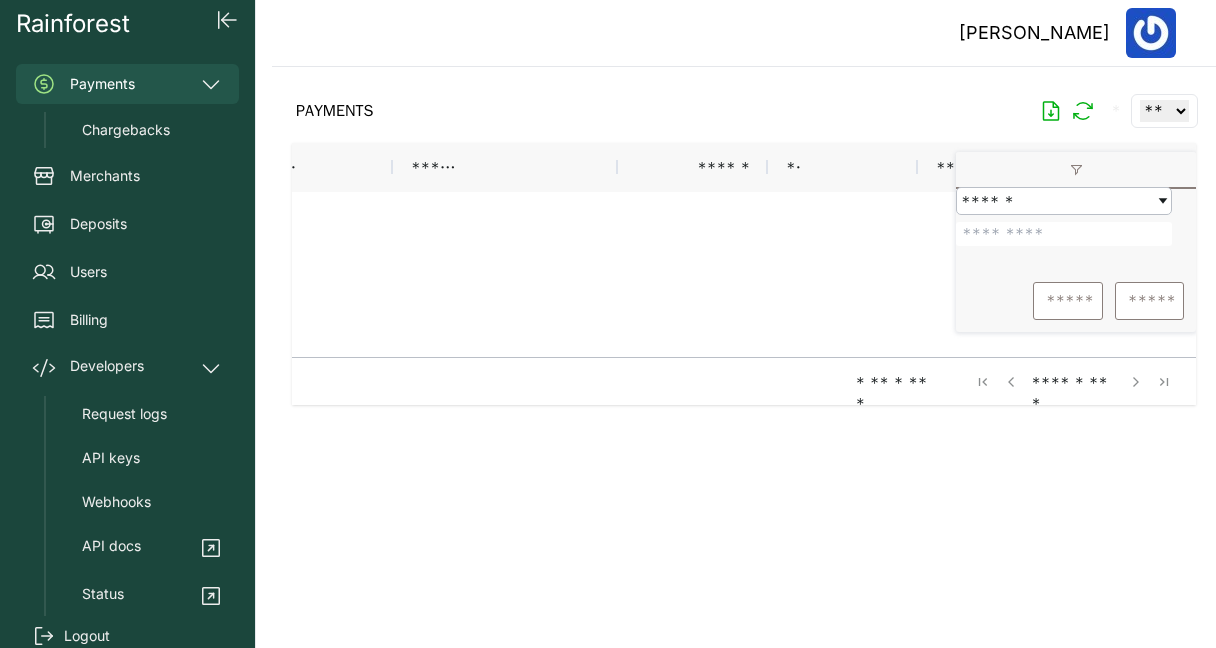 scroll, scrollTop: 0, scrollLeft: 0, axis: both 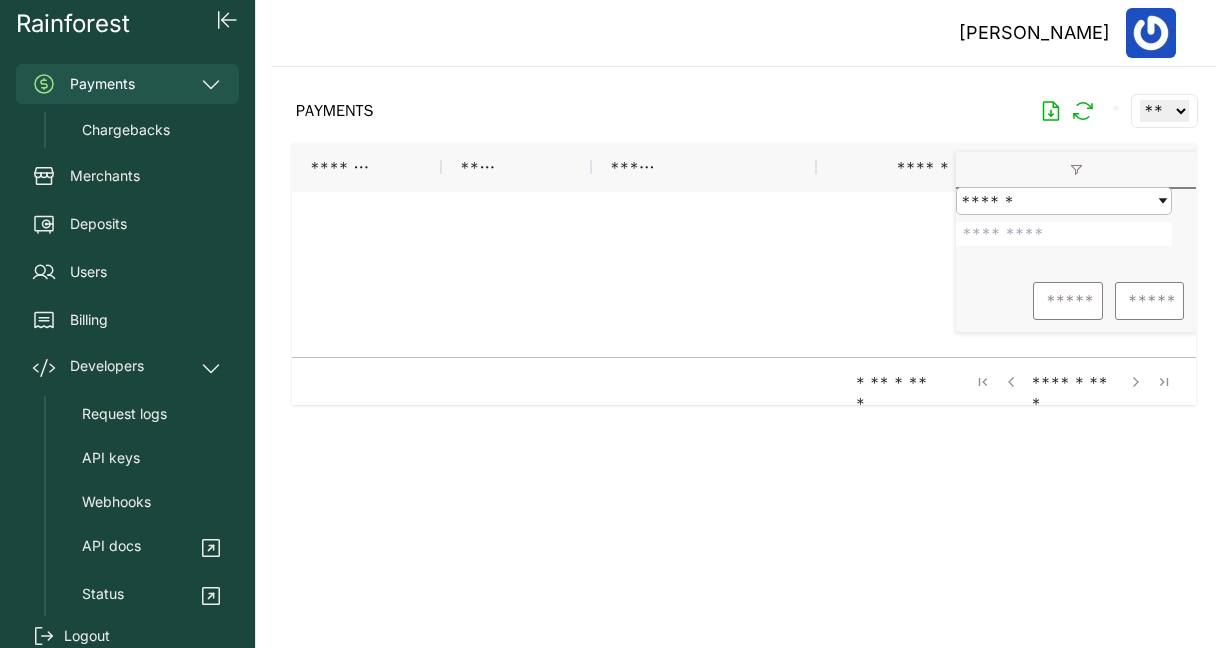 drag, startPoint x: 1045, startPoint y: 247, endPoint x: 930, endPoint y: 248, distance: 115.00435 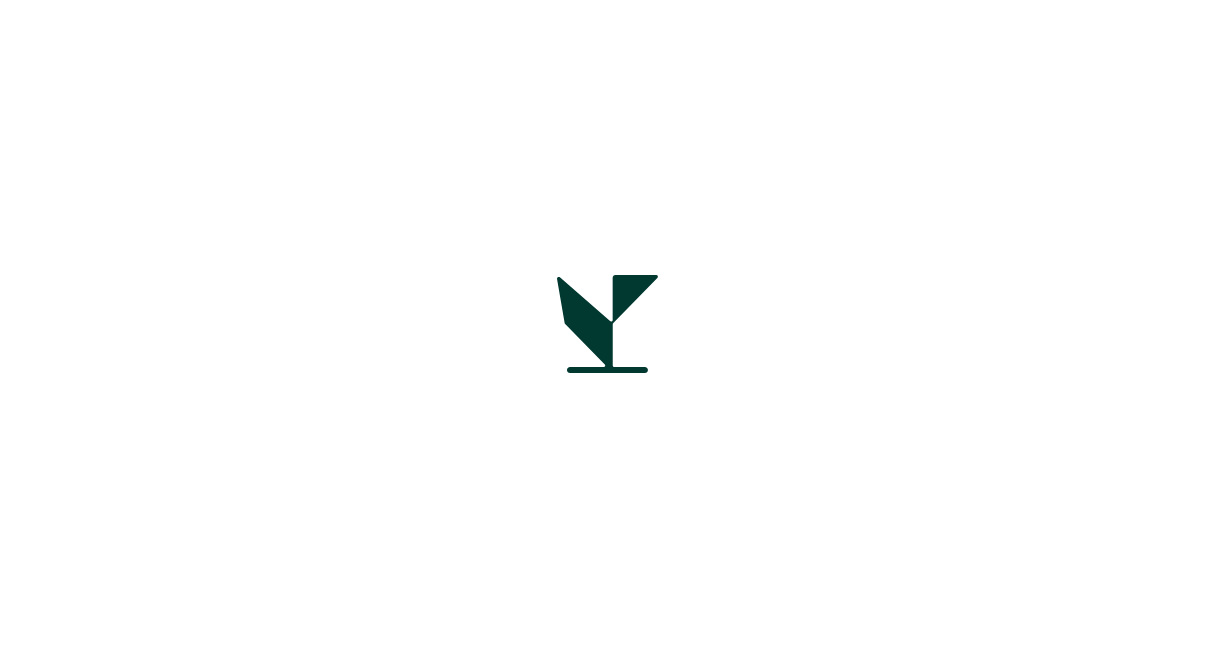 scroll, scrollTop: 0, scrollLeft: 0, axis: both 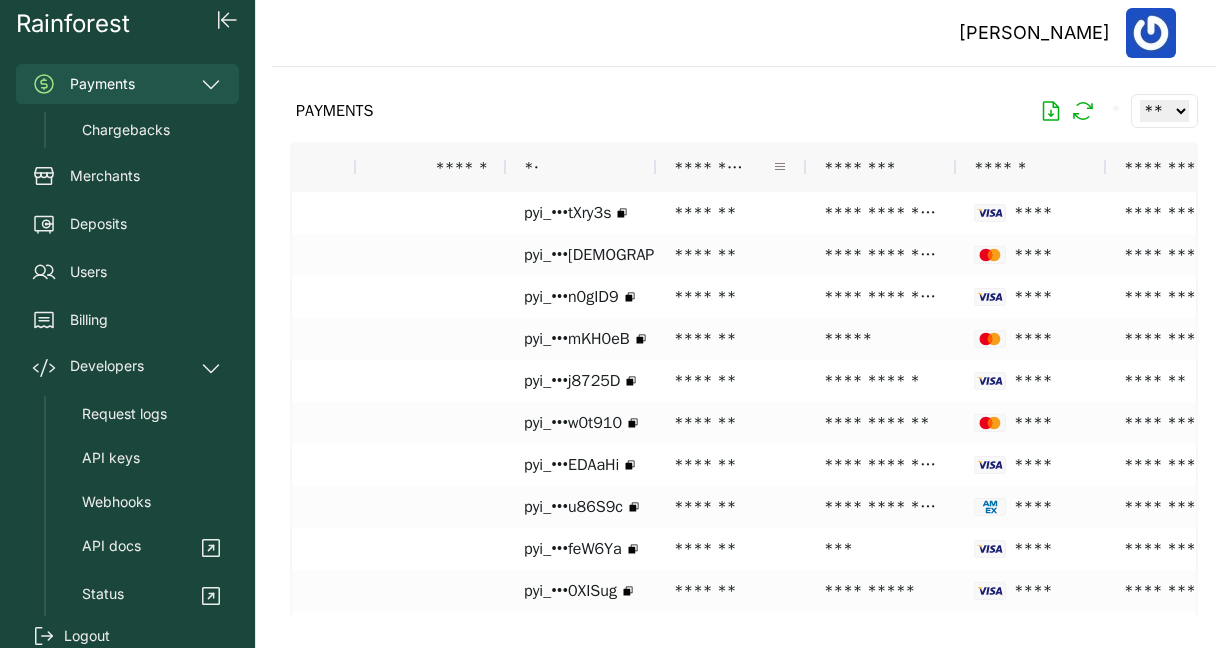 click at bounding box center [780, 167] 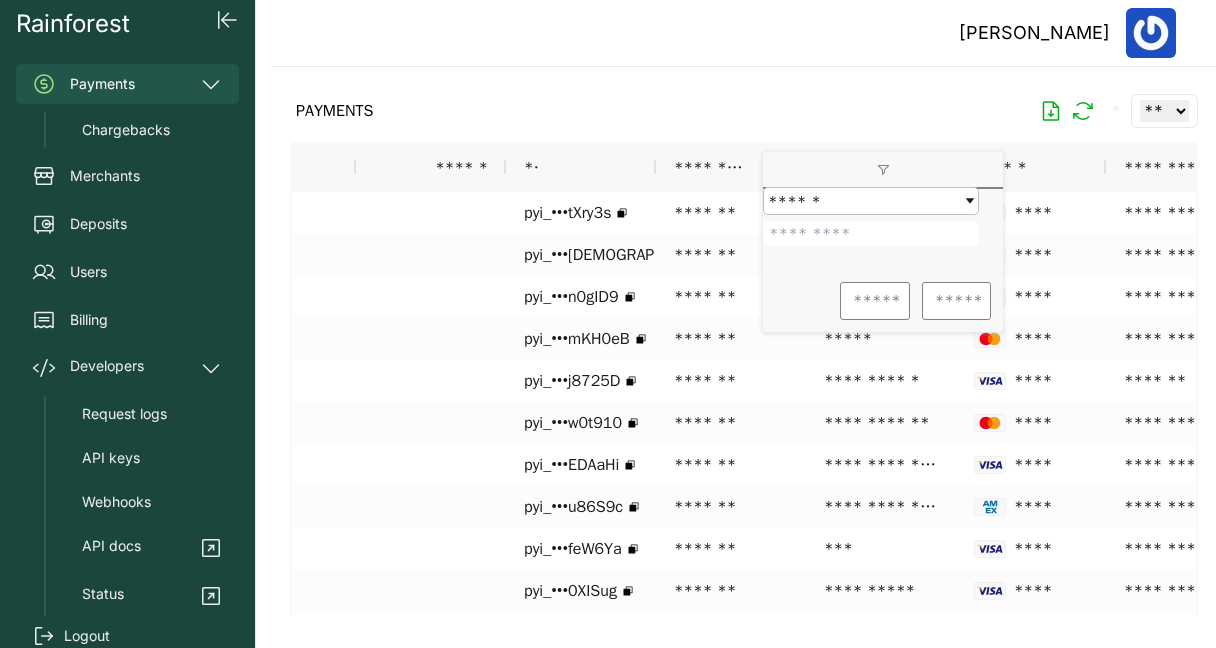 click at bounding box center (871, 234) 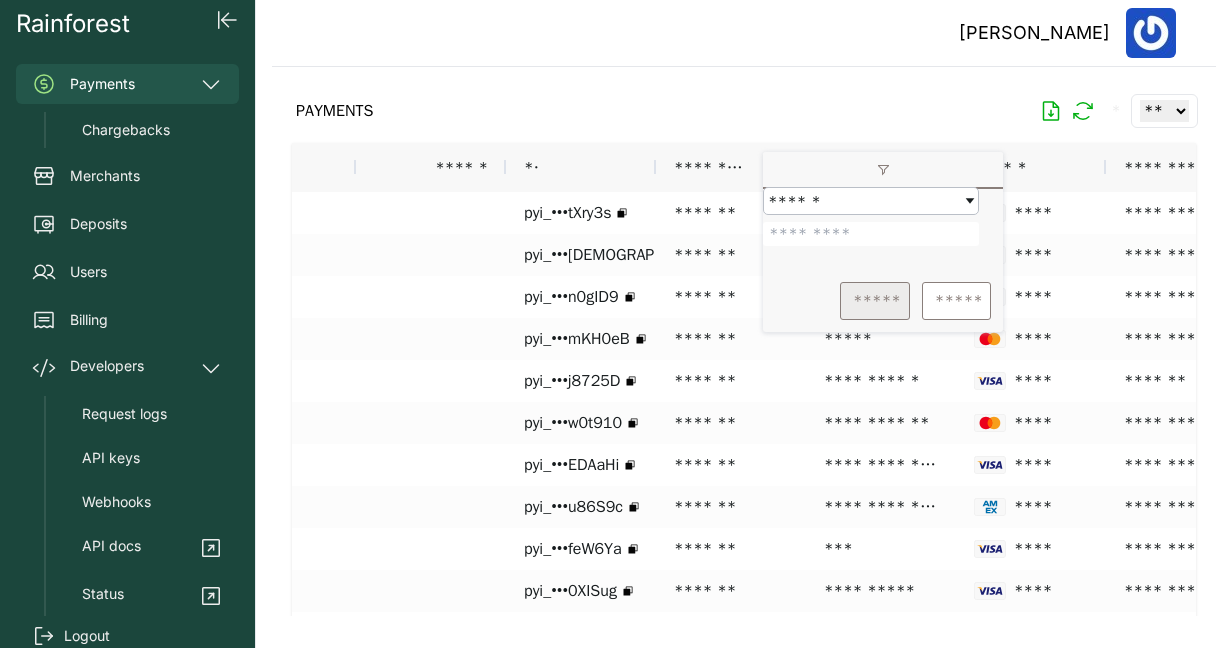 type on "*******" 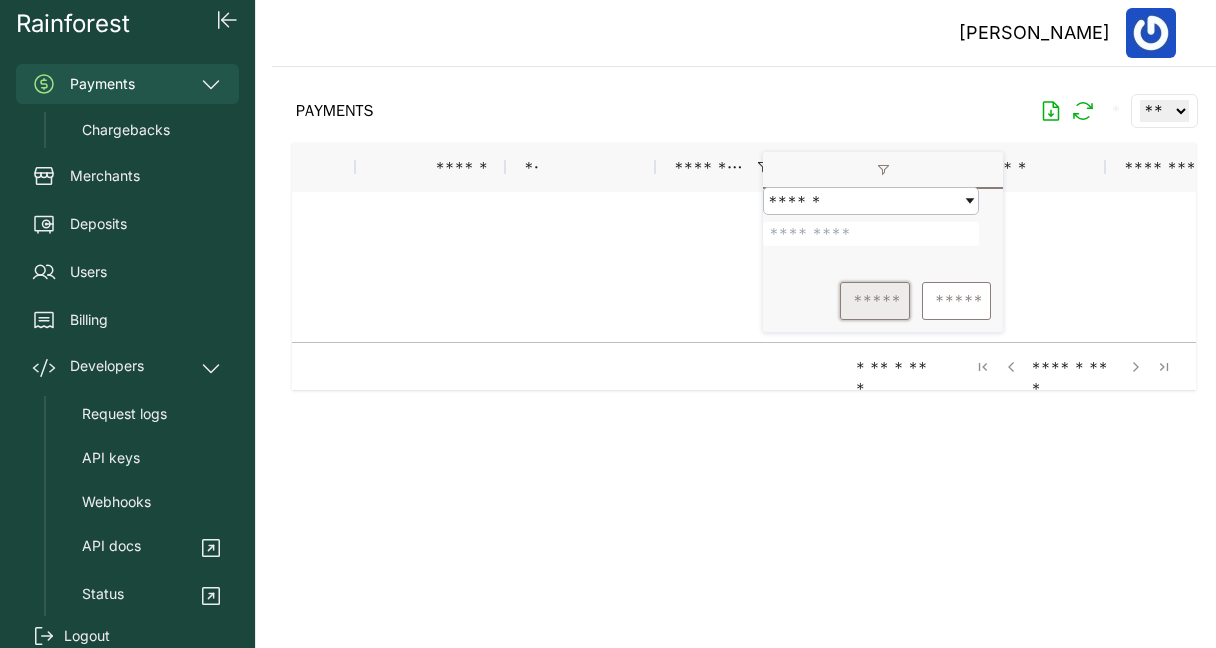 click on "*****" at bounding box center (875, 301) 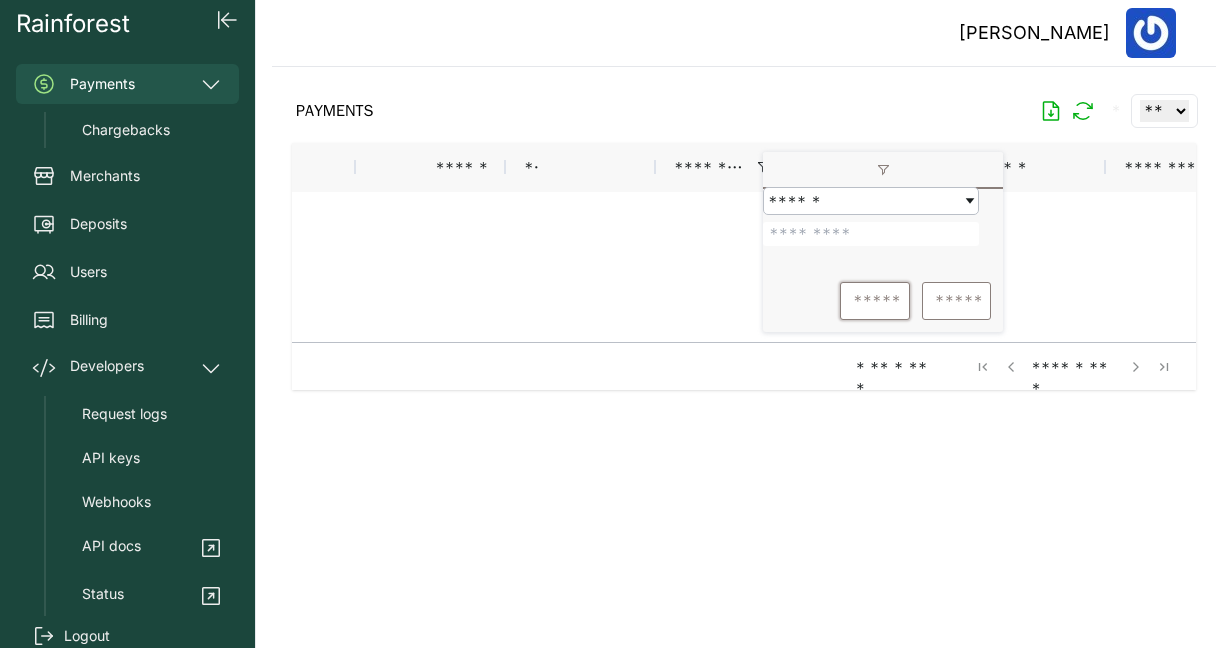 drag, startPoint x: 854, startPoint y: 248, endPoint x: 764, endPoint y: 239, distance: 90.44888 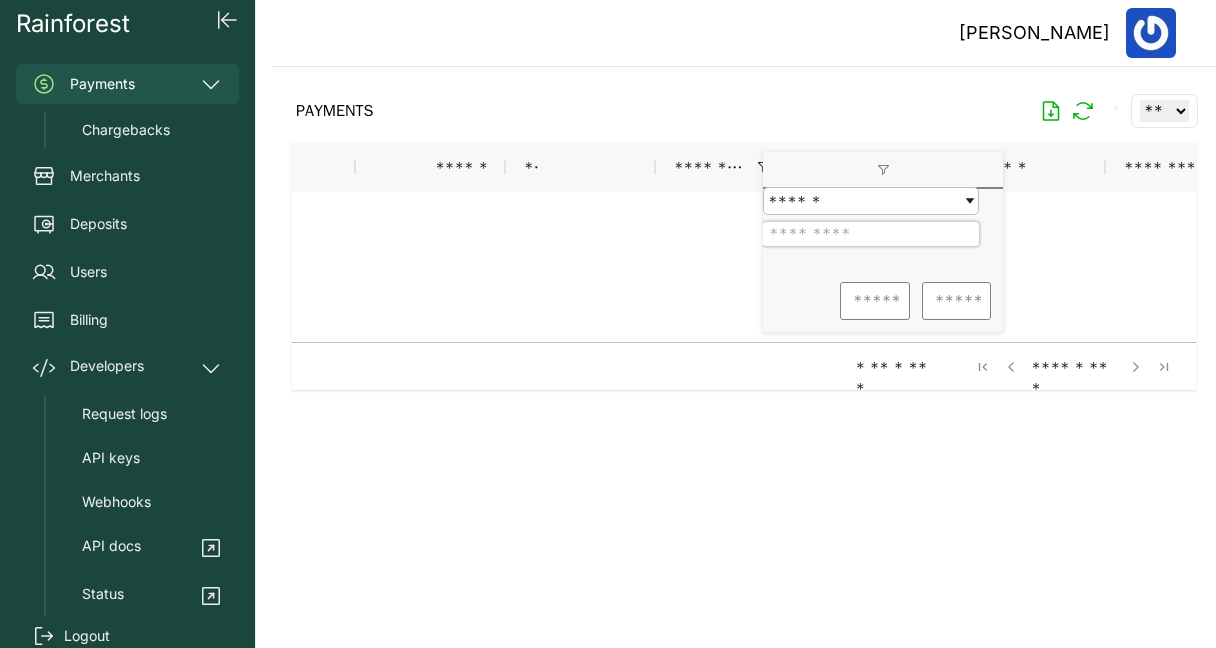 drag, startPoint x: 869, startPoint y: 243, endPoint x: 770, endPoint y: 242, distance: 99.00505 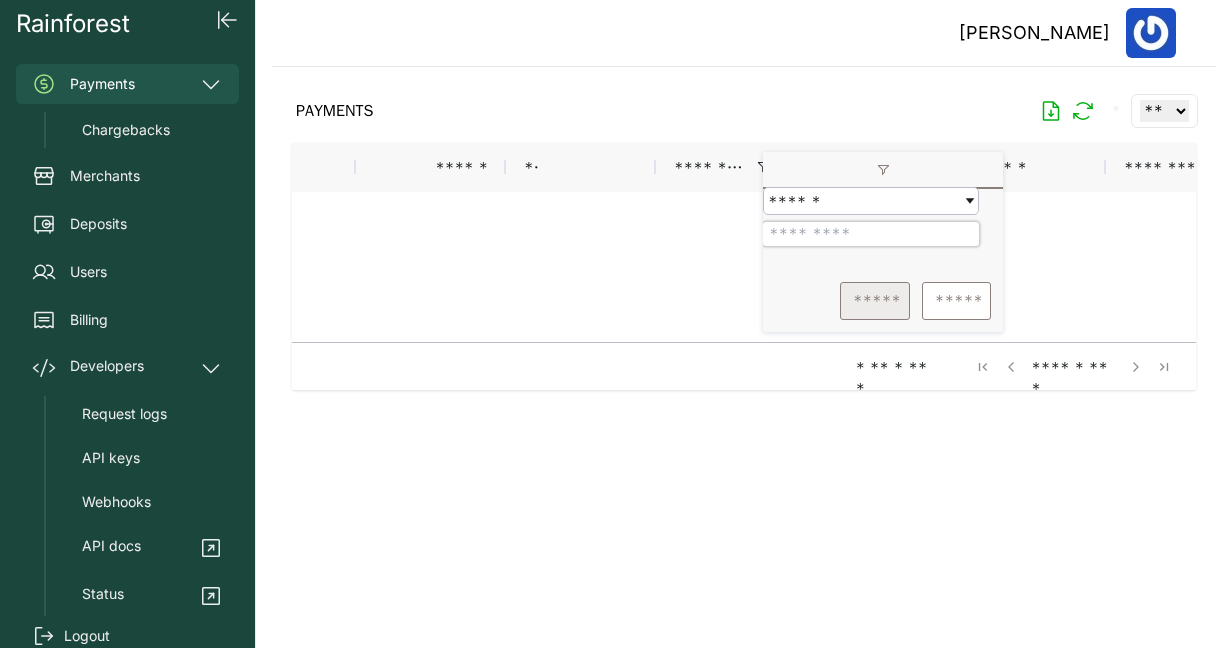 type on "*******" 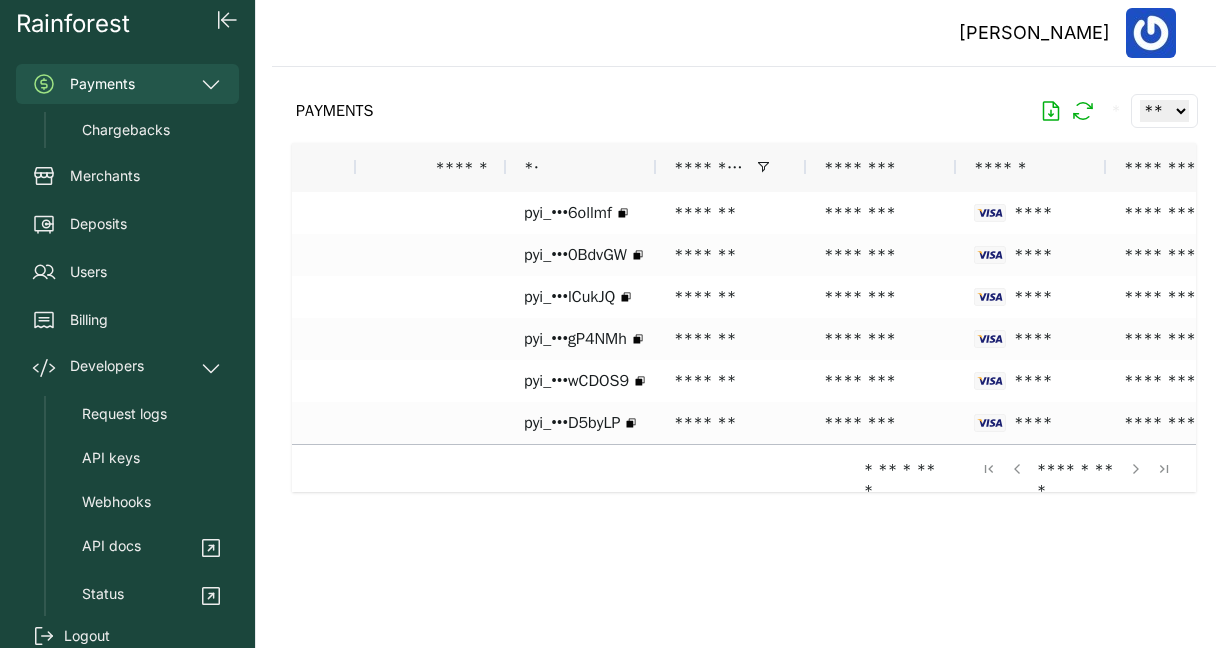 click on "*
**
*
**
*
****
*
**
*" at bounding box center (744, 468) 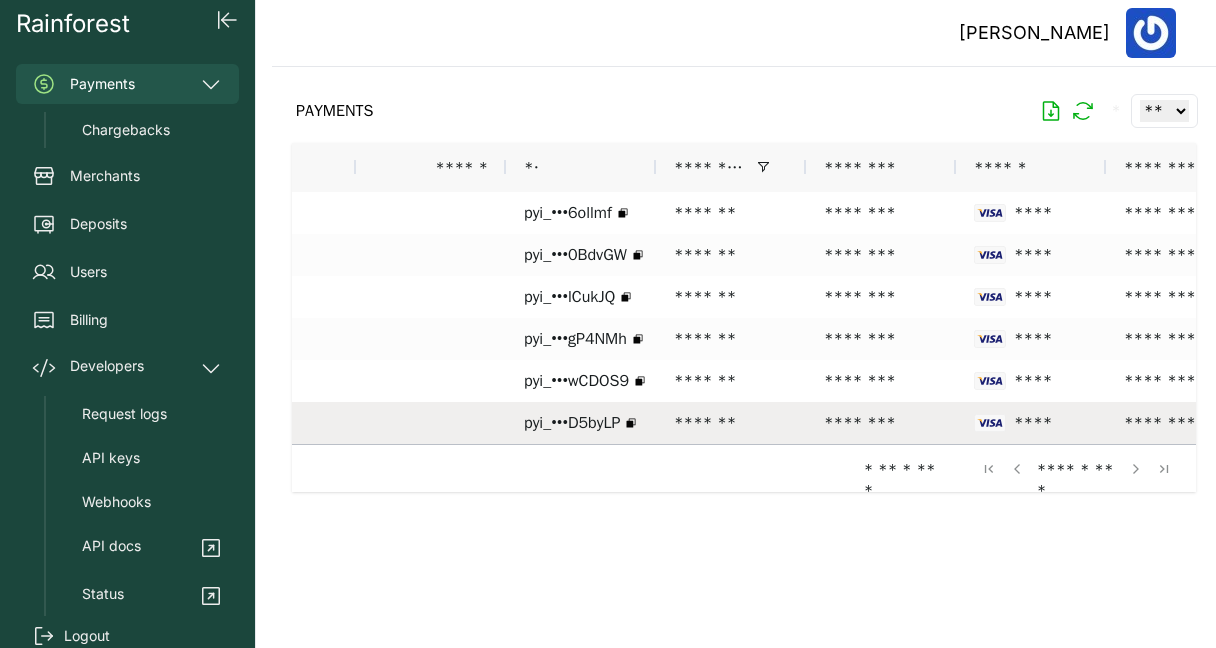 scroll, scrollTop: 0, scrollLeft: 81, axis: horizontal 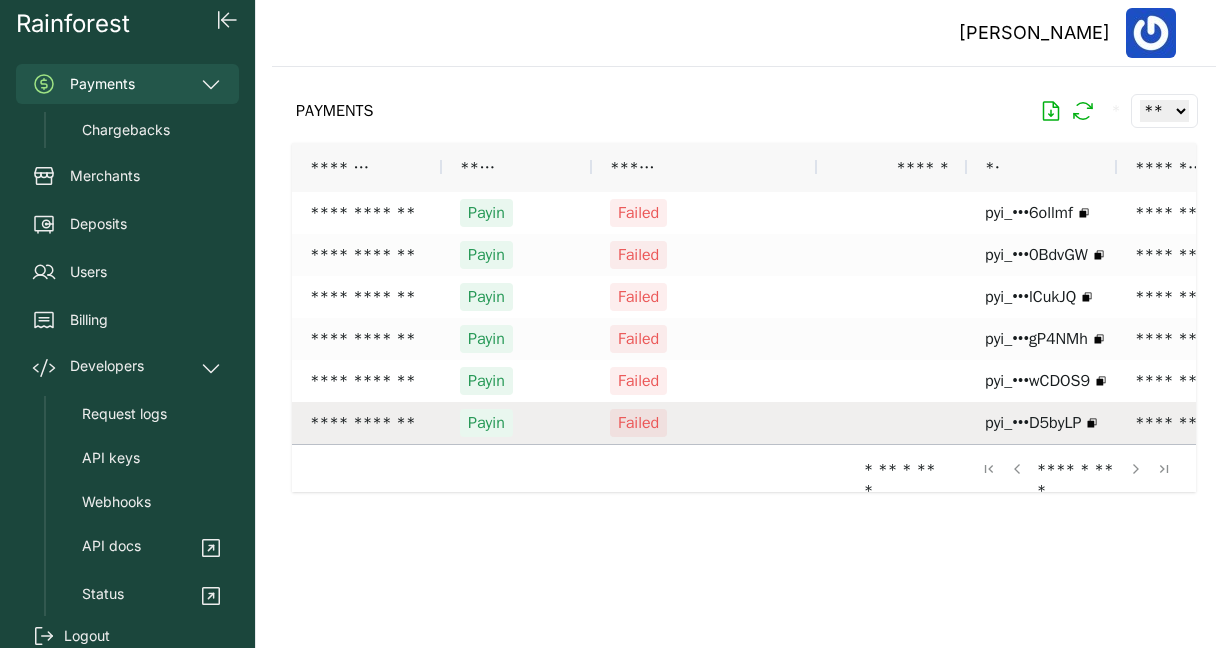 click on "Failed" at bounding box center (704, 423) 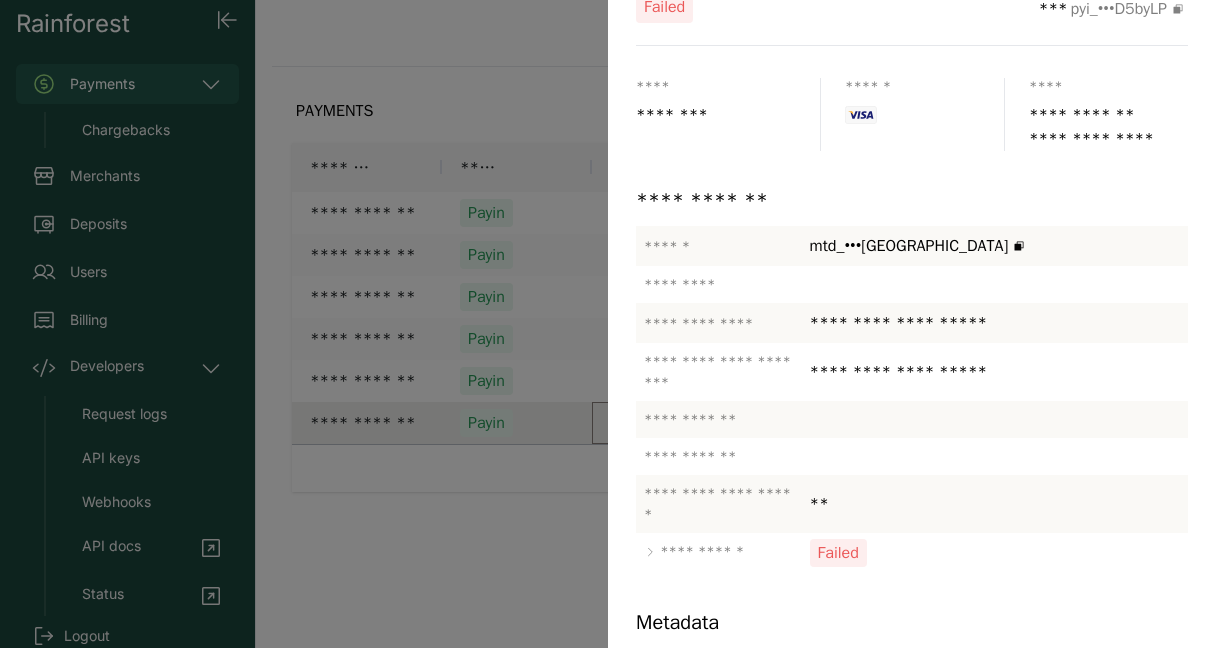 scroll, scrollTop: 151, scrollLeft: 0, axis: vertical 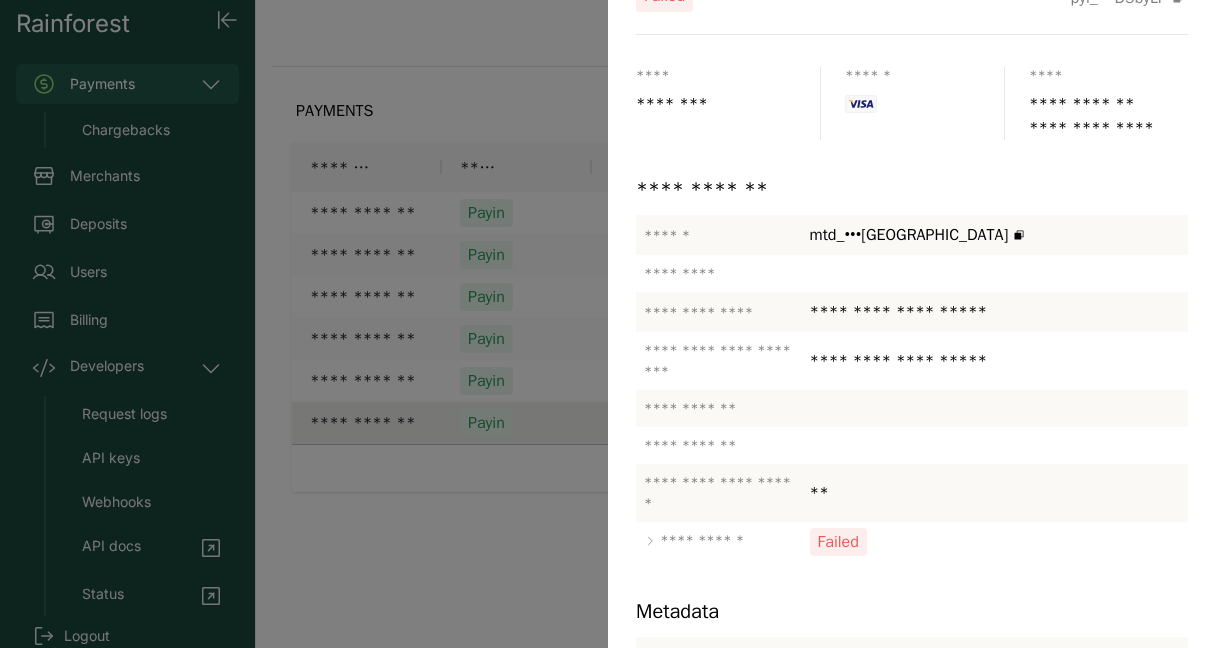 click at bounding box center (608, 324) 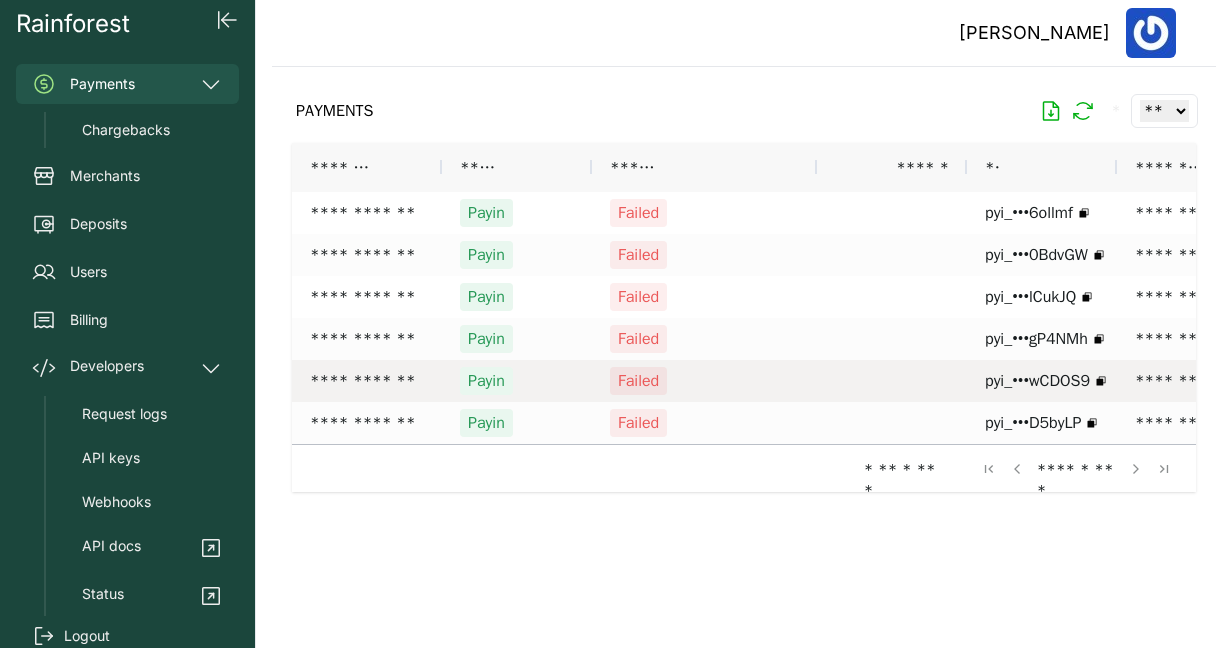 click on "Failed" at bounding box center [704, 381] 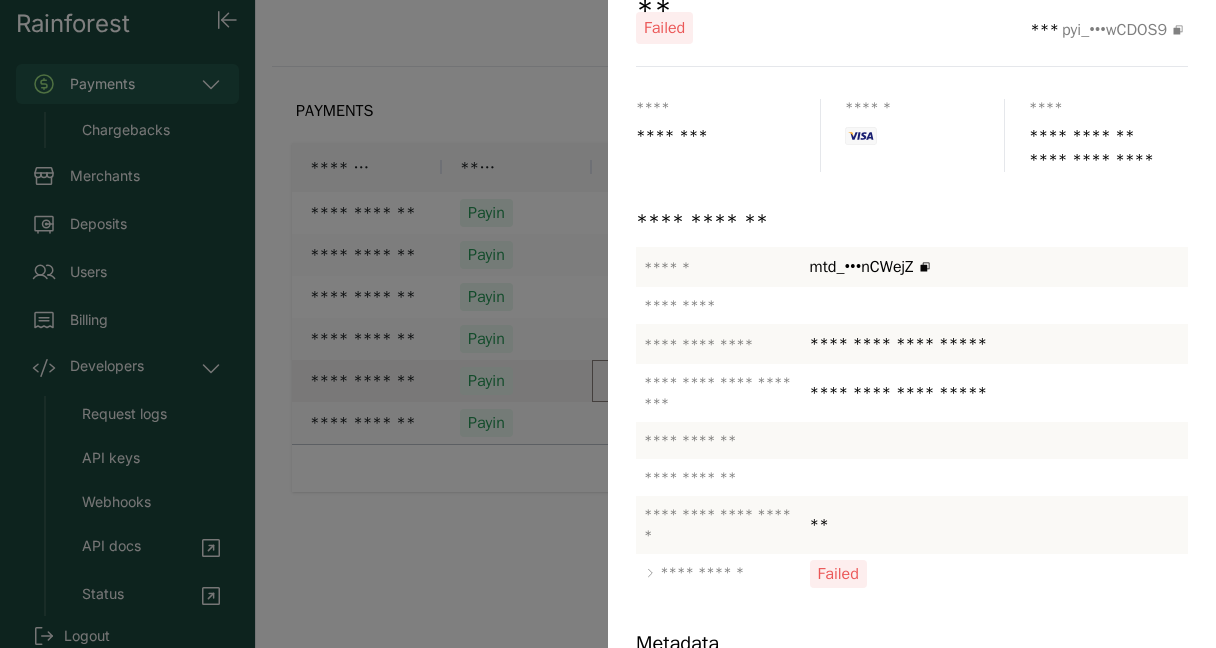 scroll, scrollTop: 125, scrollLeft: 0, axis: vertical 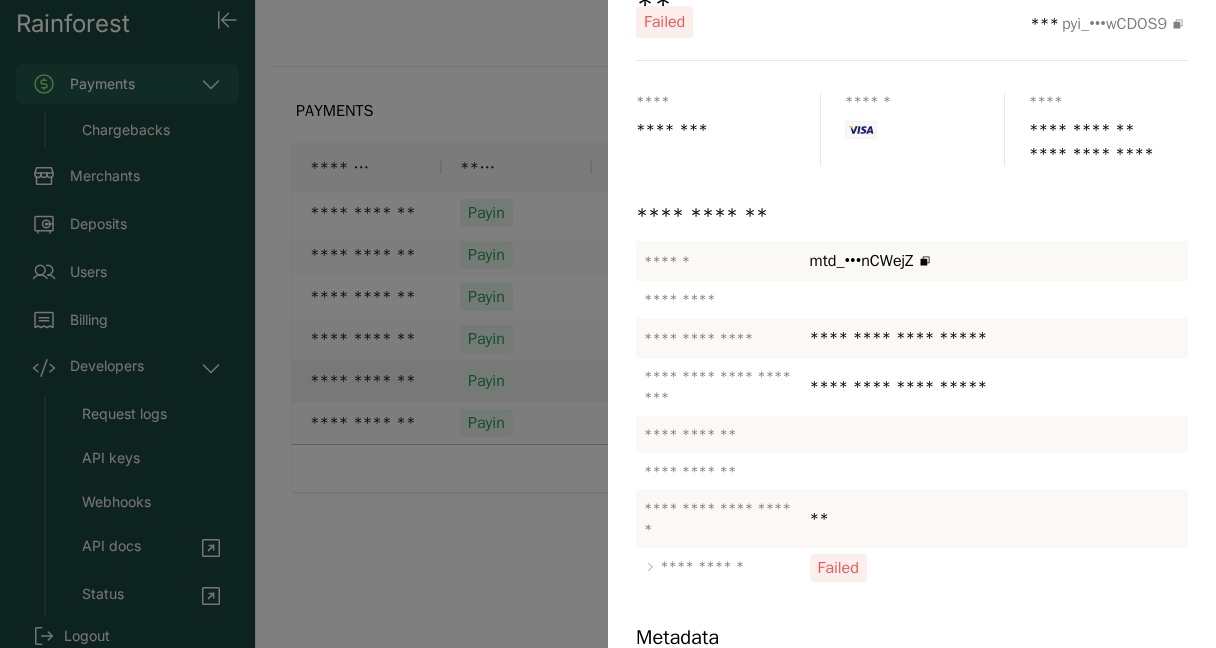 click at bounding box center [608, 324] 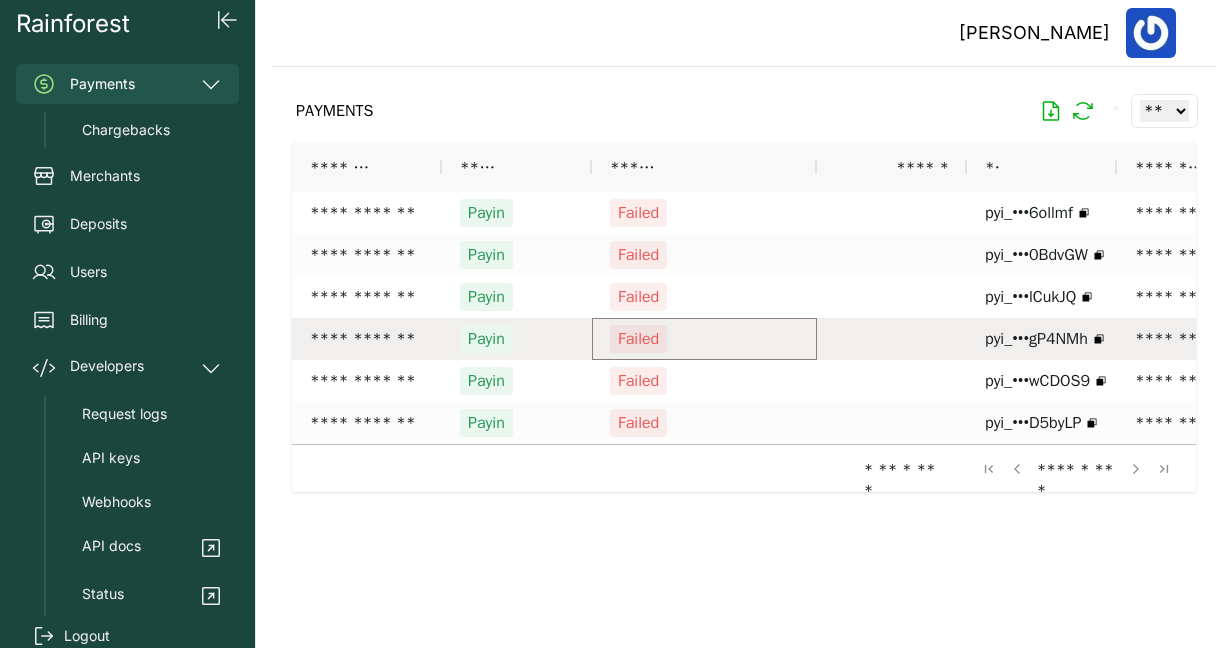 click on "Failed" at bounding box center (704, 339) 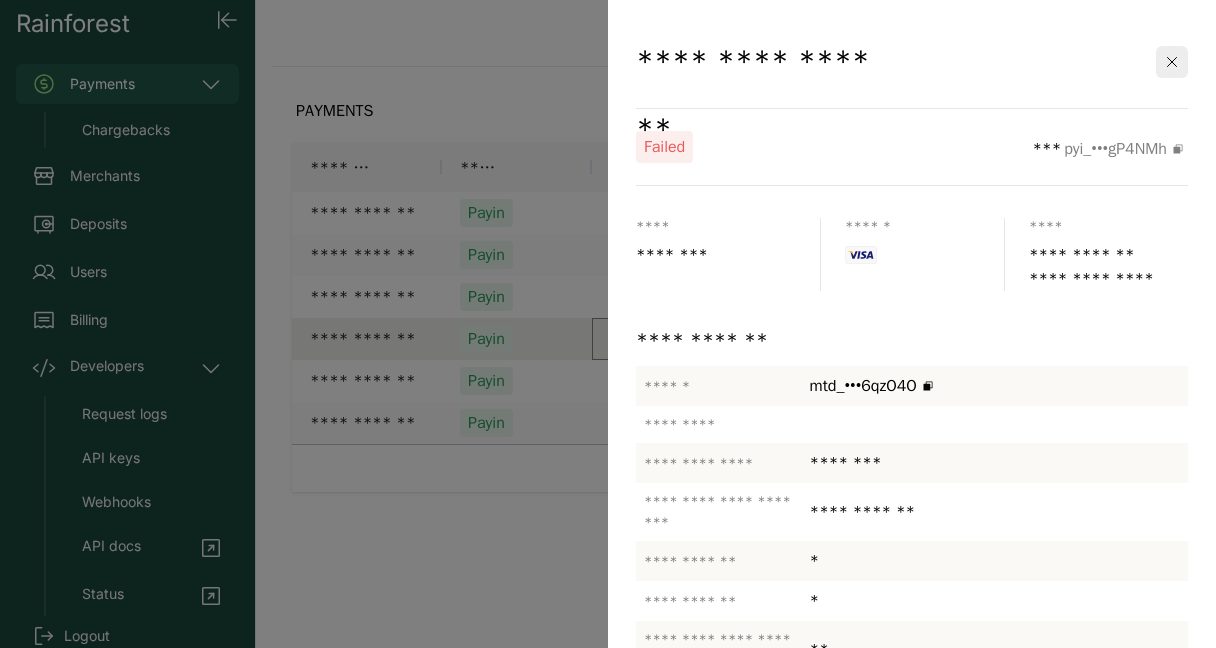 scroll, scrollTop: 313, scrollLeft: 0, axis: vertical 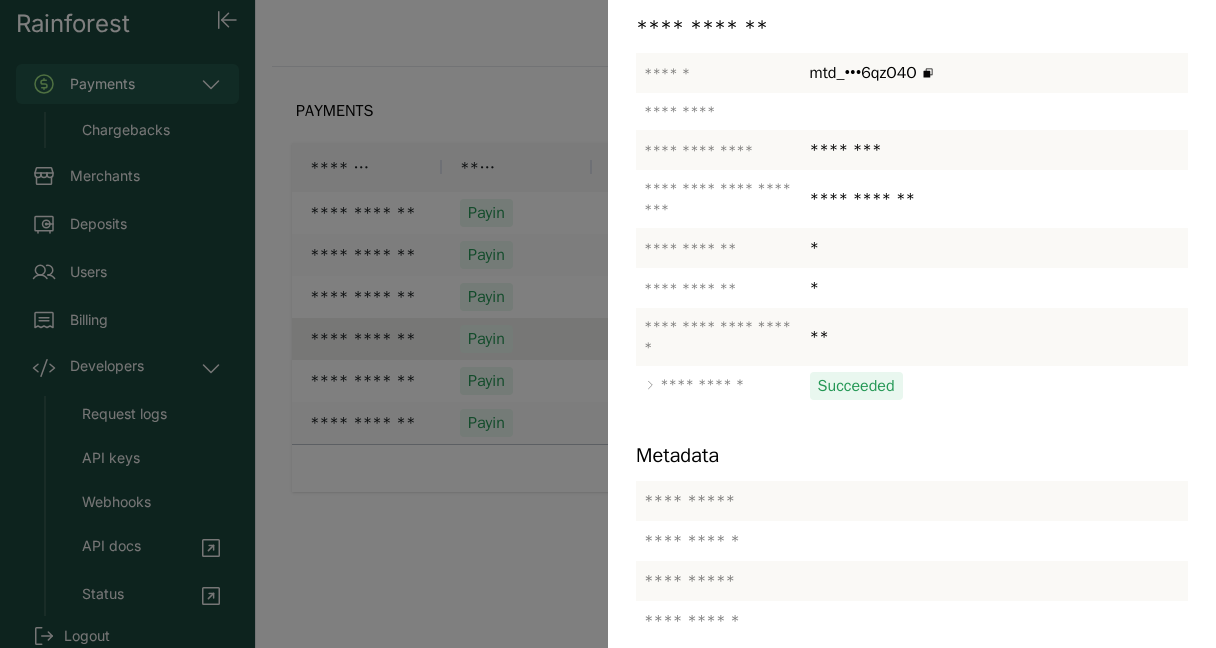click at bounding box center [608, 324] 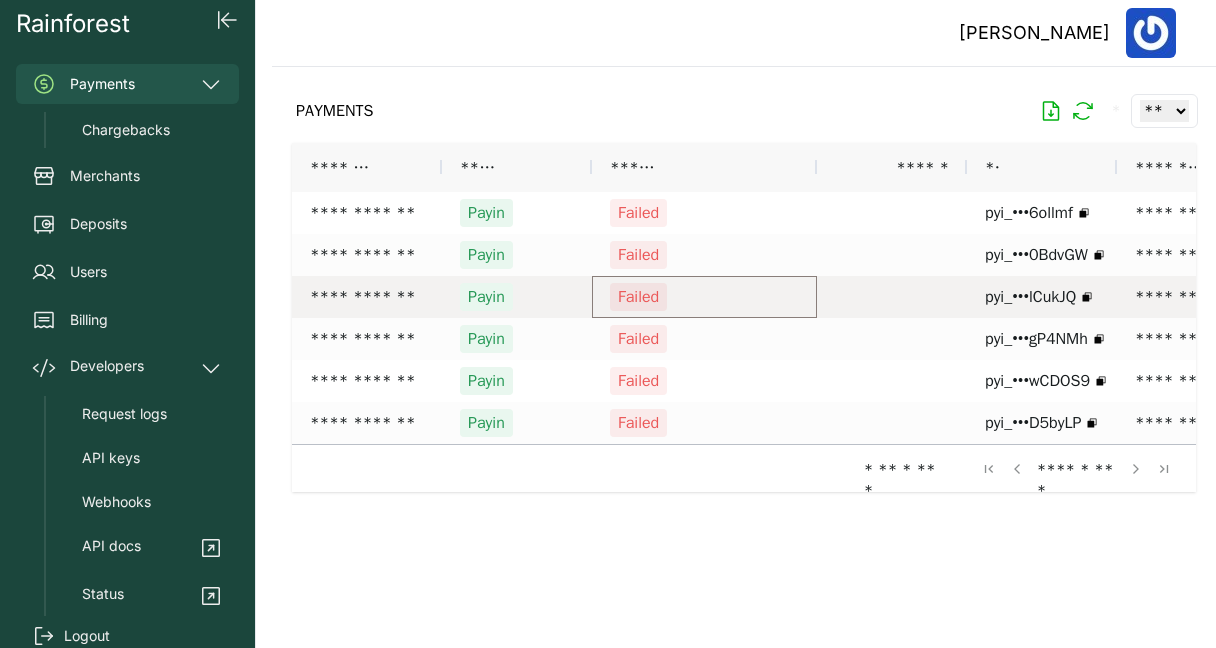 click on "Failed" at bounding box center (704, 297) 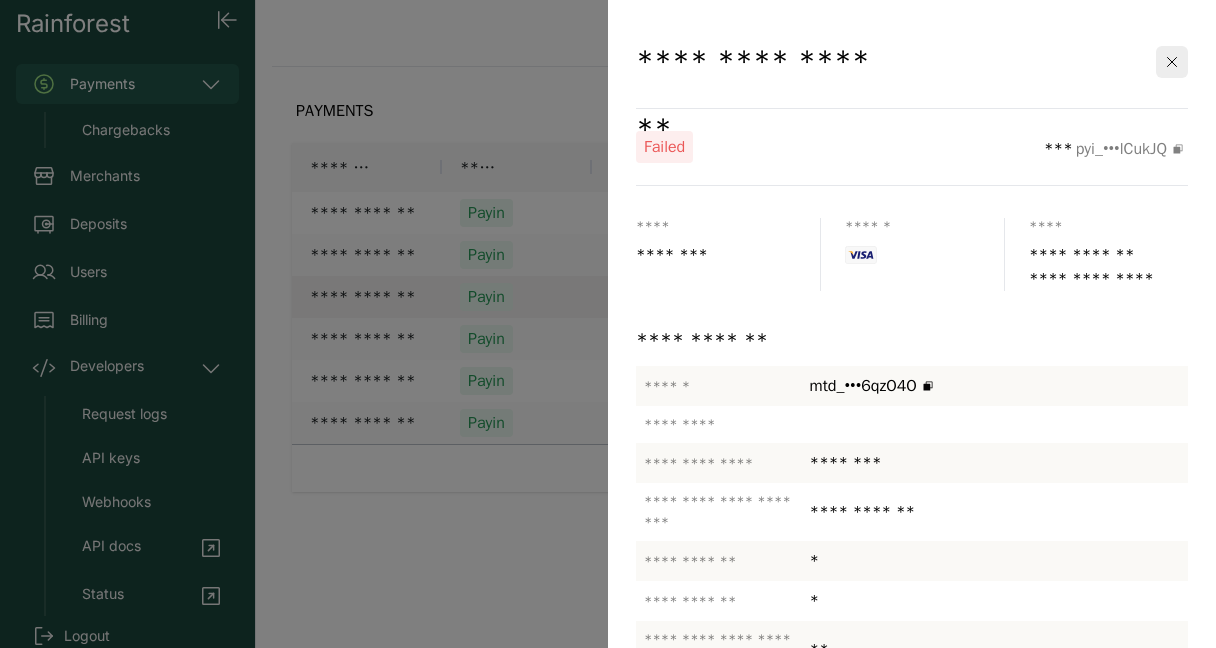 click at bounding box center (608, 324) 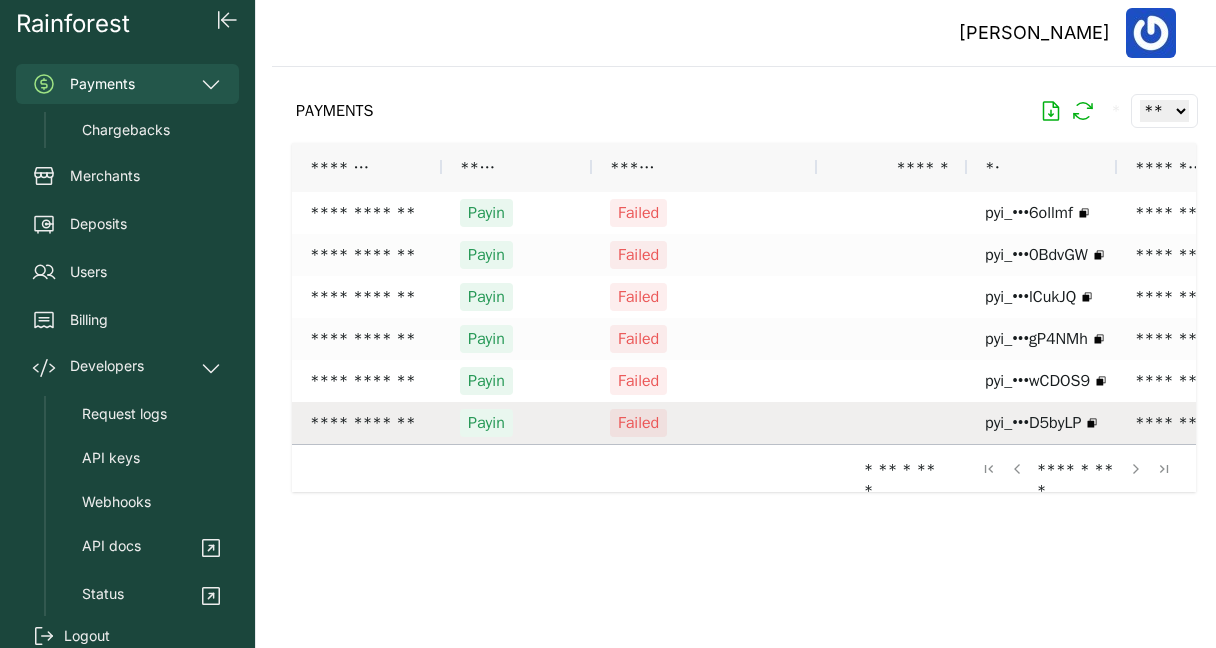 click on "Failed" at bounding box center (704, 423) 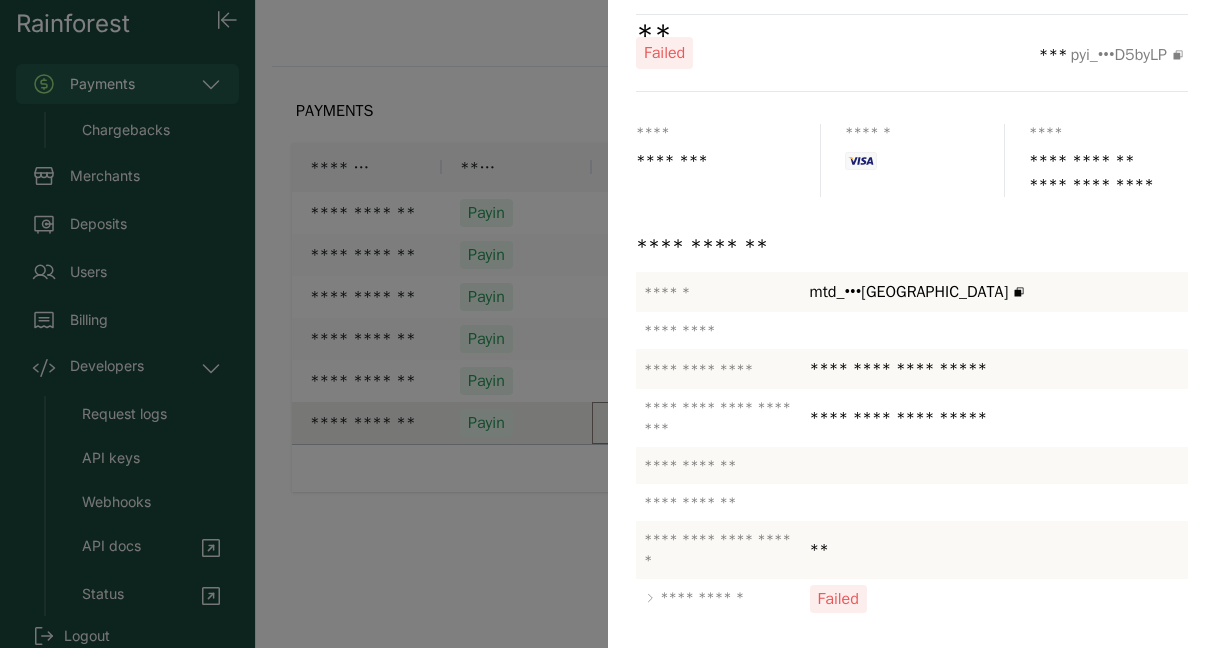 scroll, scrollTop: 147, scrollLeft: 0, axis: vertical 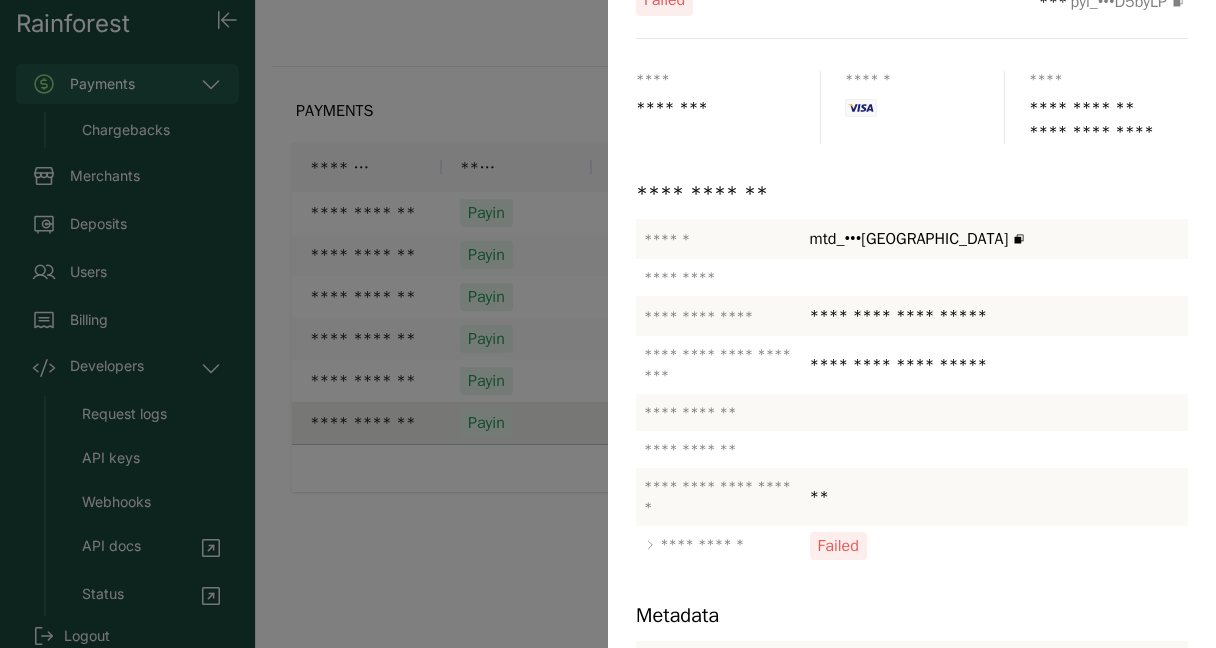 click at bounding box center (608, 324) 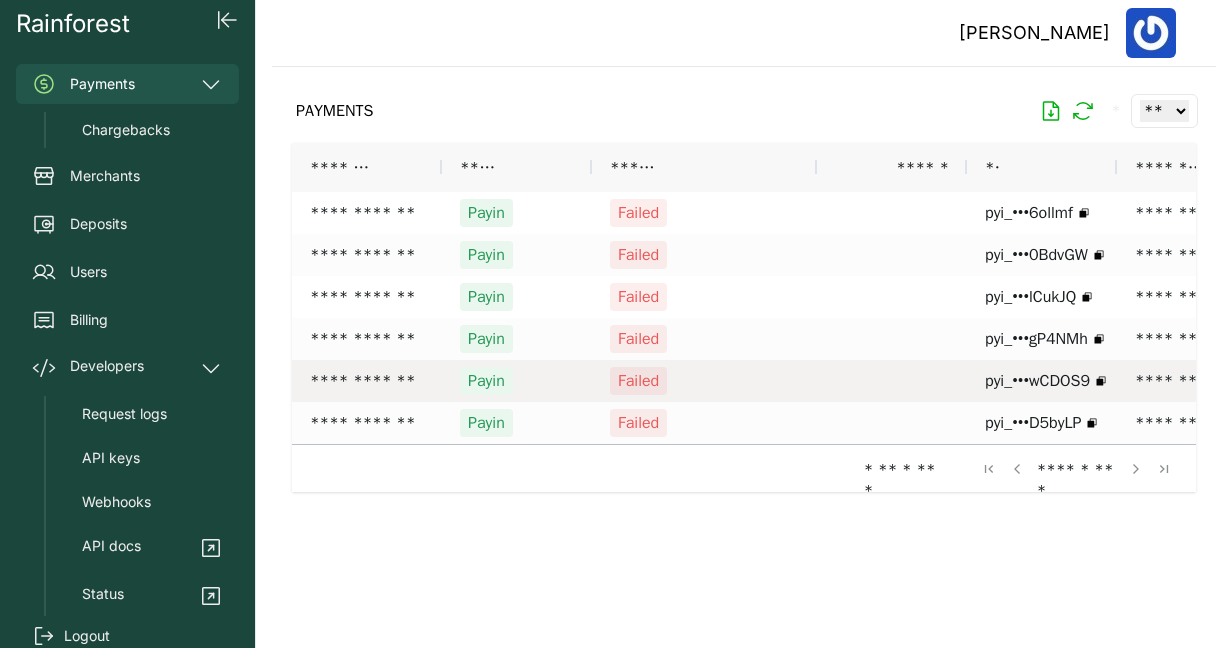 click on "Failed" at bounding box center (704, 381) 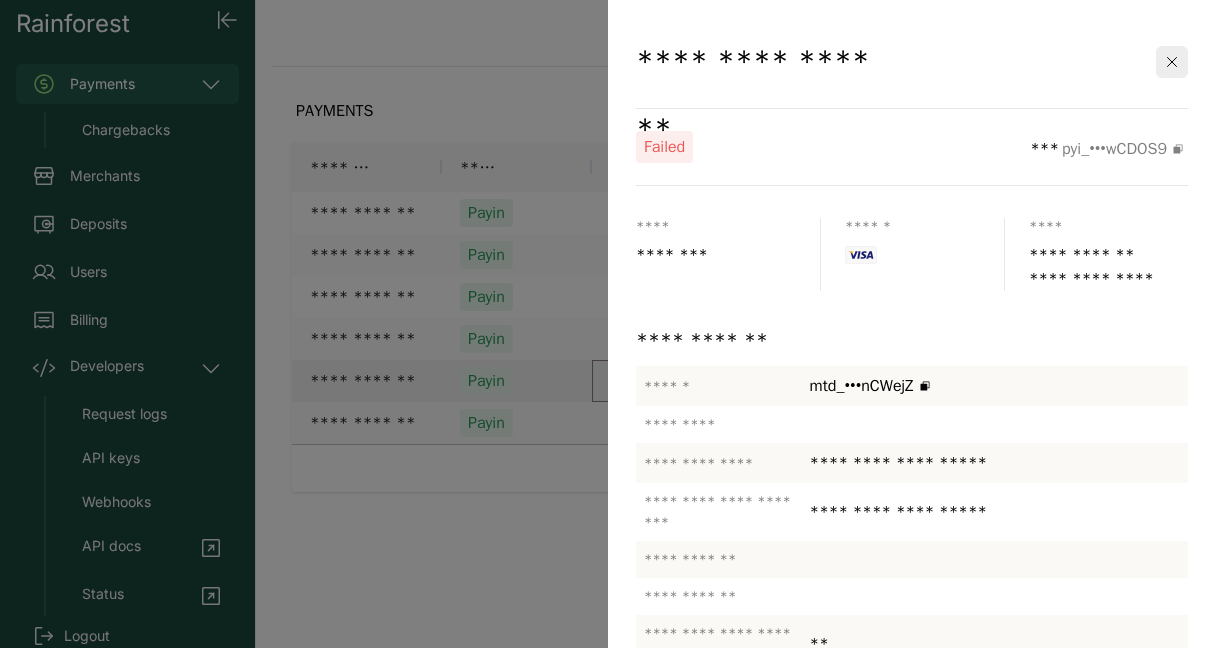scroll, scrollTop: 184, scrollLeft: 0, axis: vertical 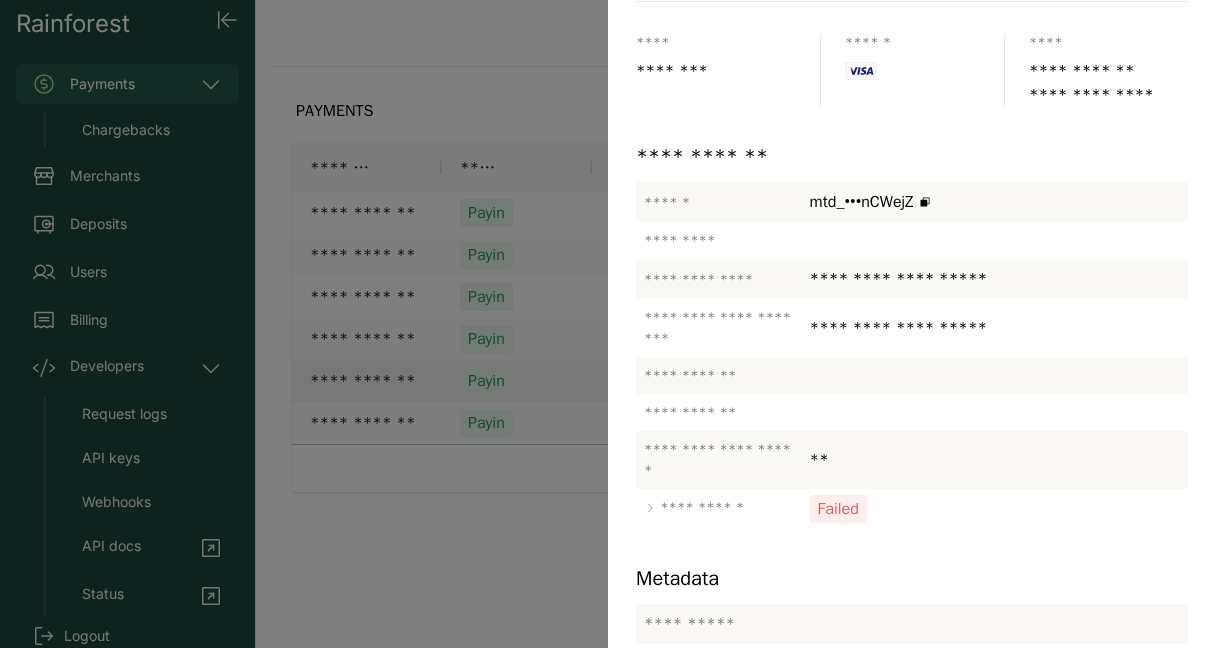 click at bounding box center [608, 324] 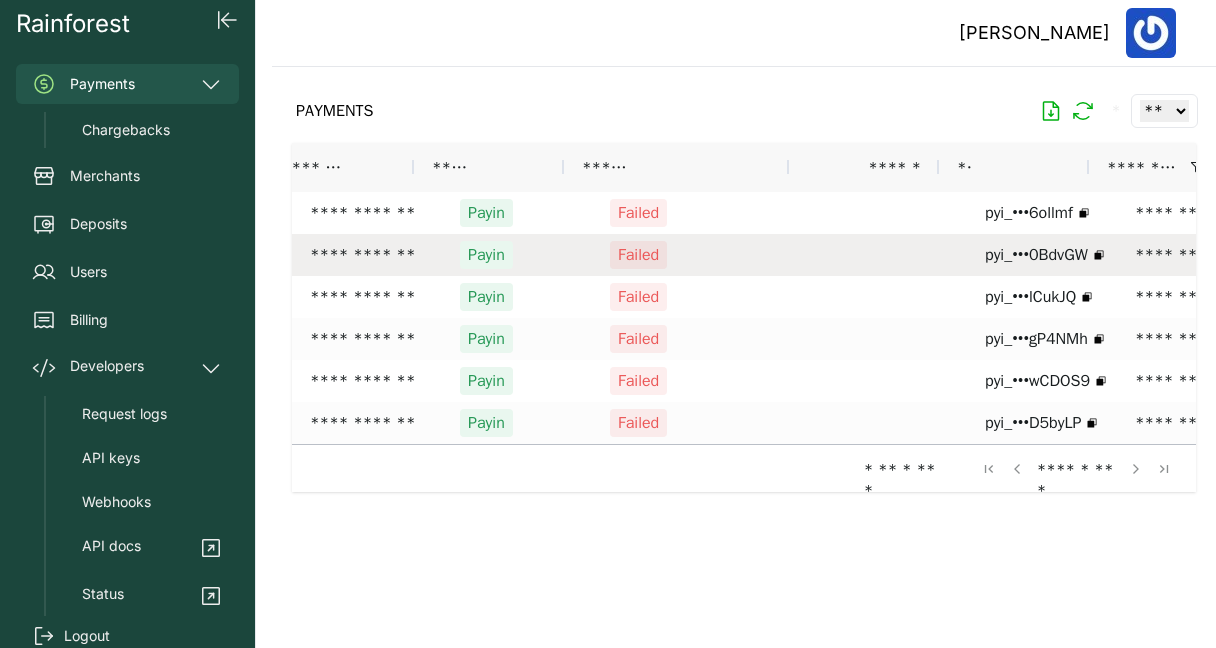 scroll, scrollTop: 0, scrollLeft: 86, axis: horizontal 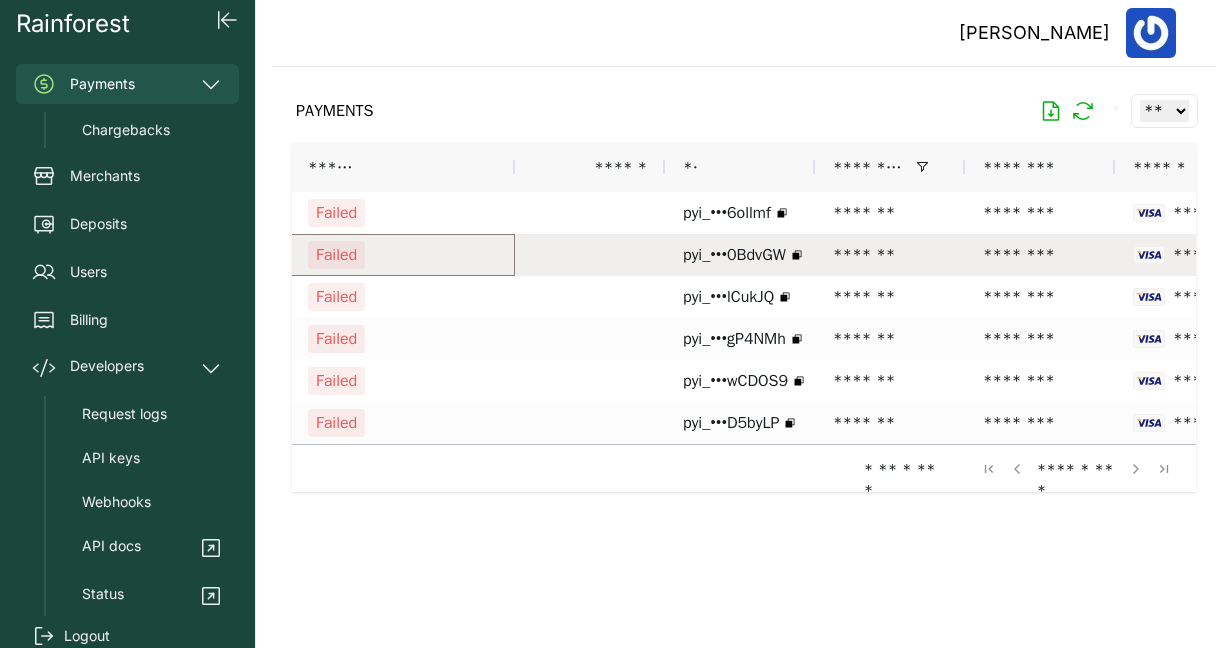 click on "Failed" at bounding box center [402, 255] 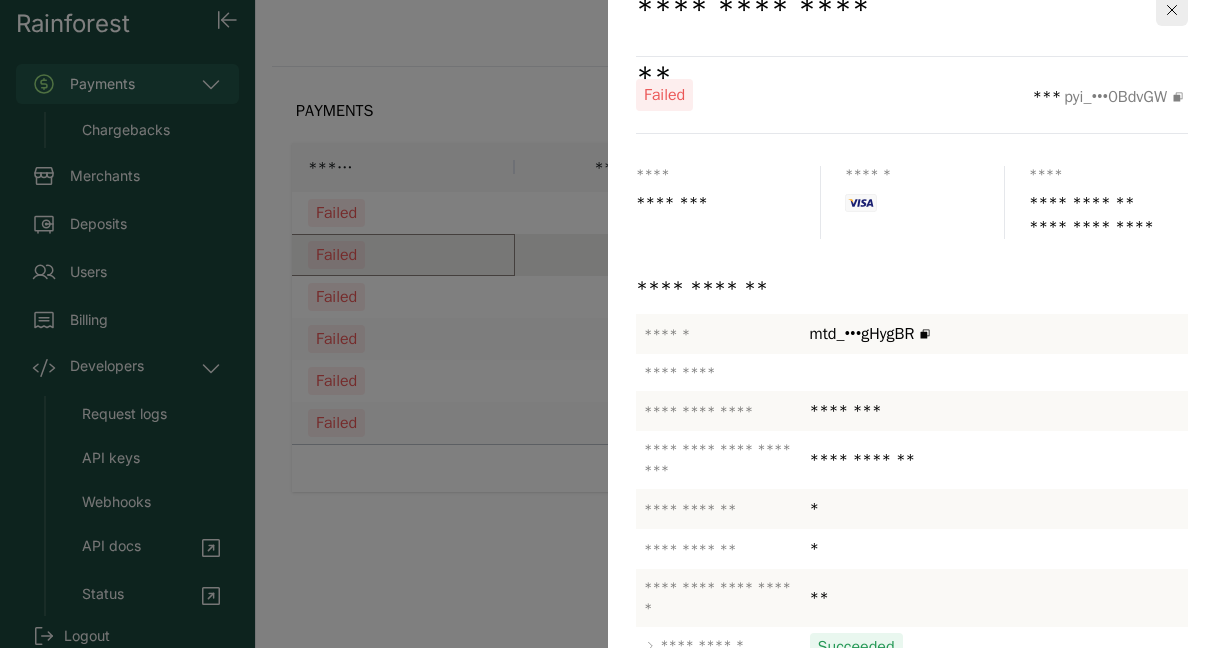scroll, scrollTop: 0, scrollLeft: 0, axis: both 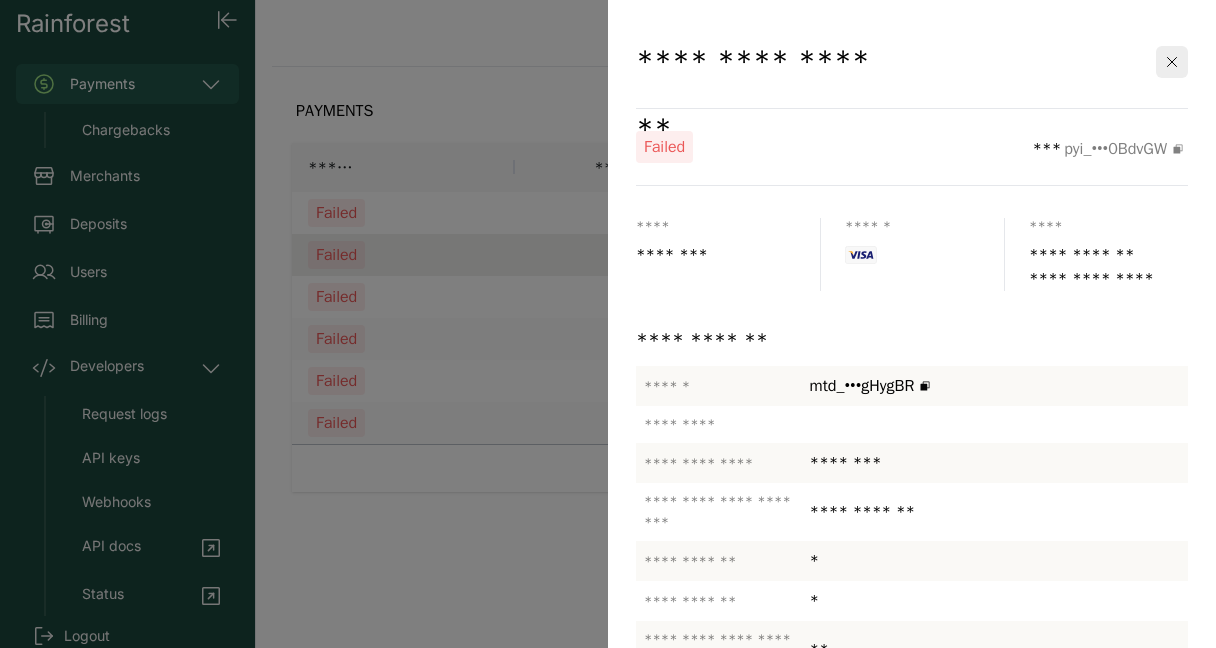 click at bounding box center (608, 324) 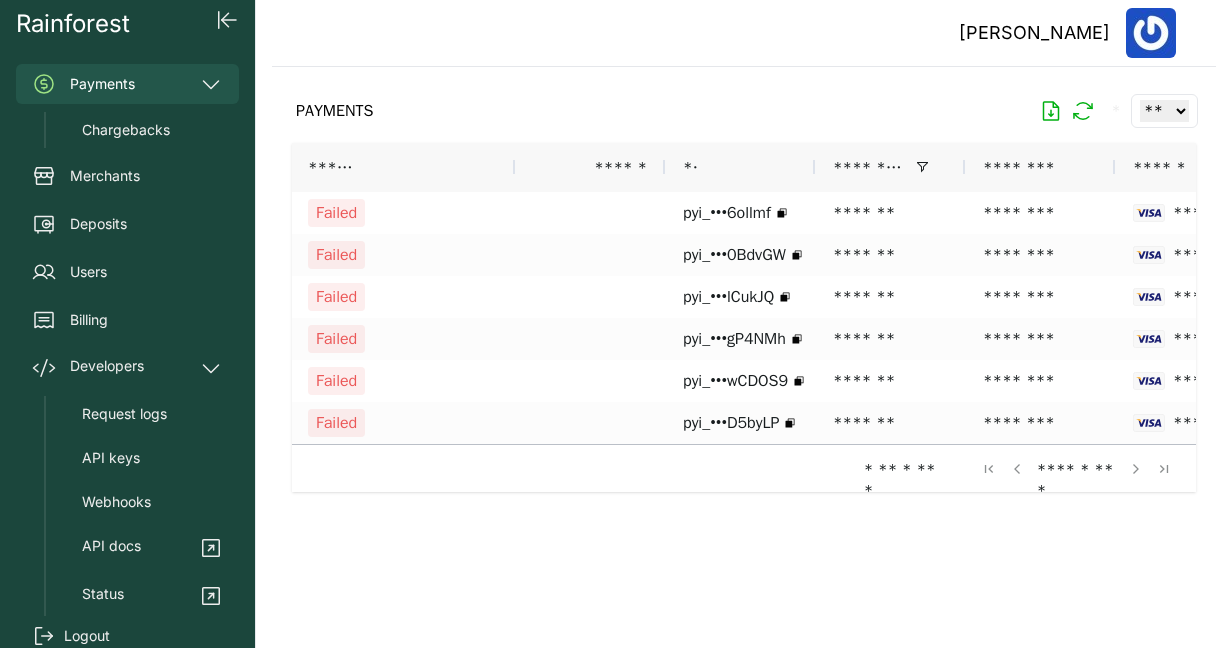 scroll, scrollTop: 0, scrollLeft: 427, axis: horizontal 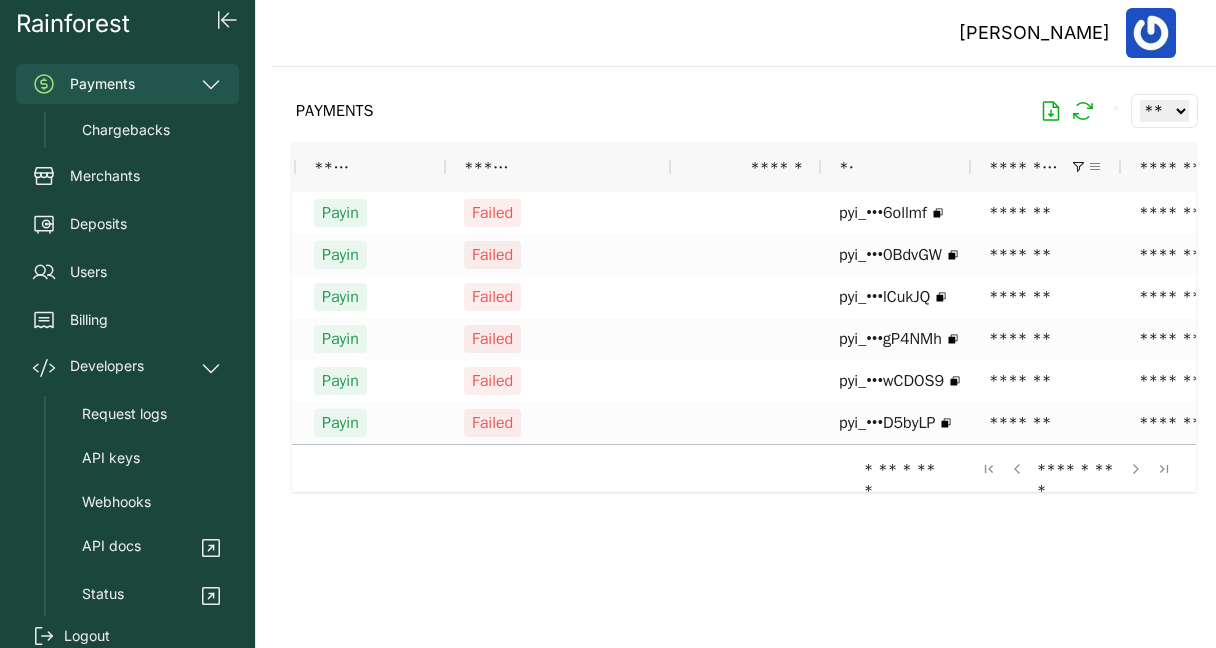 click at bounding box center (1095, 167) 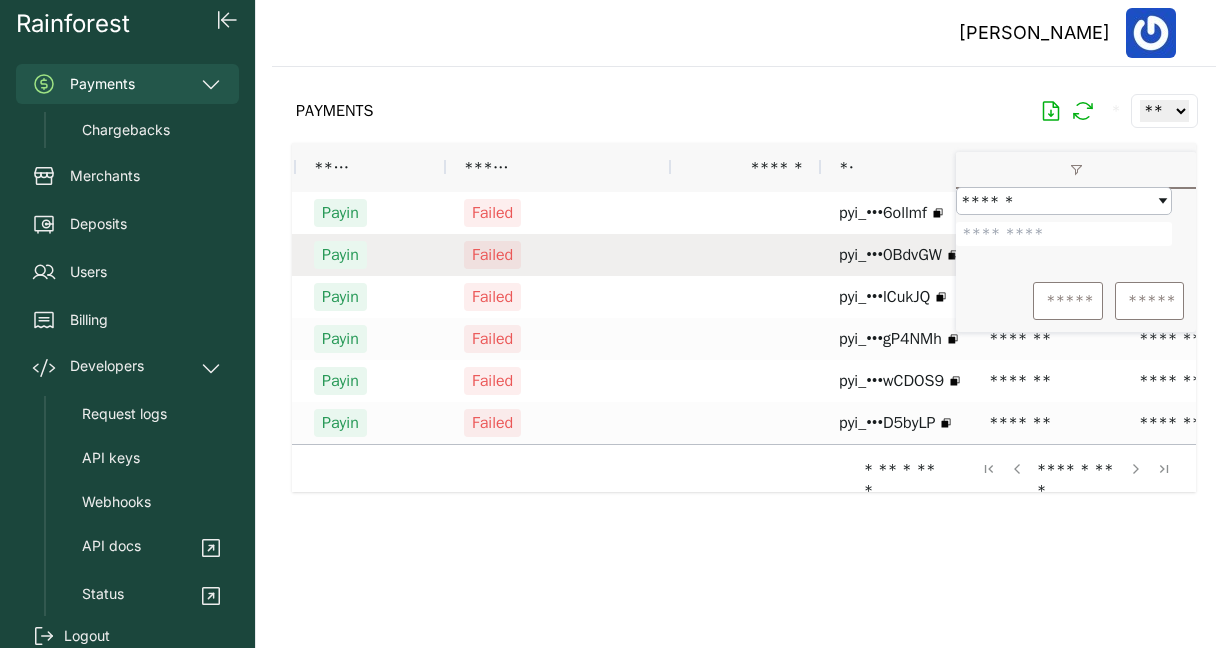 drag, startPoint x: 1047, startPoint y: 240, endPoint x: 954, endPoint y: 238, distance: 93.0215 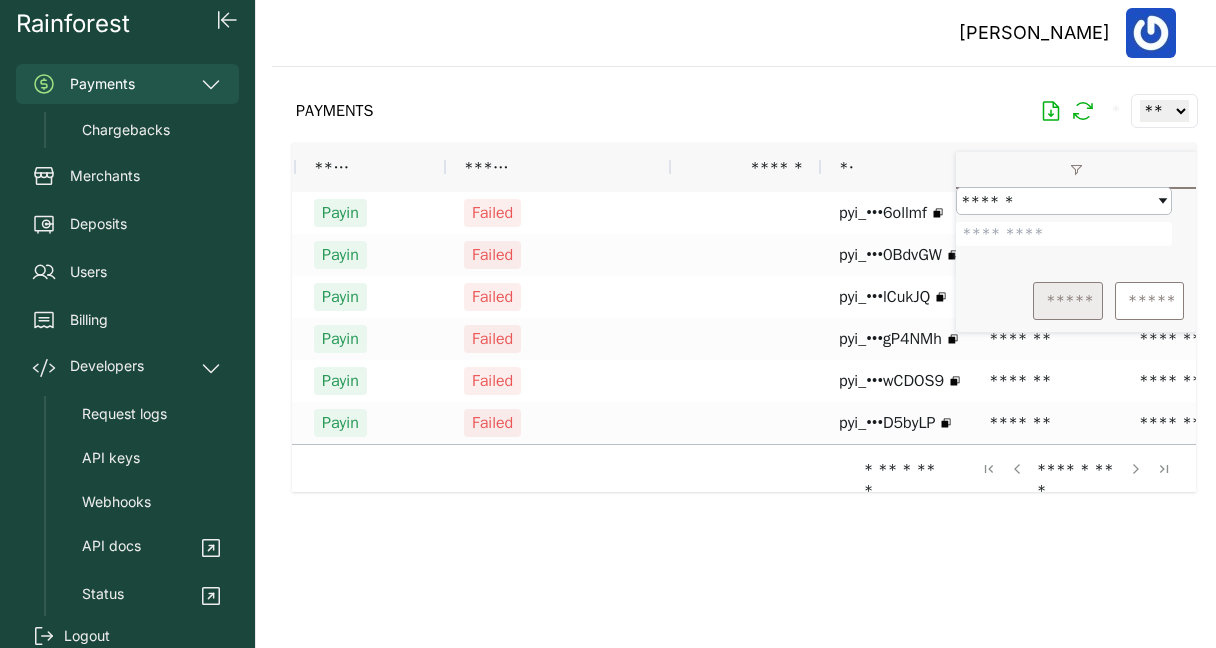 type on "*******" 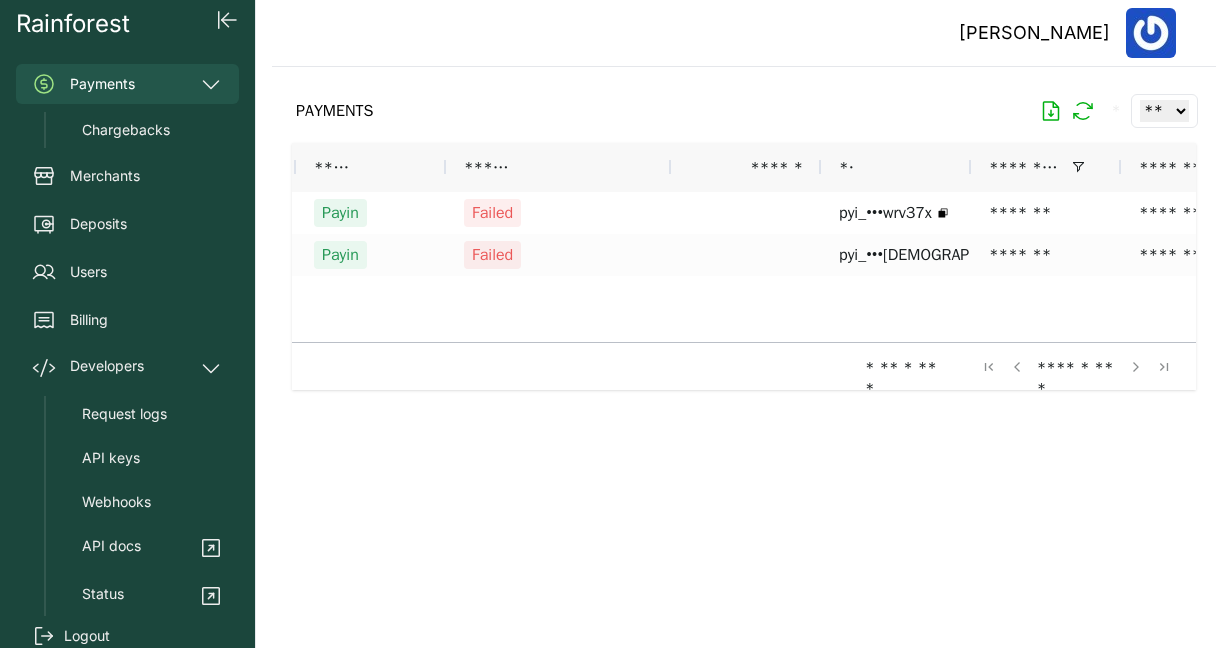 click at bounding box center (744, 341) 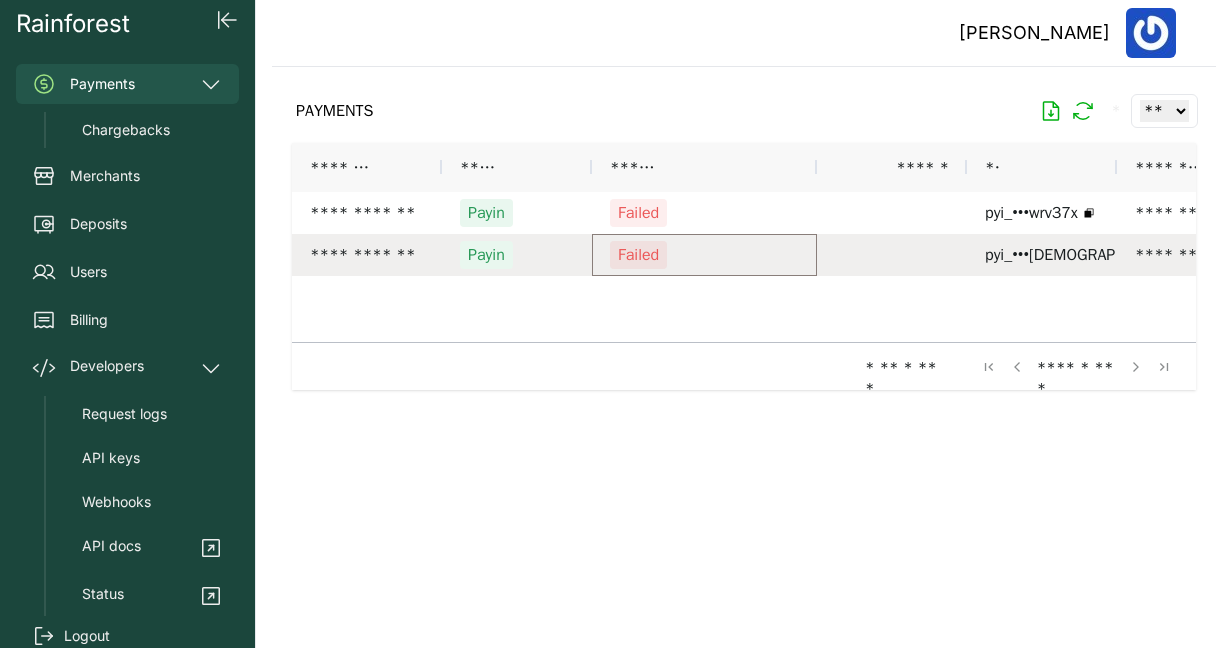 click on "Failed" at bounding box center [704, 255] 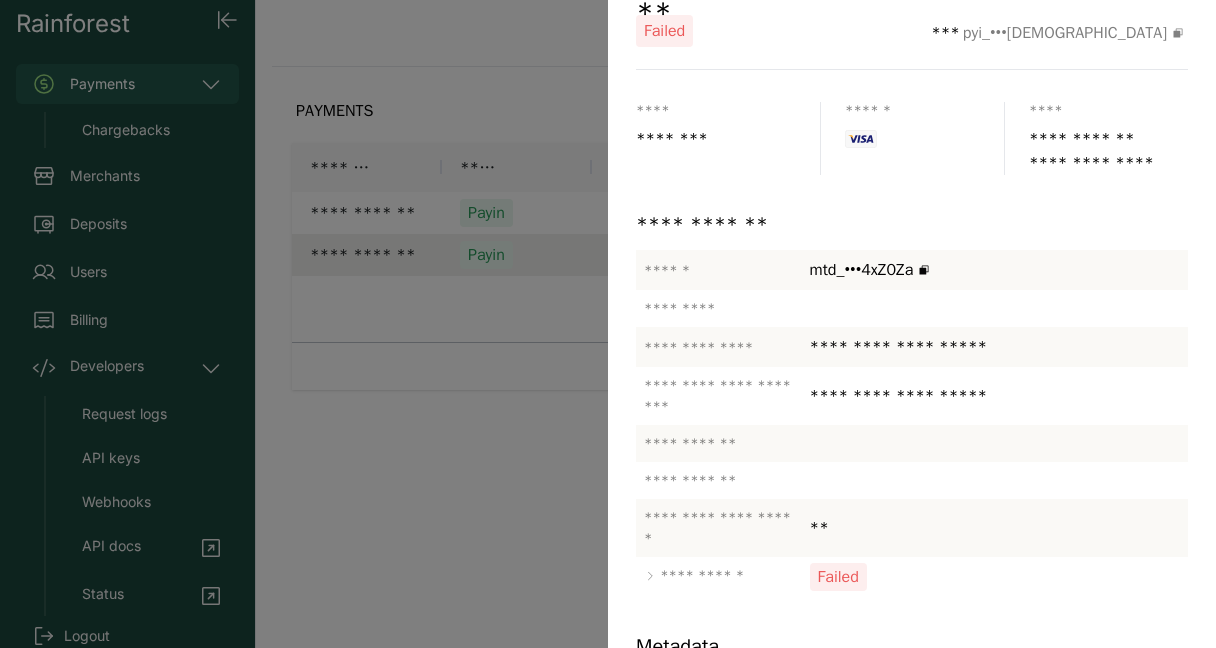 click at bounding box center (608, 324) 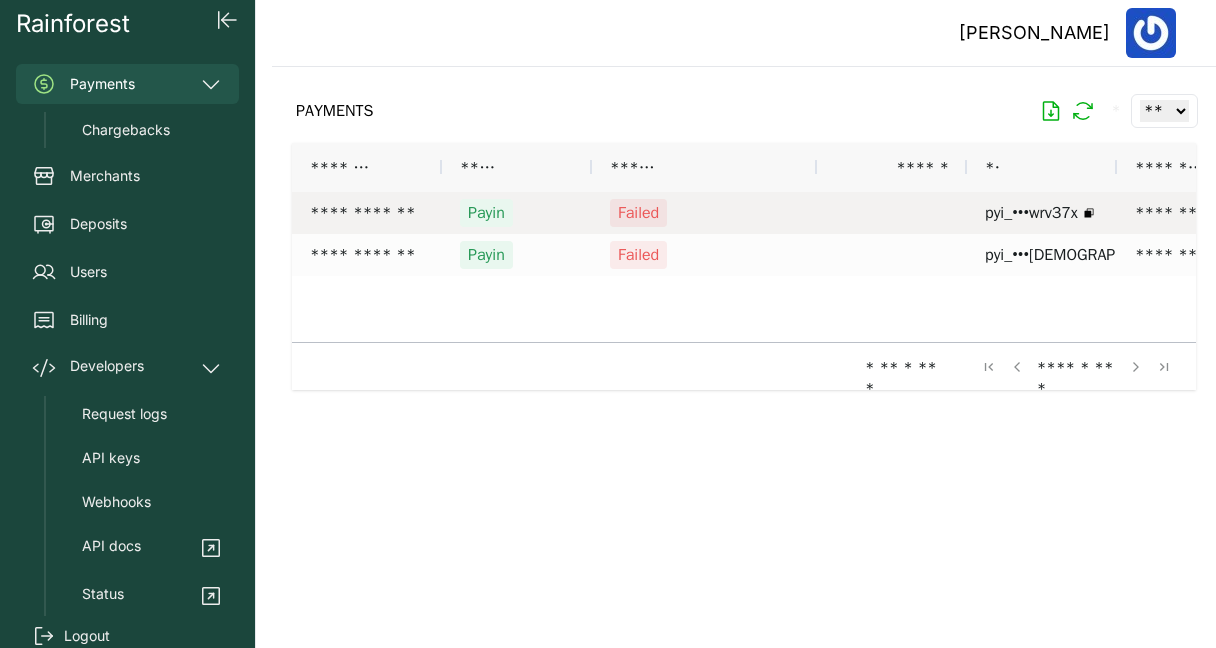 click on "Failed" at bounding box center [704, 213] 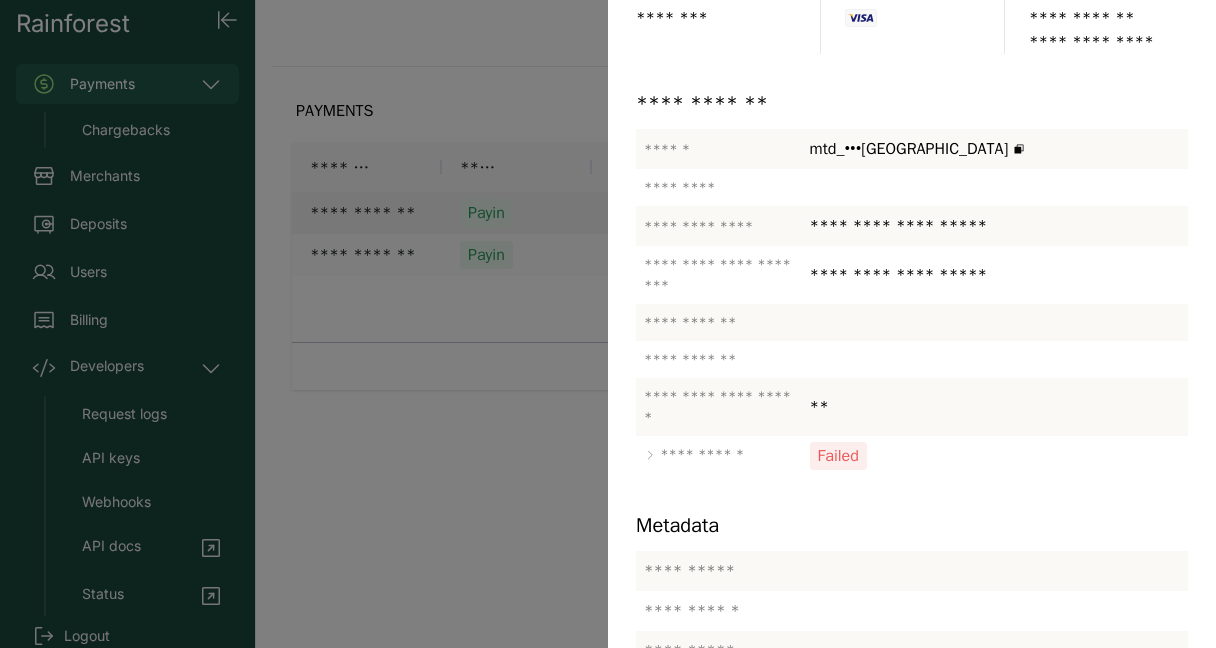 click at bounding box center (608, 324) 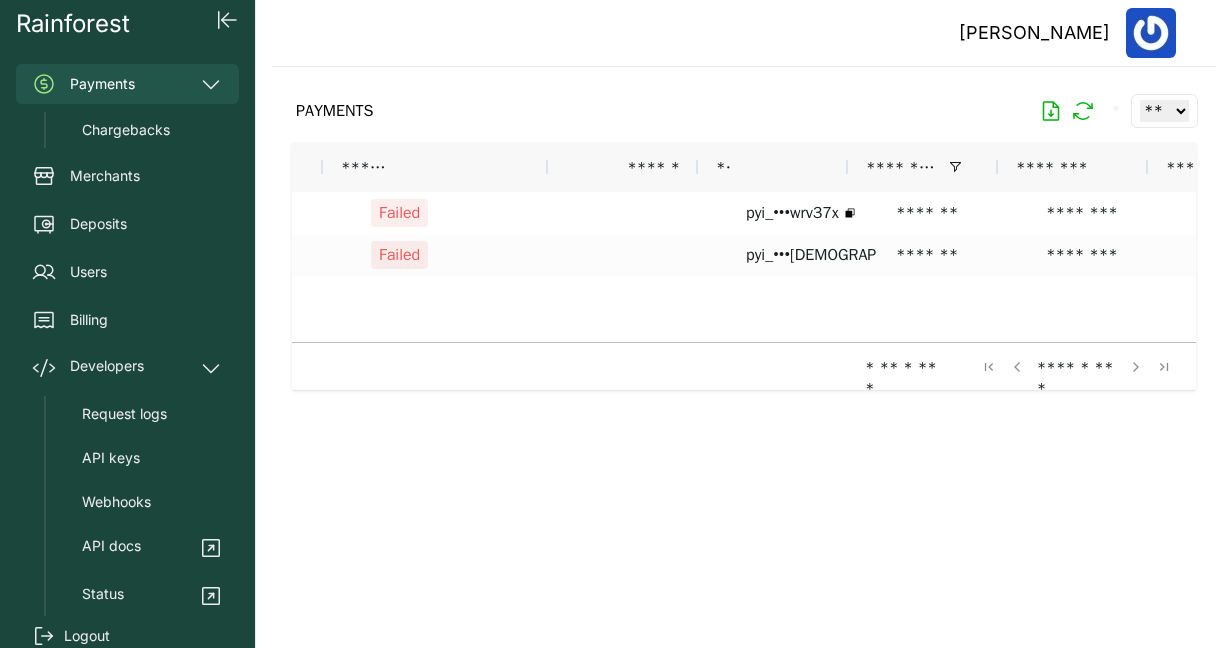 scroll, scrollTop: 0, scrollLeft: 546, axis: horizontal 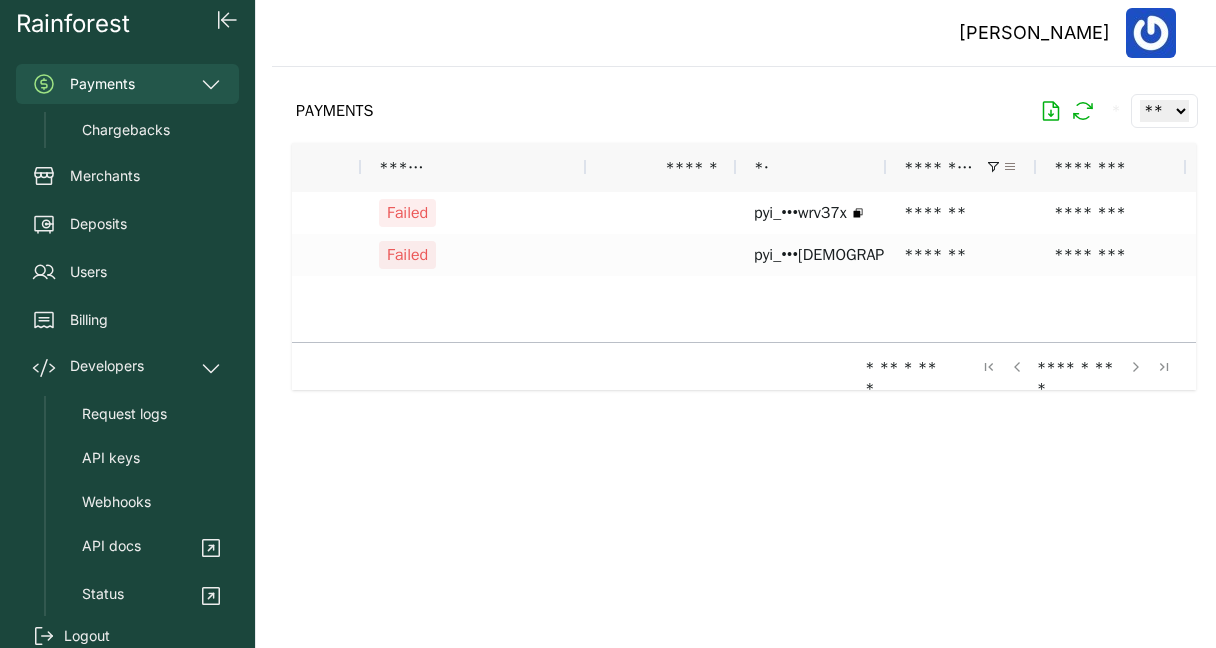click at bounding box center (1010, 167) 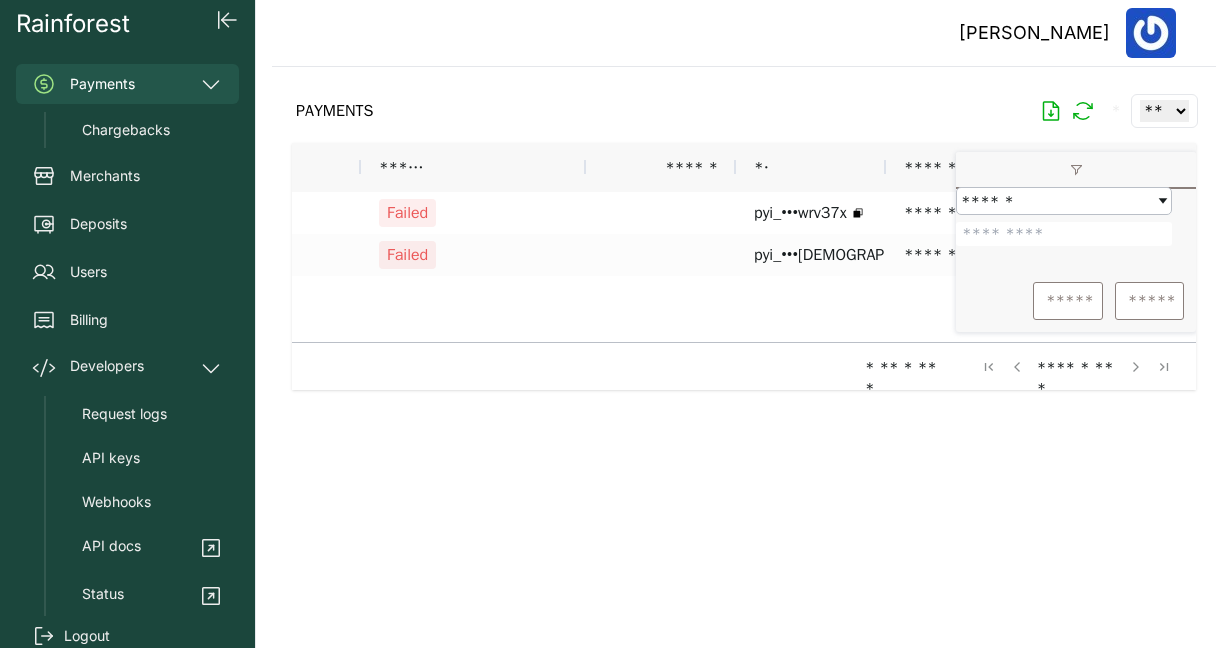 drag, startPoint x: 1050, startPoint y: 238, endPoint x: 964, endPoint y: 233, distance: 86.145226 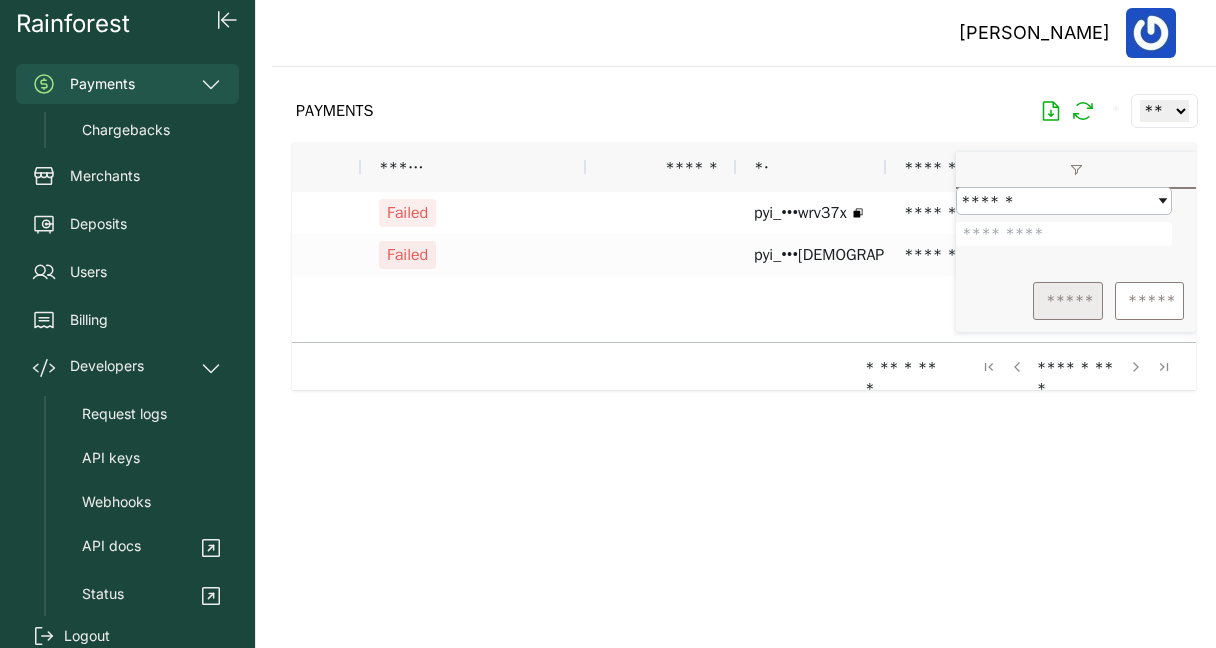 type on "*******" 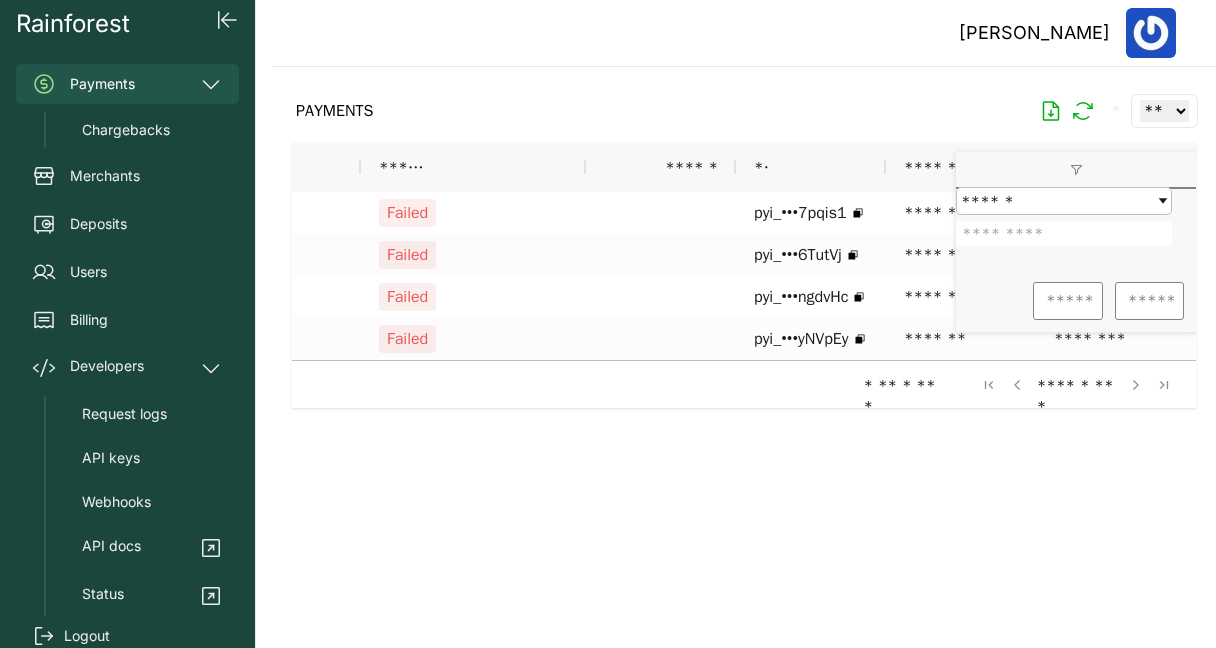 click at bounding box center (744, 341) 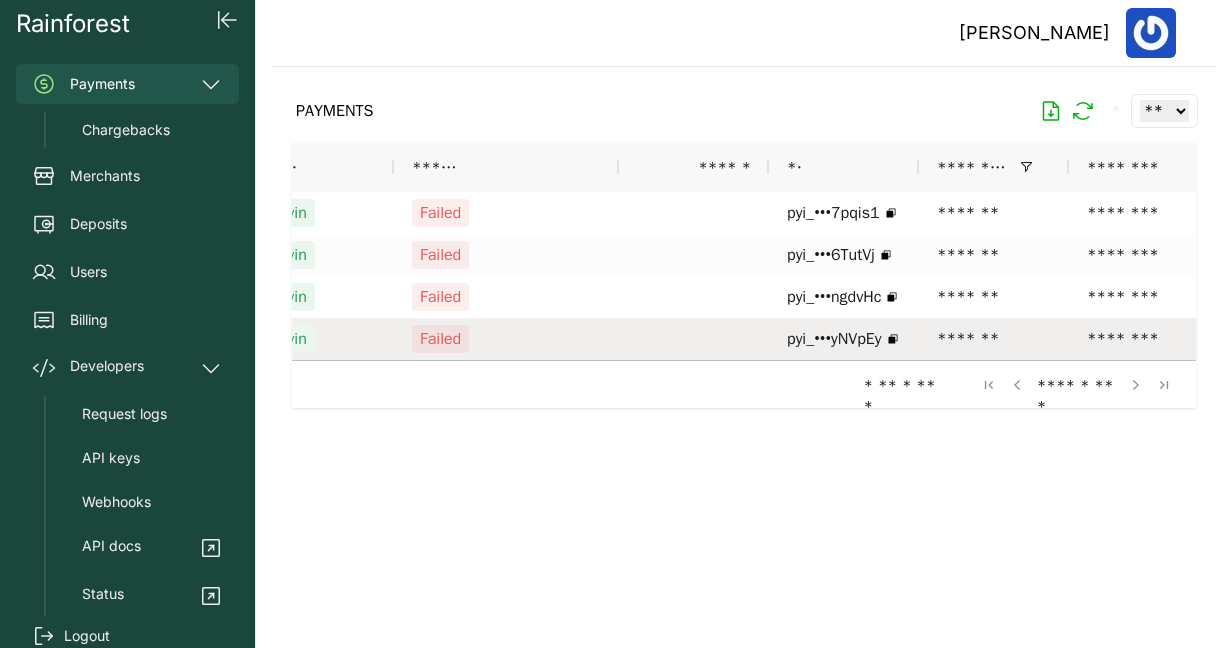 click on "Failed" at bounding box center [506, 339] 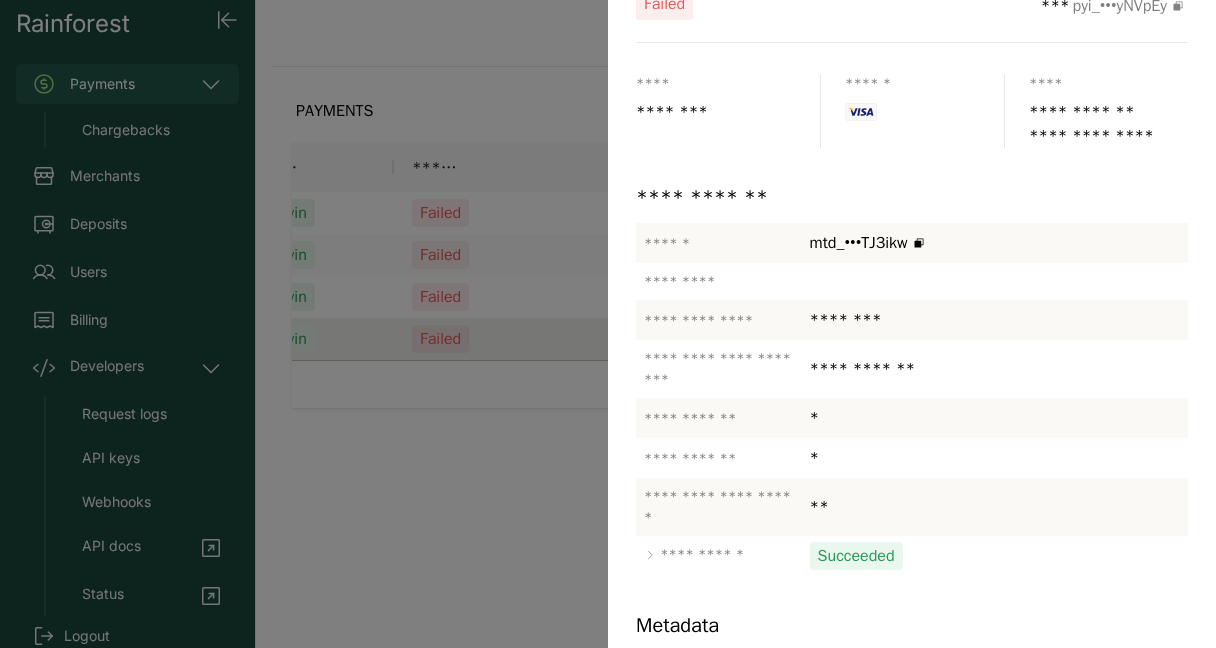 click at bounding box center [608, 324] 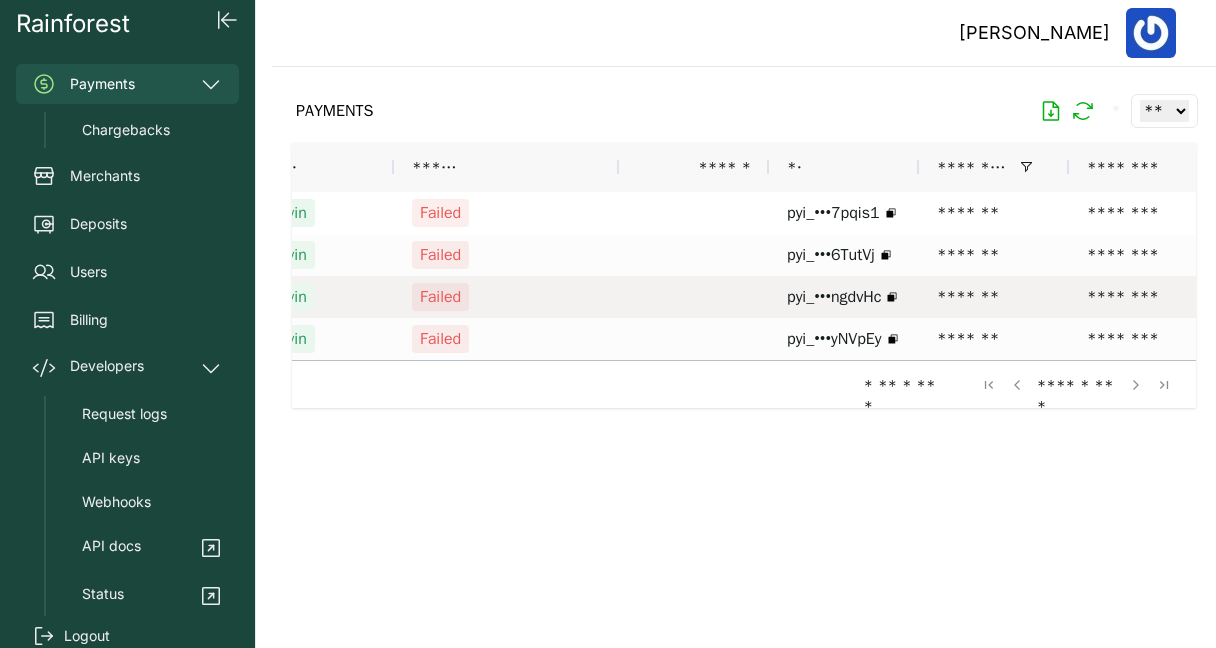 click on "Failed" at bounding box center [506, 297] 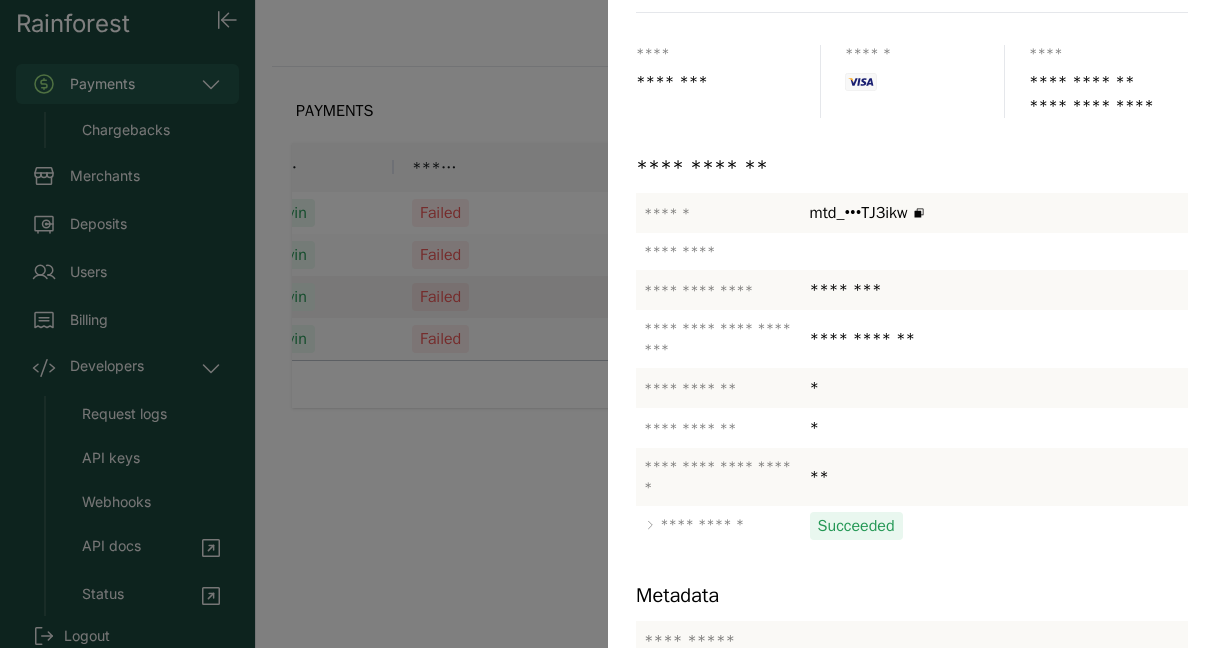 click at bounding box center [608, 324] 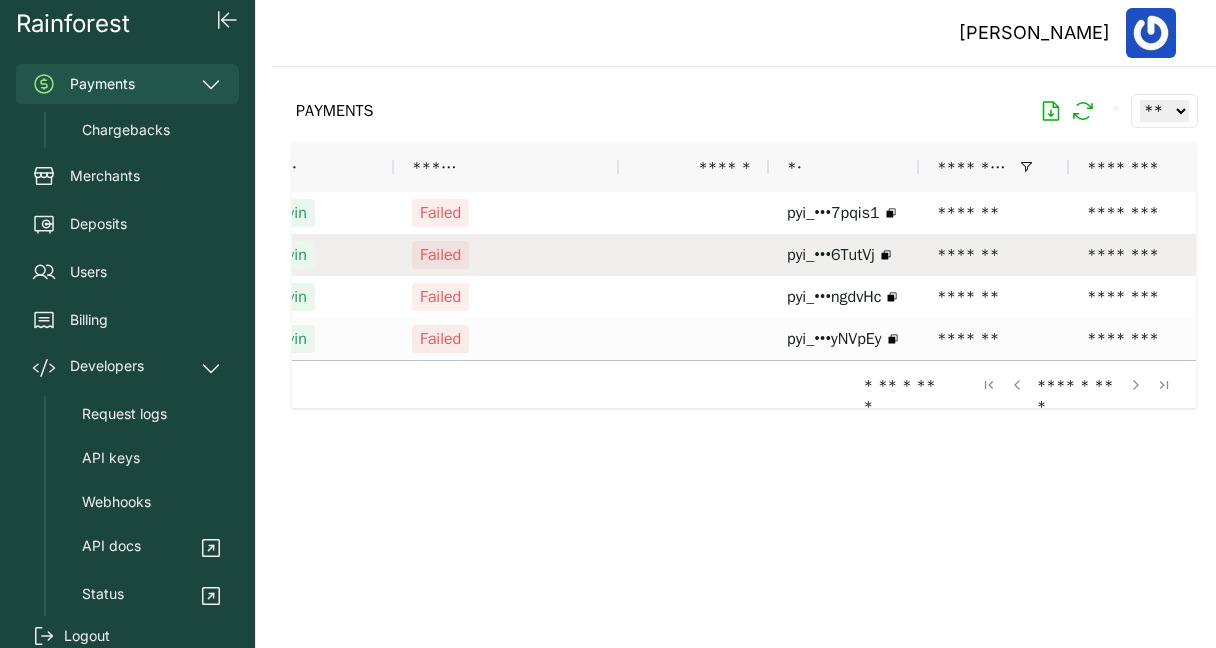 click on "Failed" at bounding box center (506, 255) 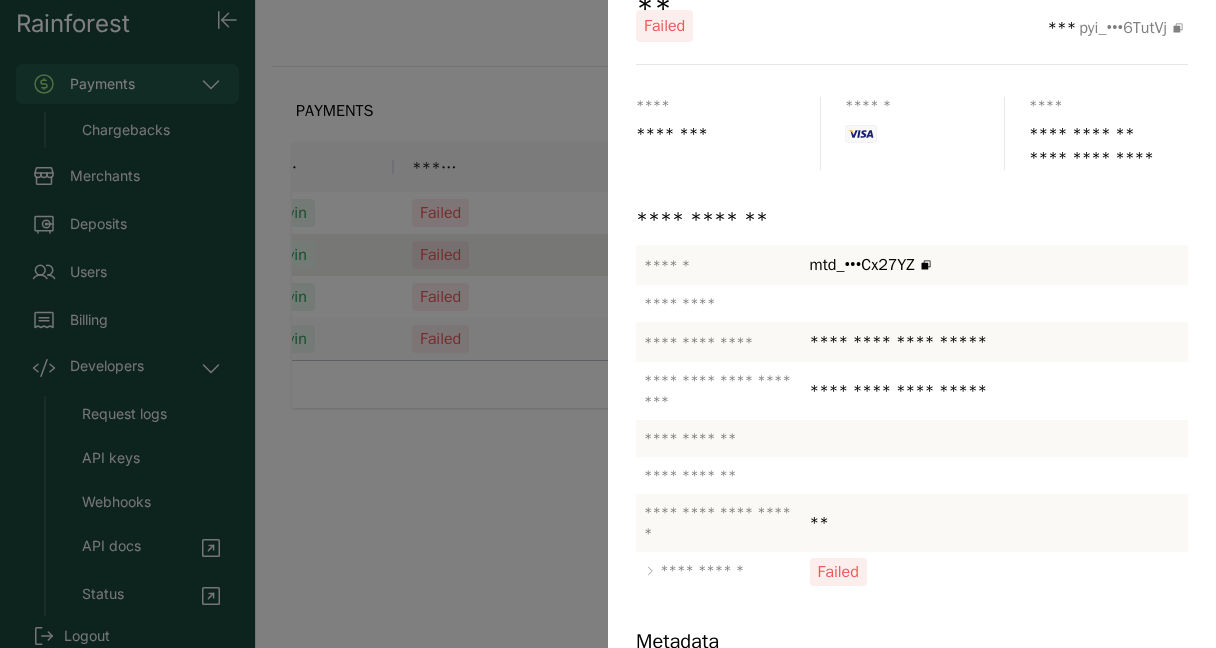 scroll, scrollTop: 52, scrollLeft: 0, axis: vertical 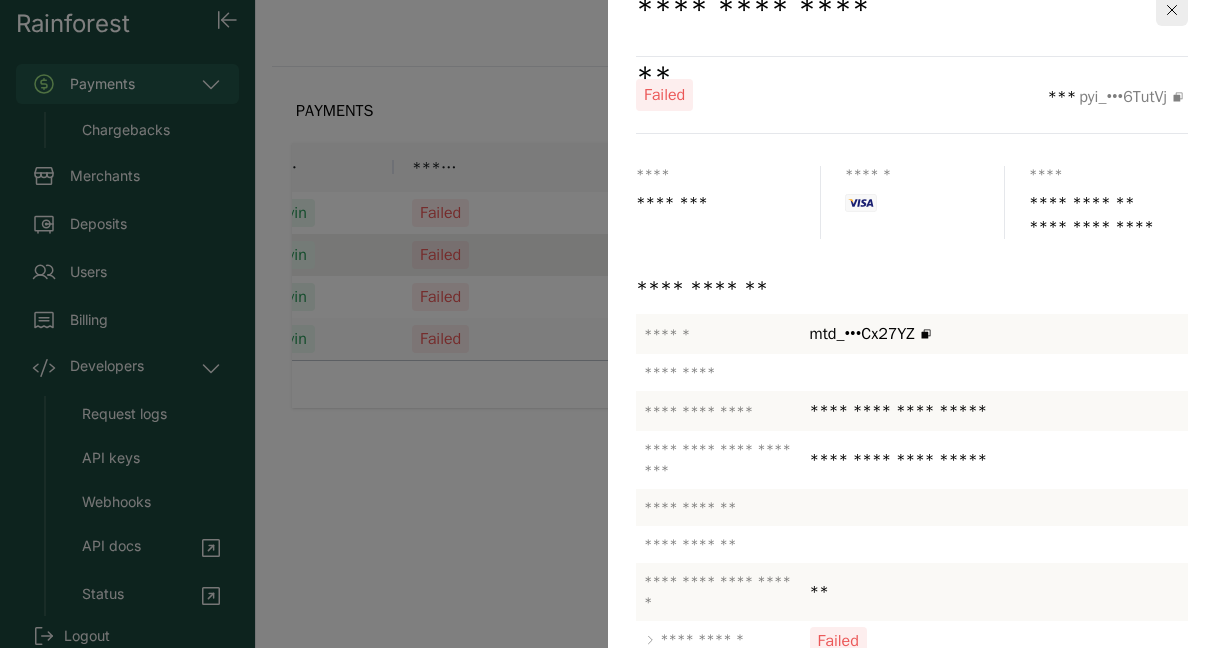 click at bounding box center (608, 324) 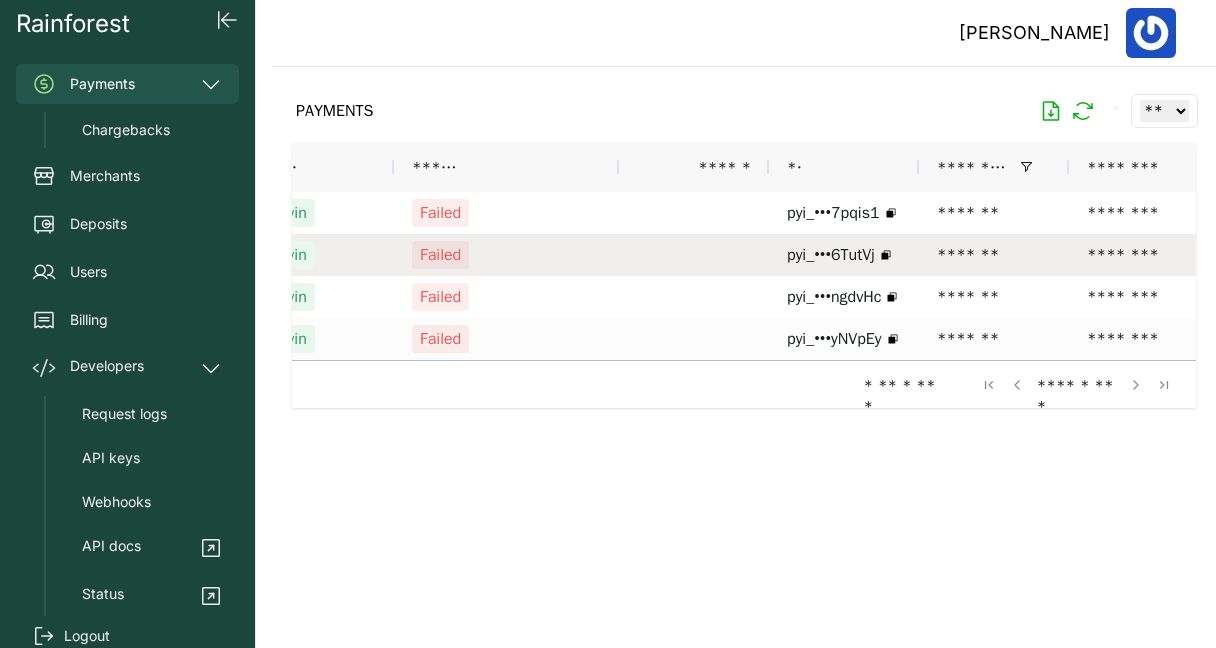 scroll, scrollTop: 0, scrollLeft: 307, axis: horizontal 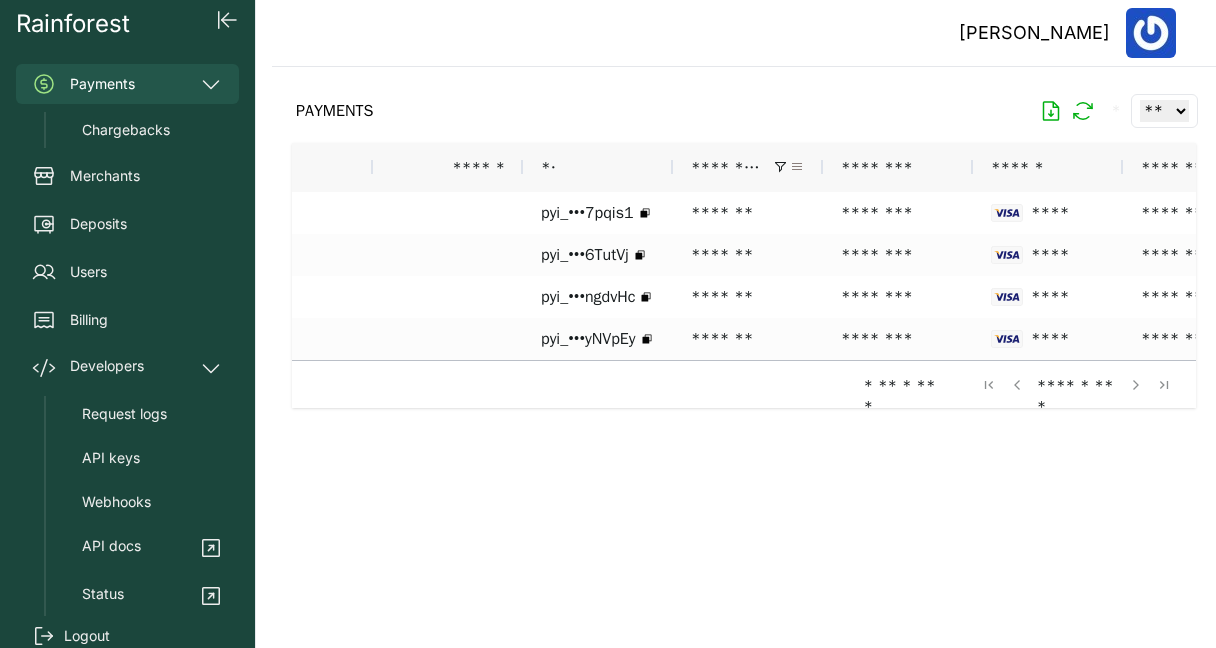 click at bounding box center (797, 167) 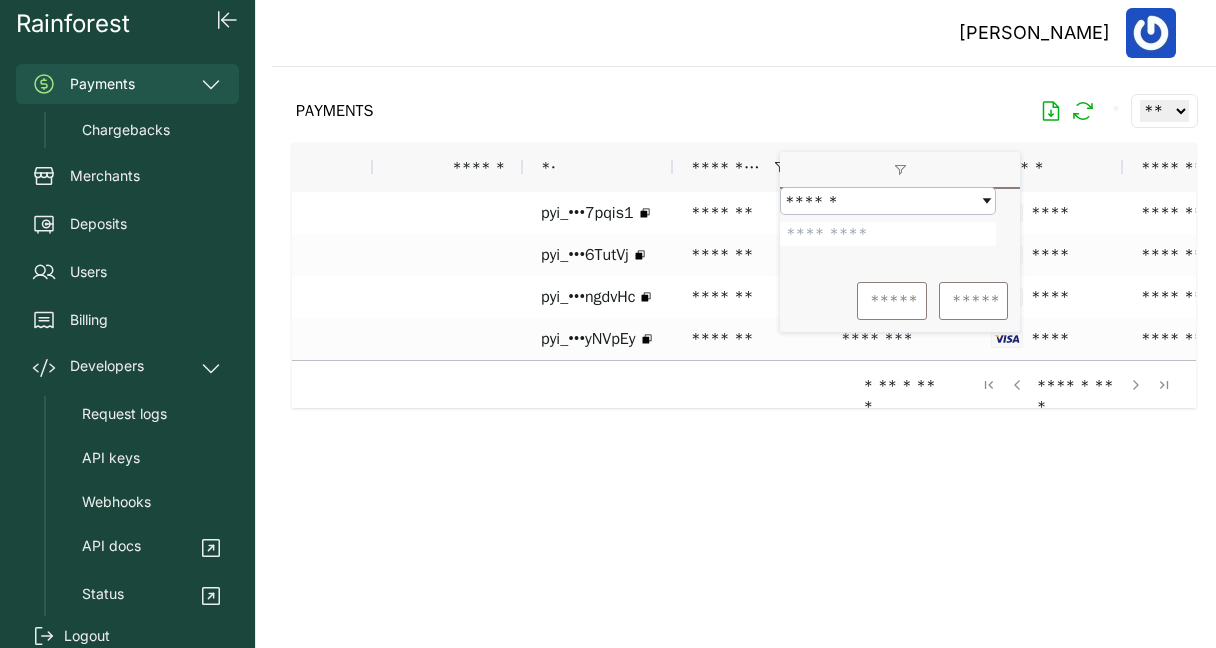 drag, startPoint x: 883, startPoint y: 245, endPoint x: 777, endPoint y: 243, distance: 106.01887 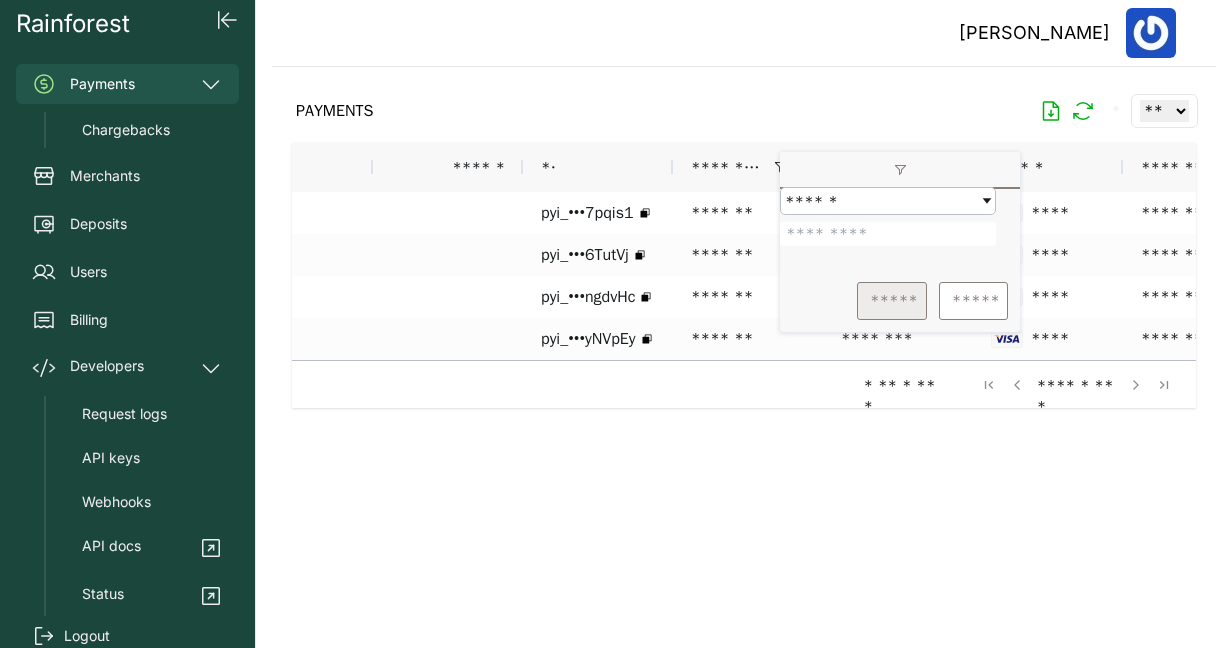 type on "*******" 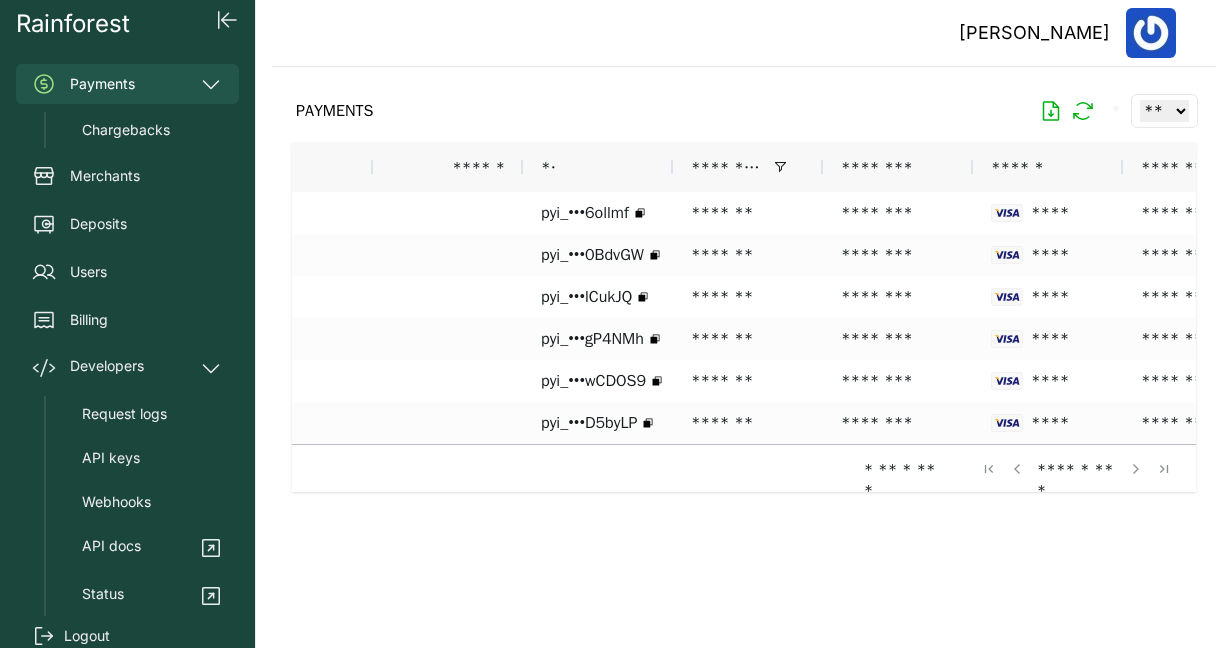 click at bounding box center [744, 341] 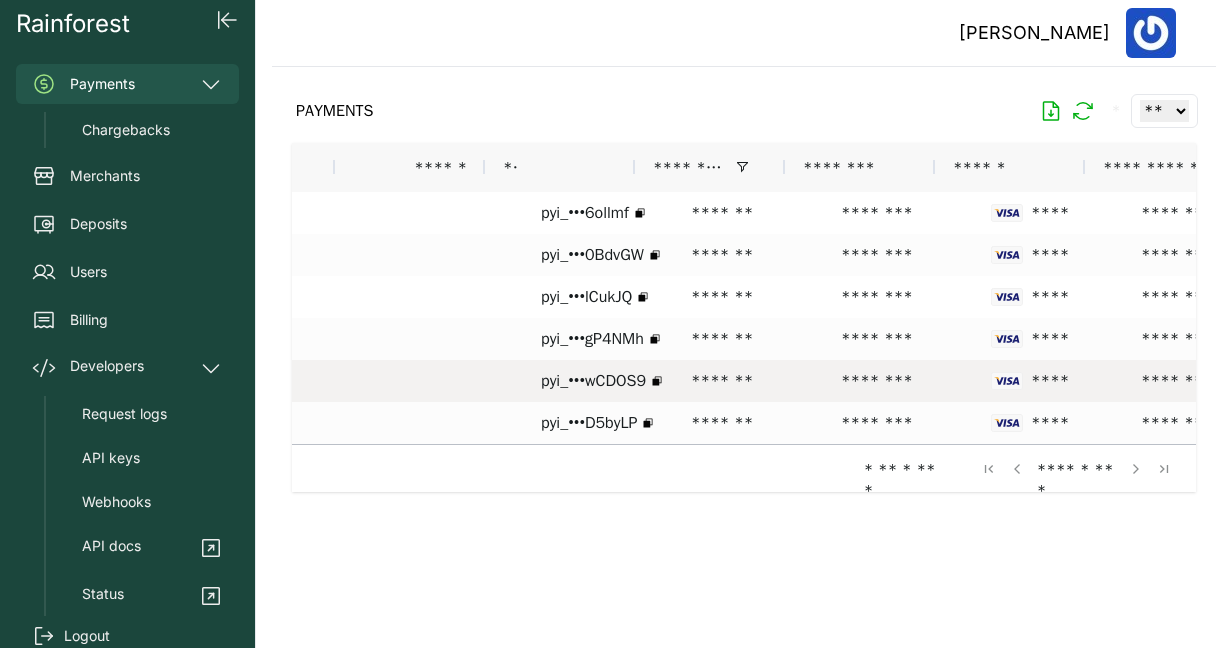 scroll, scrollTop: 0, scrollLeft: 546, axis: horizontal 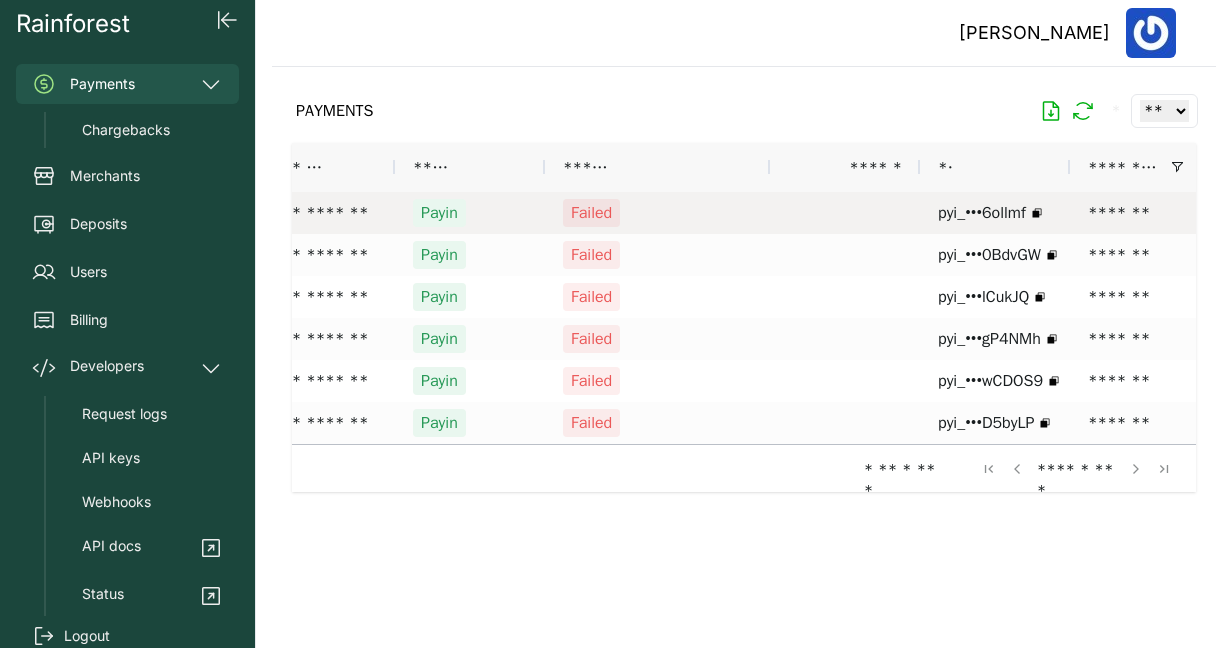 click on "Failed" at bounding box center [657, 213] 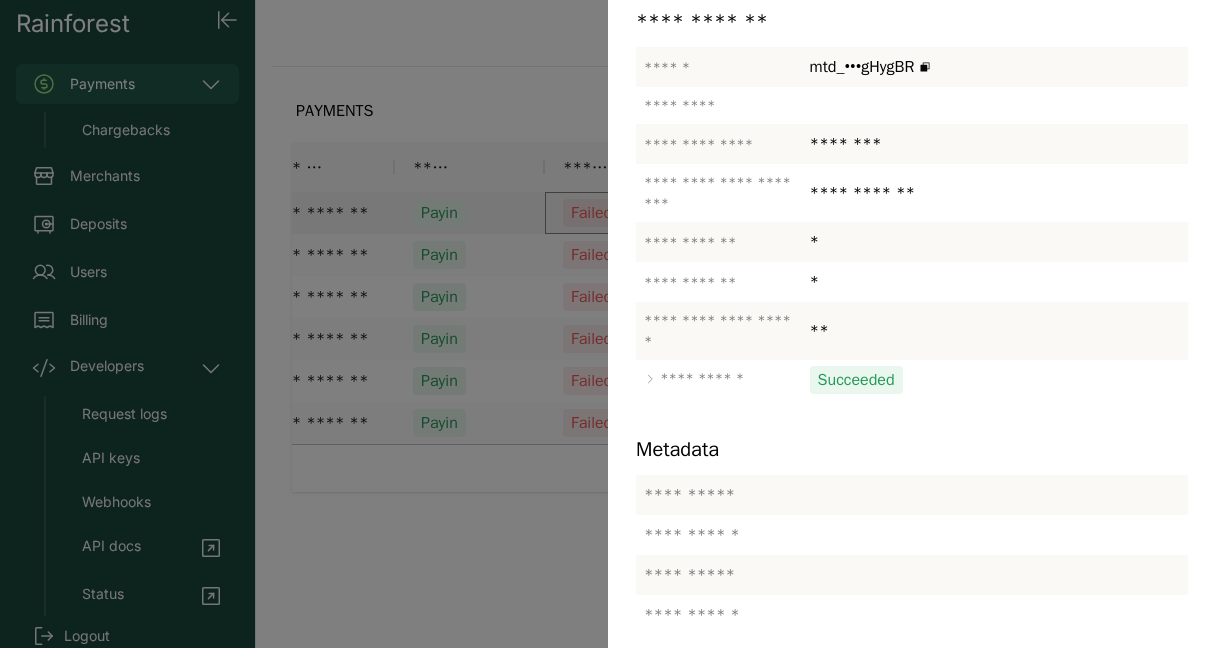 scroll, scrollTop: 368, scrollLeft: 0, axis: vertical 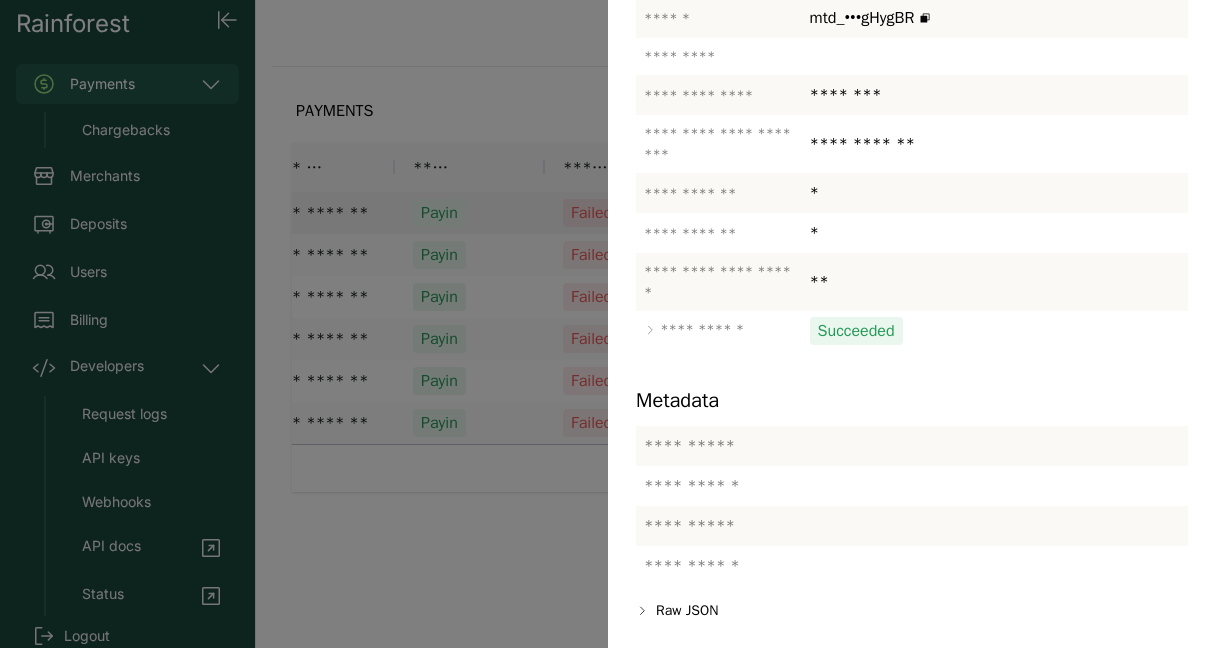 click at bounding box center (608, 324) 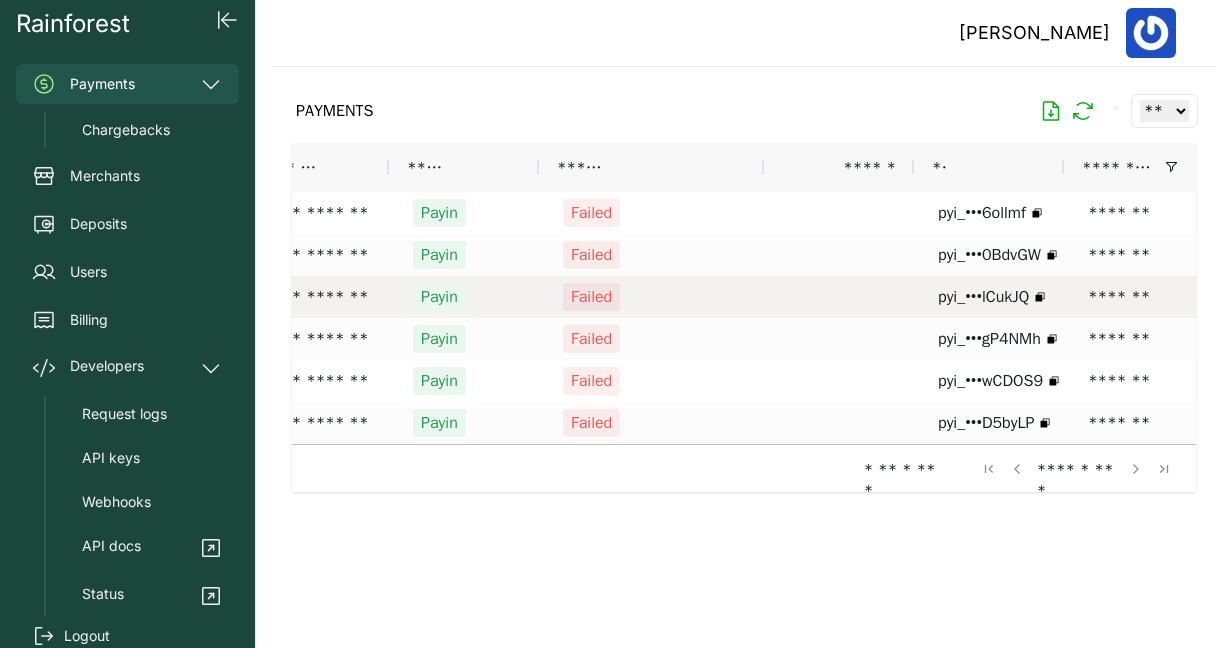 scroll, scrollTop: 0, scrollLeft: 72, axis: horizontal 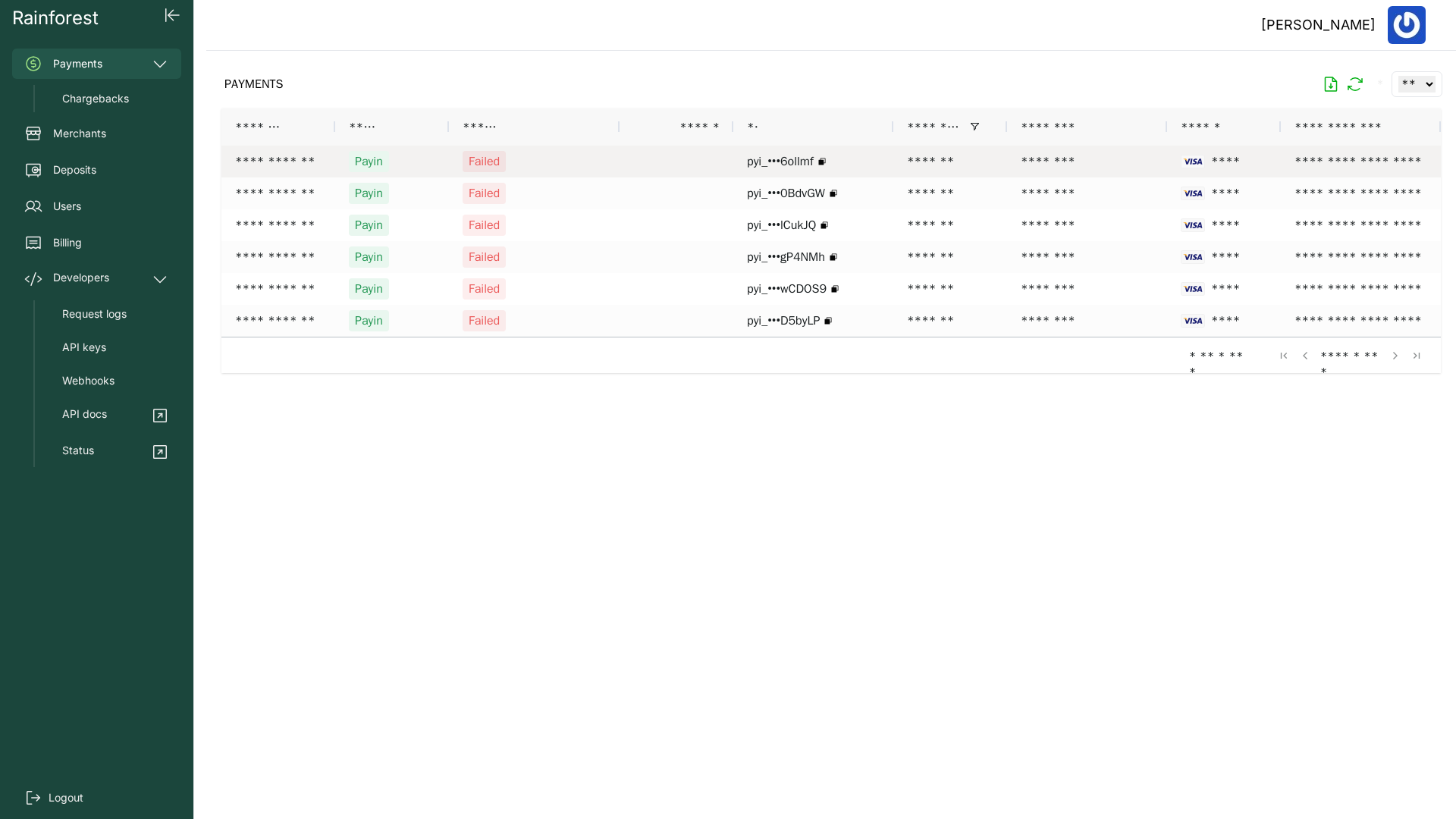 click on "********" at bounding box center [1087, 162] 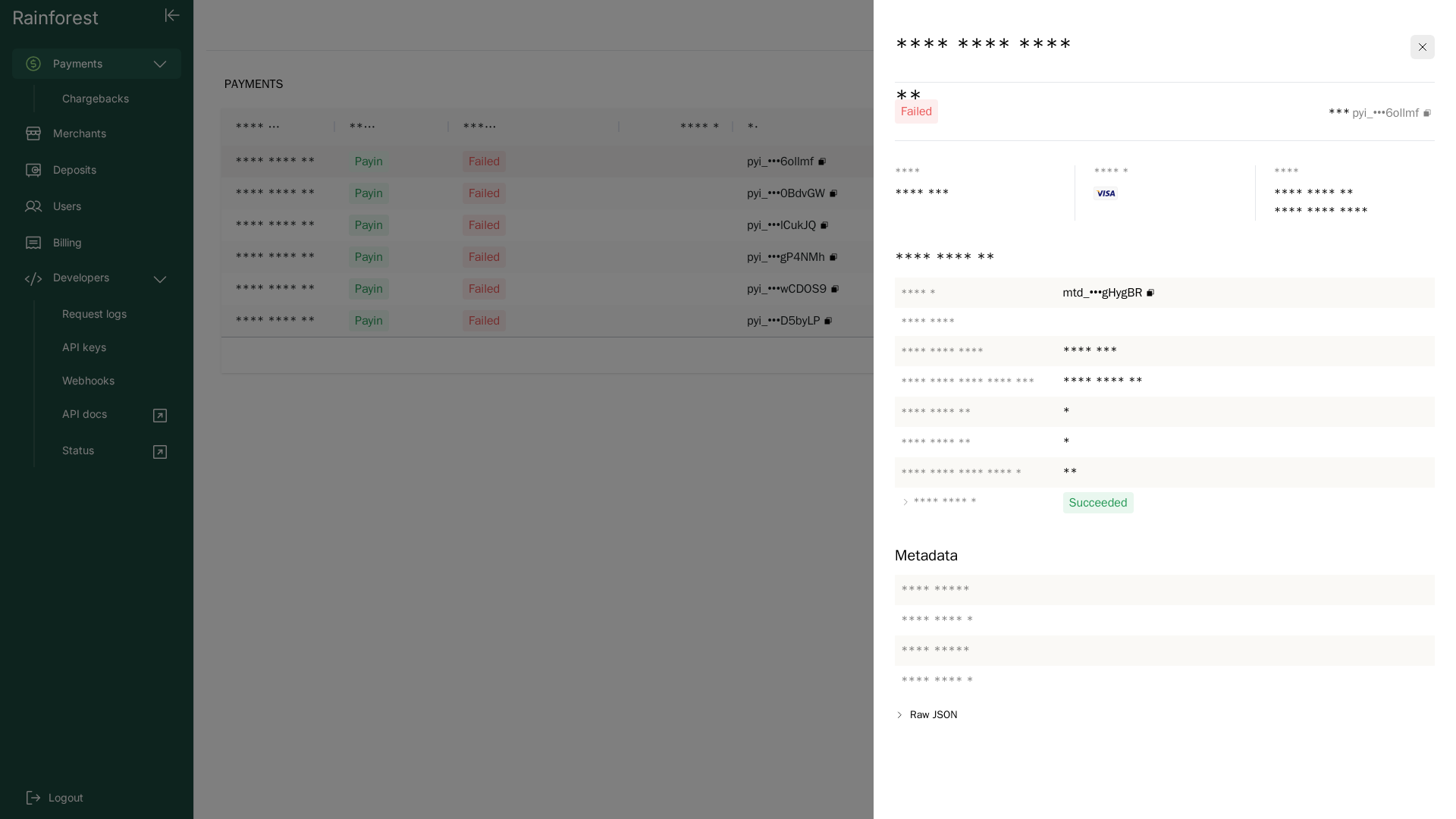 click at bounding box center [728, 410] 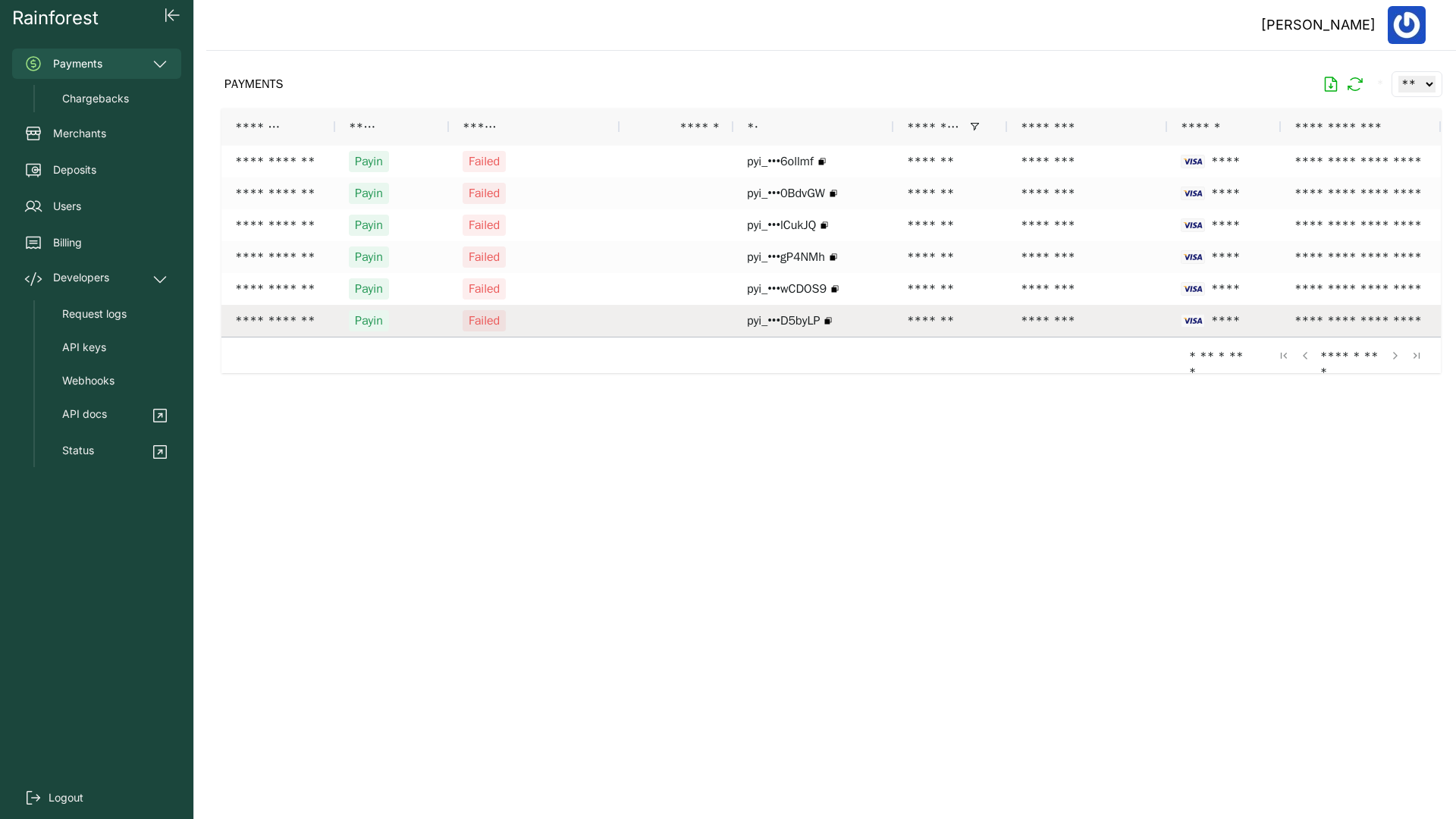 click on "********" at bounding box center [1087, 321] 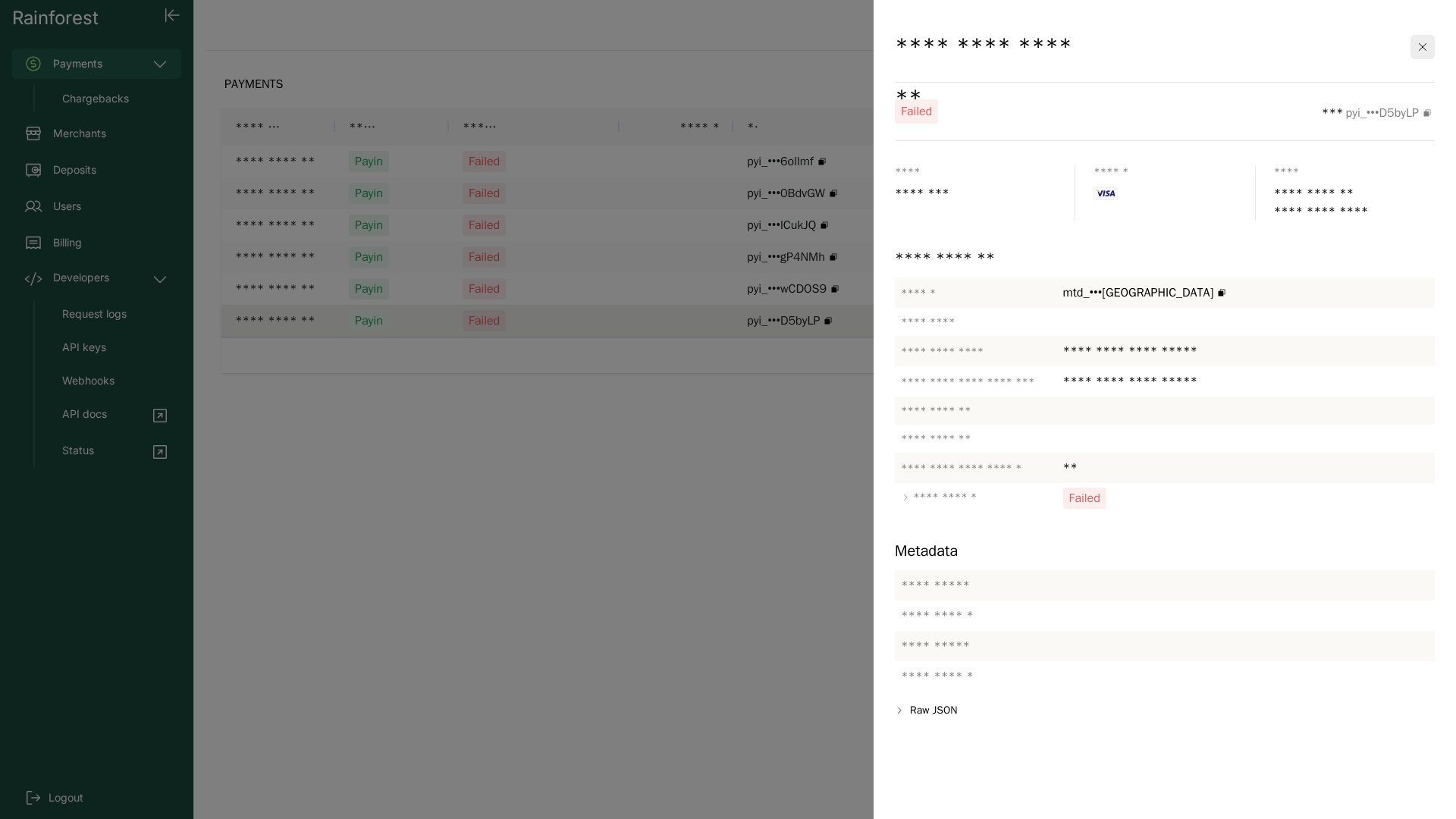 click at bounding box center (728, 410) 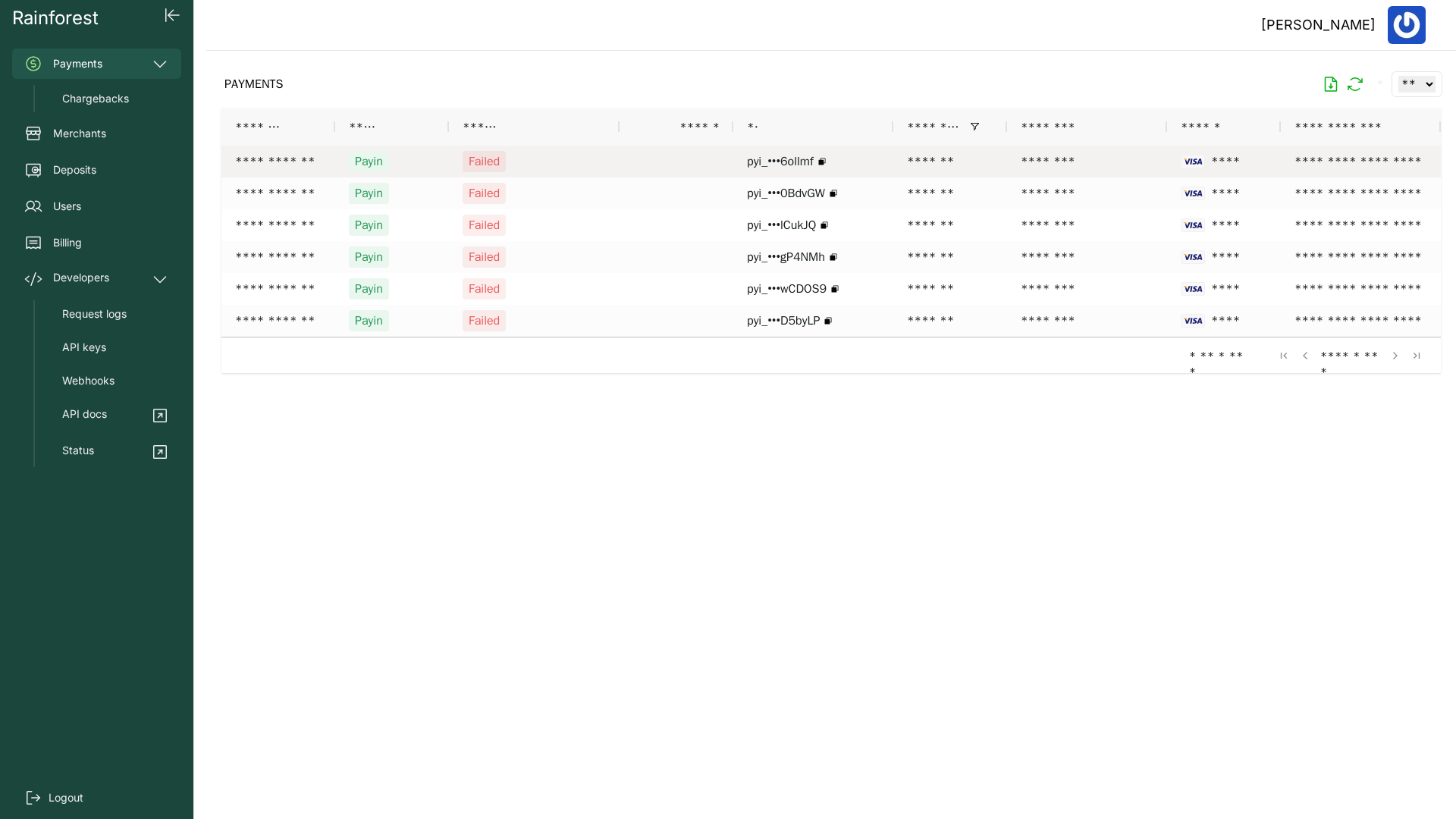 click on "Failed" at bounding box center [534, 162] 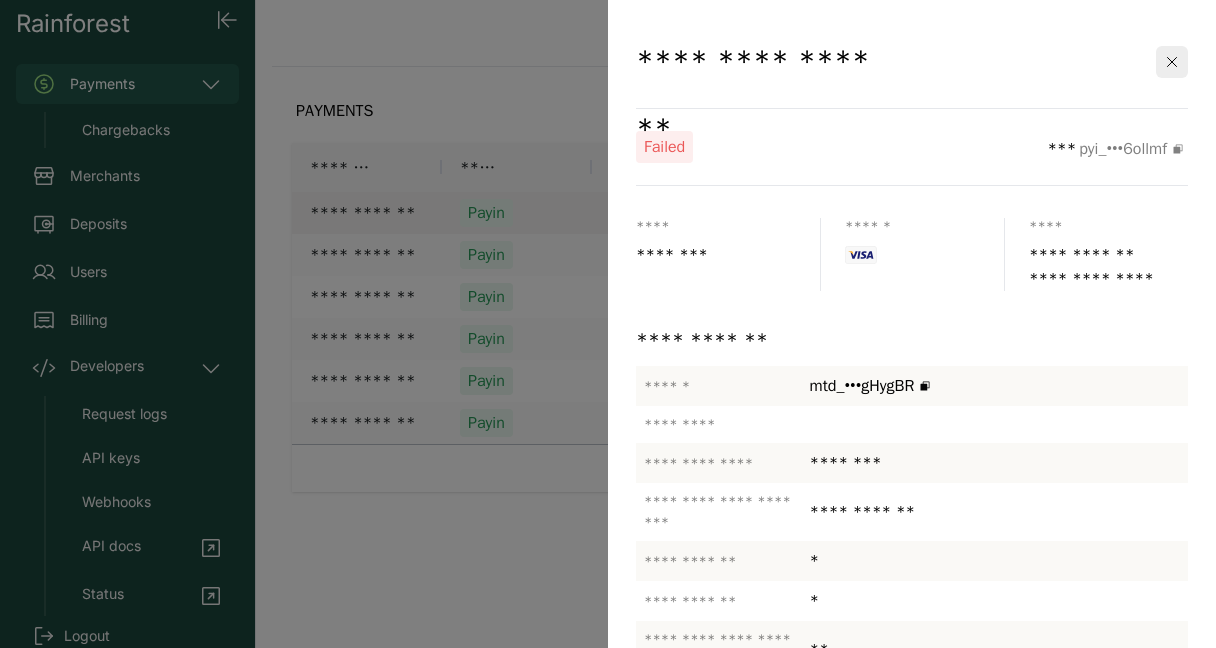 click at bounding box center [608, 324] 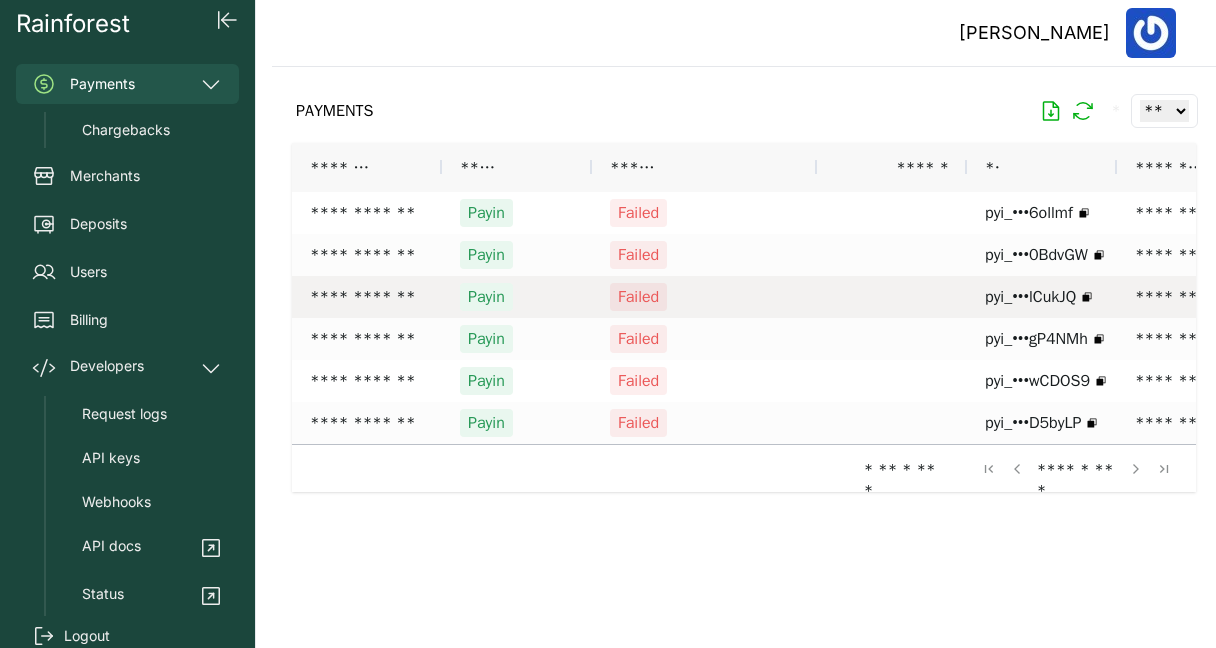 scroll, scrollTop: 0, scrollLeft: 146, axis: horizontal 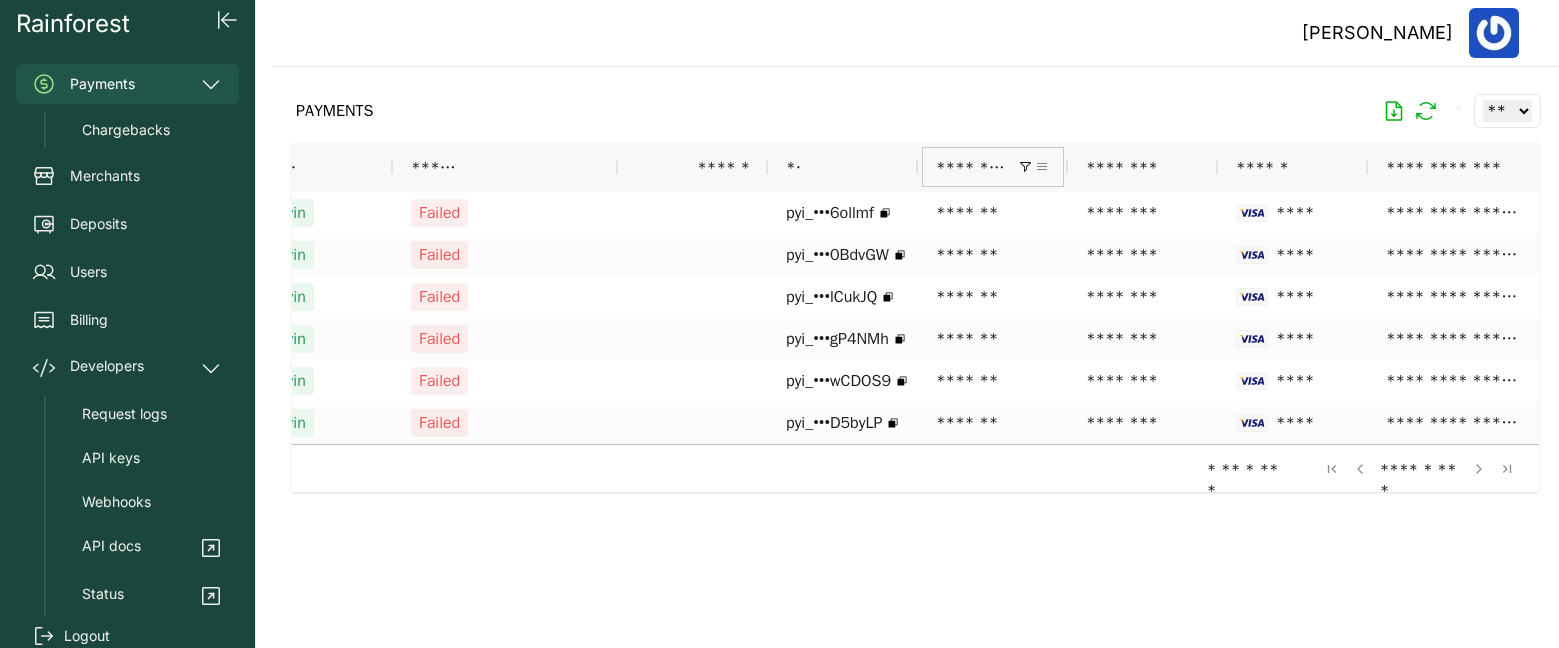 click at bounding box center [1042, 167] 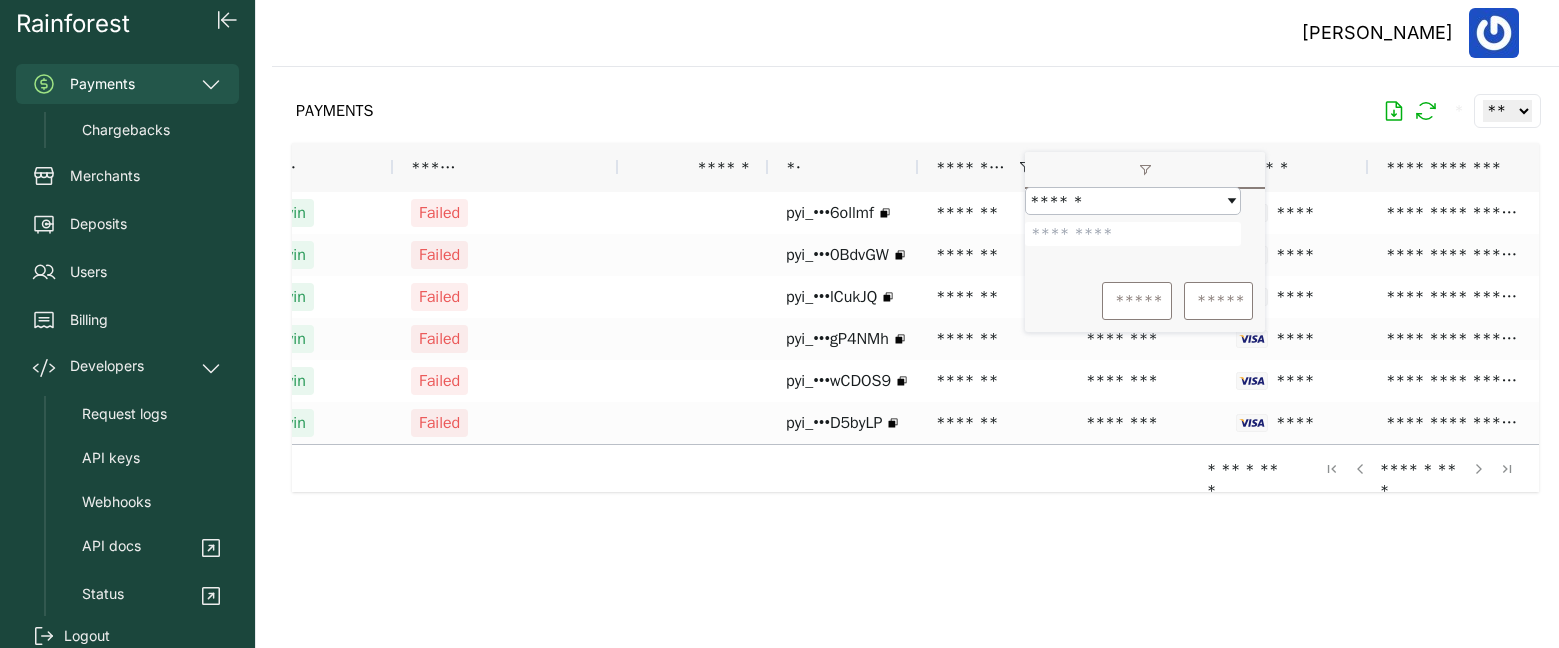 drag, startPoint x: 1109, startPoint y: 246, endPoint x: 1028, endPoint y: 244, distance: 81.02469 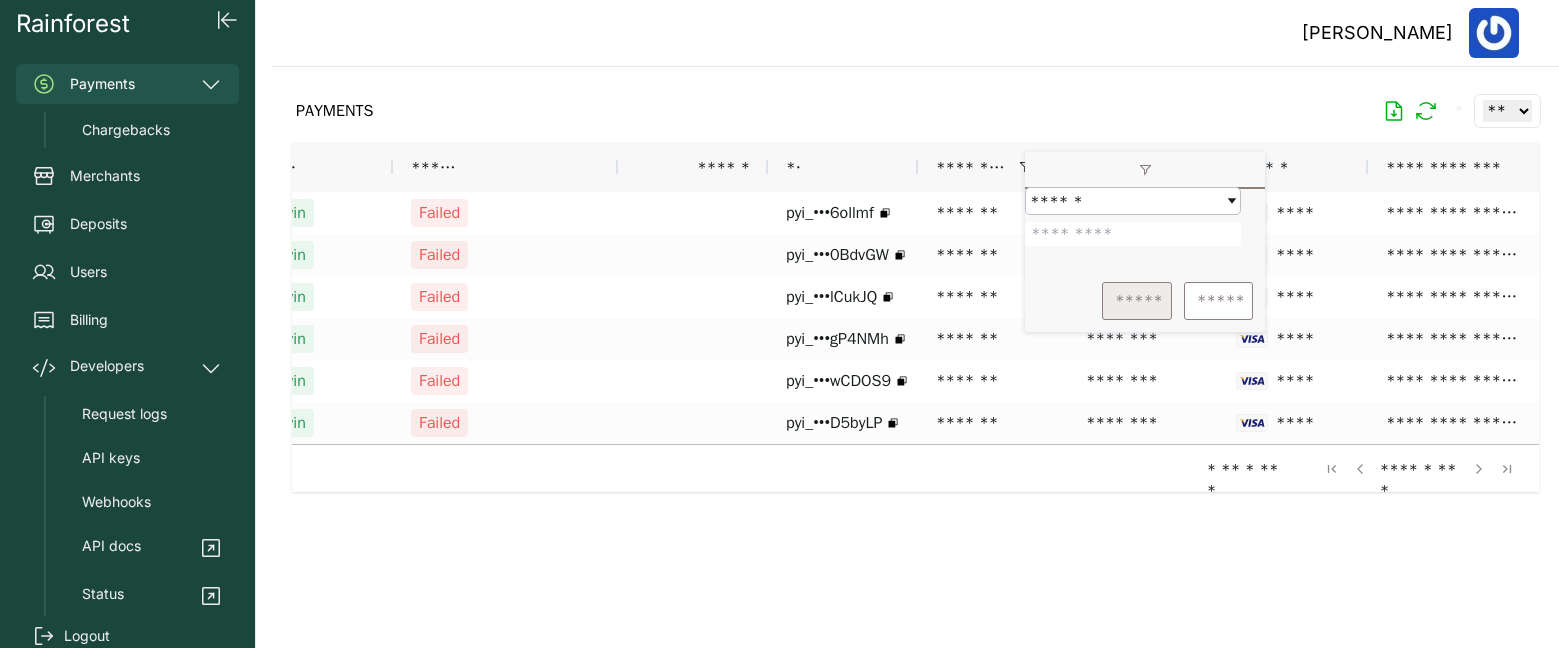 type on "*******" 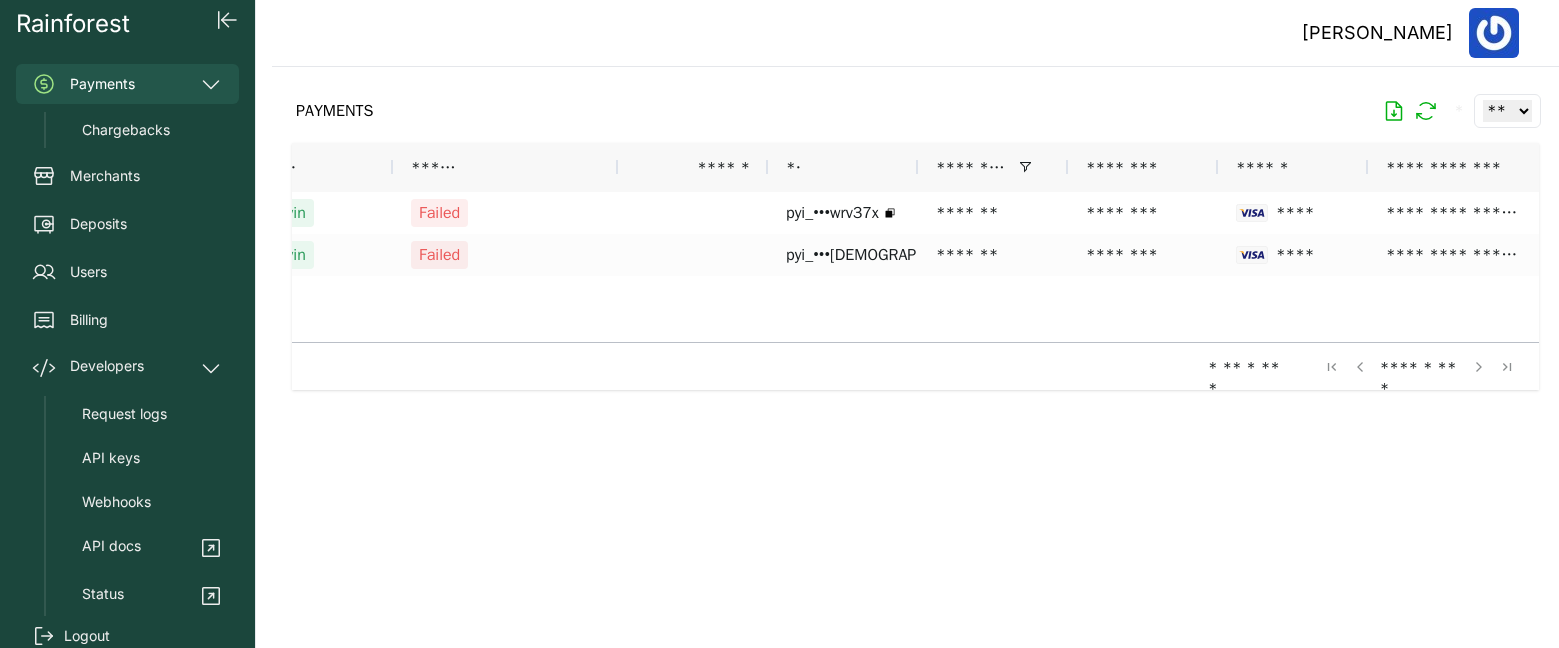 click on "*
**
*
**
*
****
*
**
*" at bounding box center [915, 366] 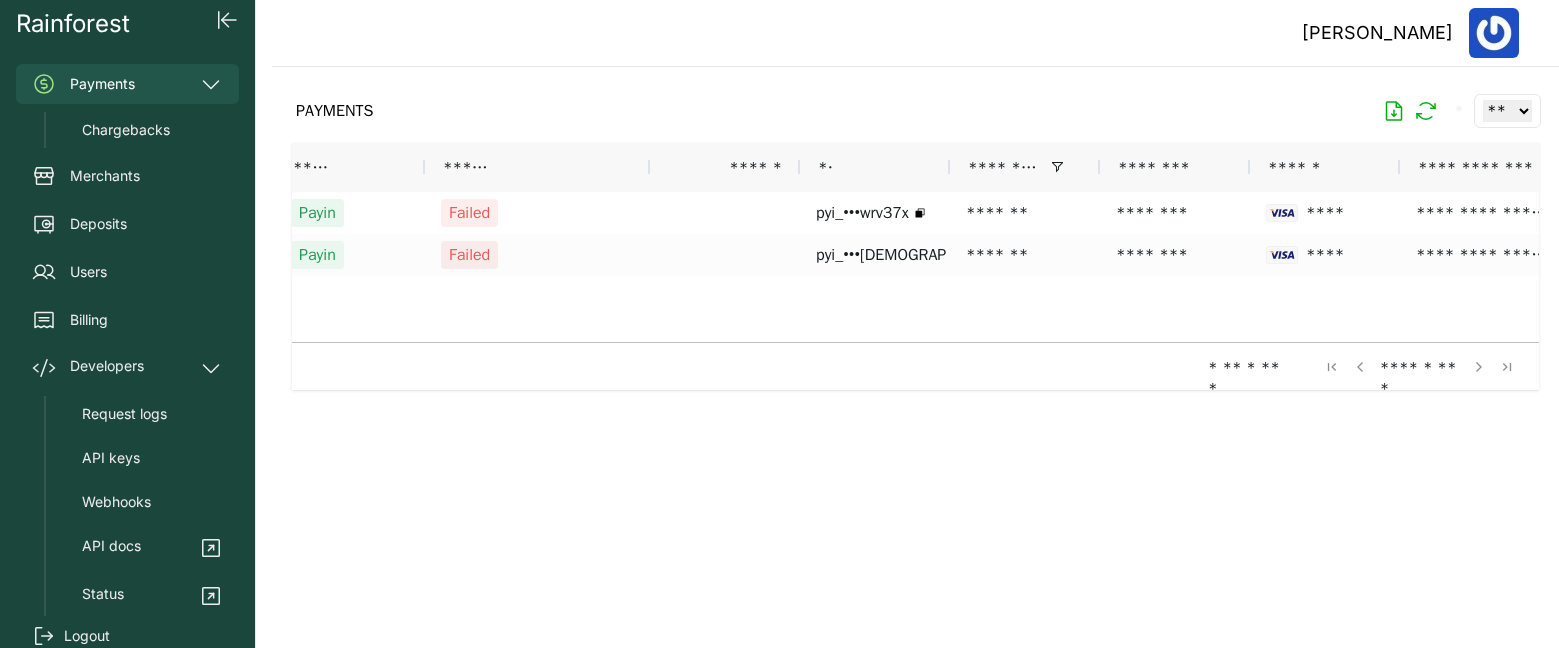 scroll, scrollTop: 0, scrollLeft: 167, axis: horizontal 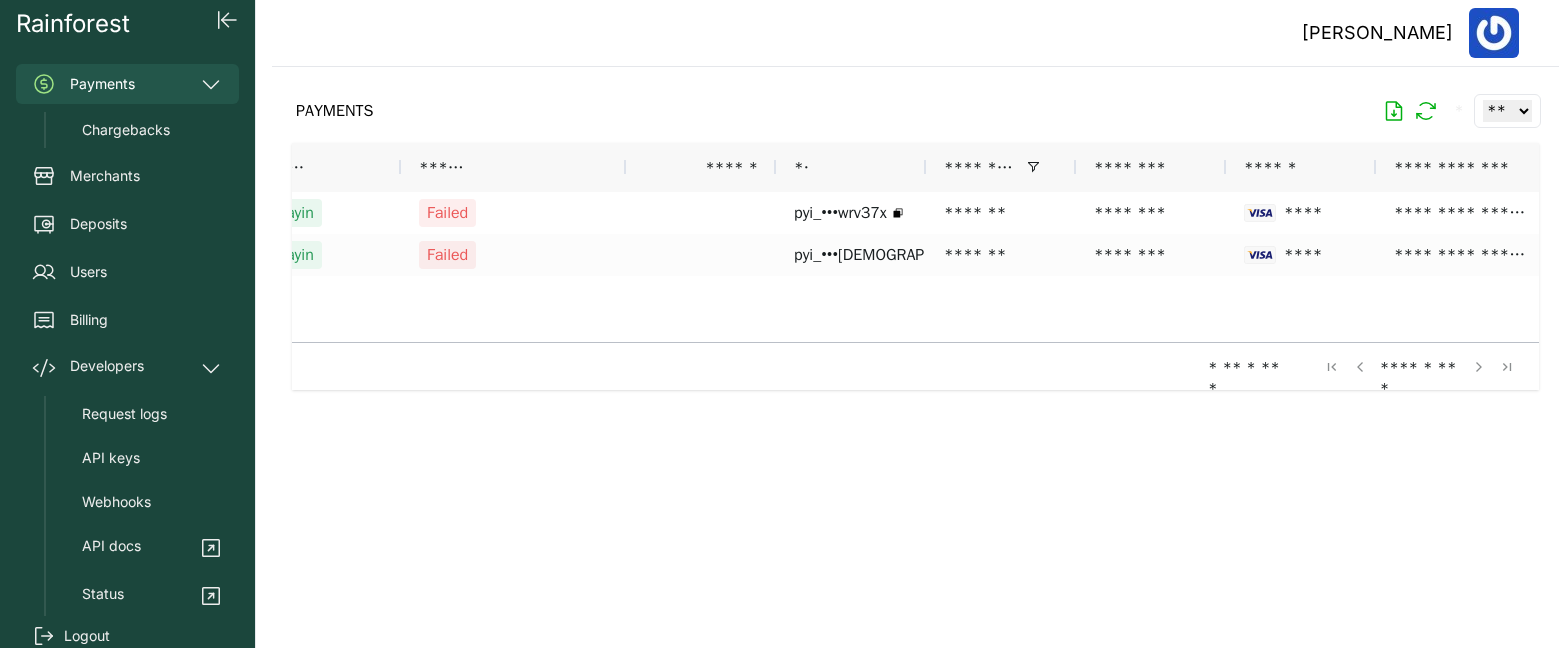 drag, startPoint x: 1074, startPoint y: 468, endPoint x: 943, endPoint y: 404, distance: 145.7978 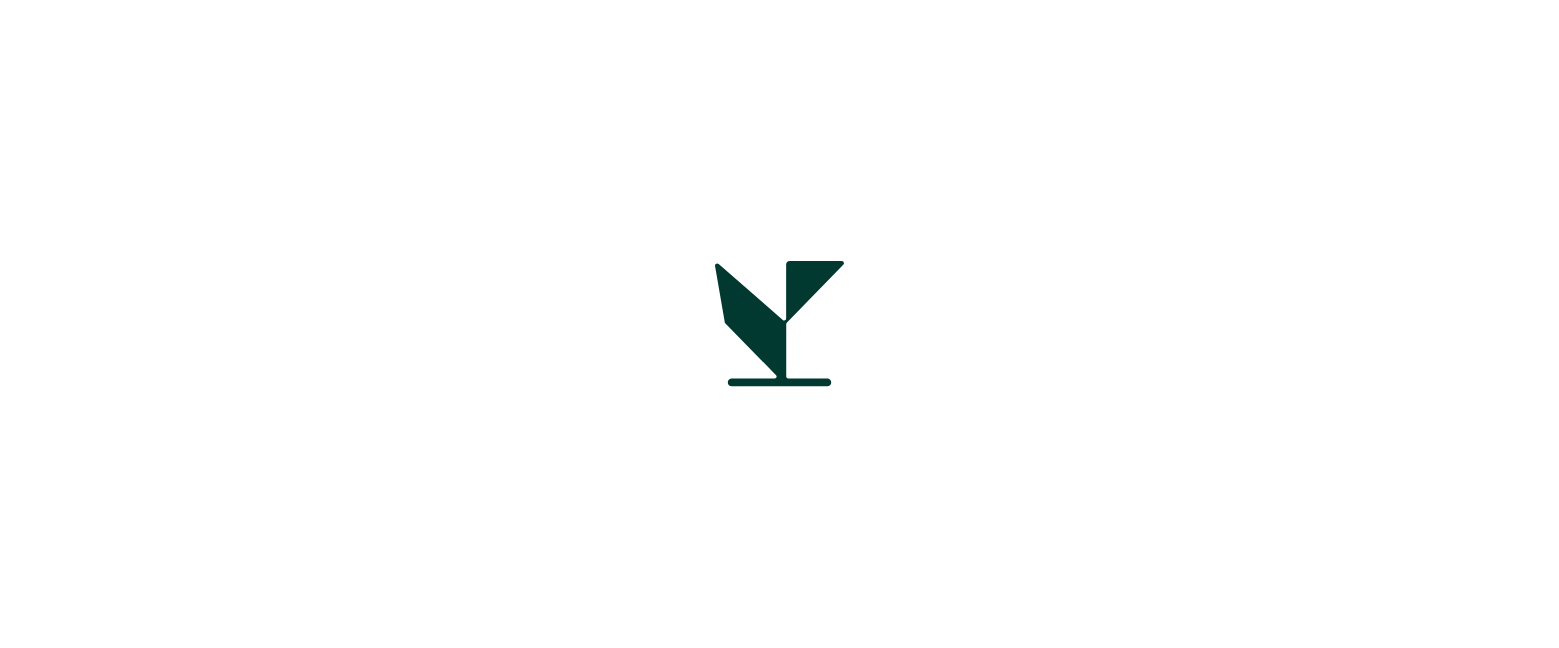 scroll, scrollTop: 0, scrollLeft: 0, axis: both 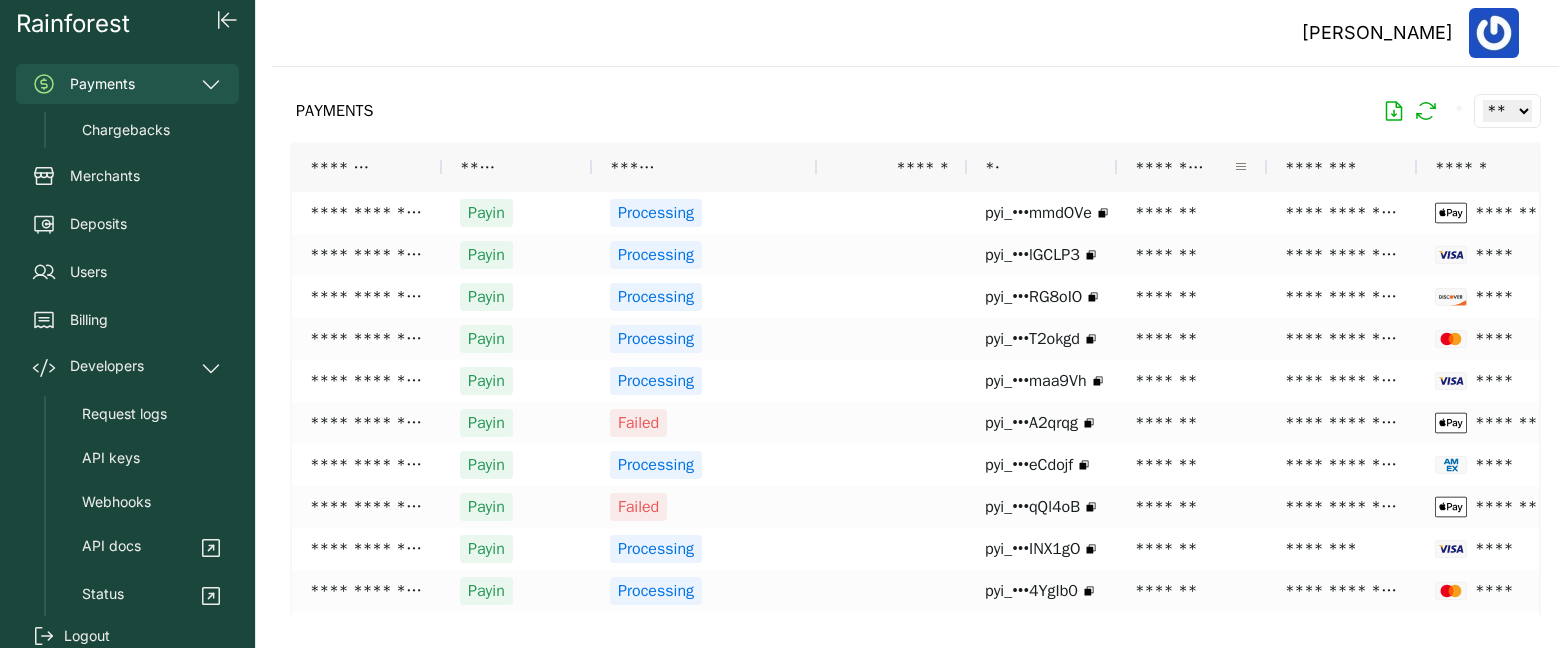 click at bounding box center (1241, 167) 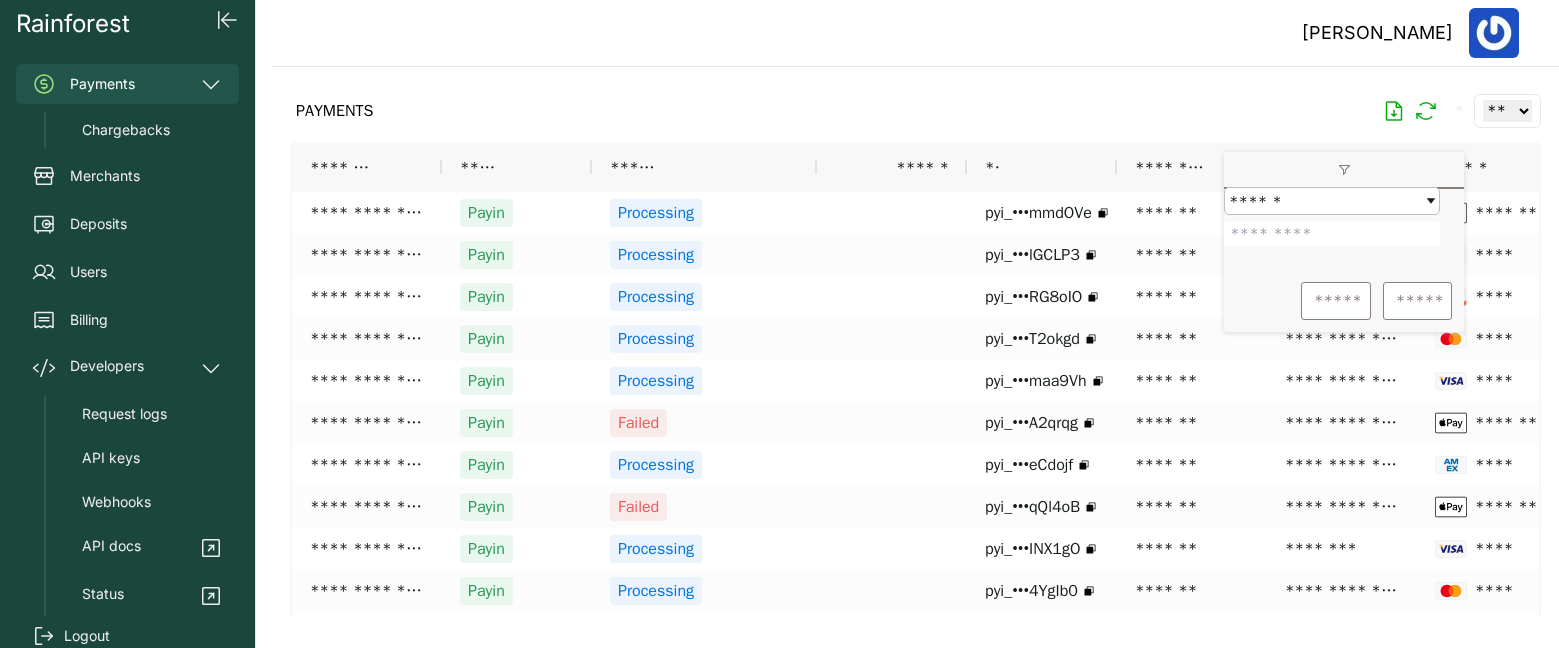 click at bounding box center (1332, 234) 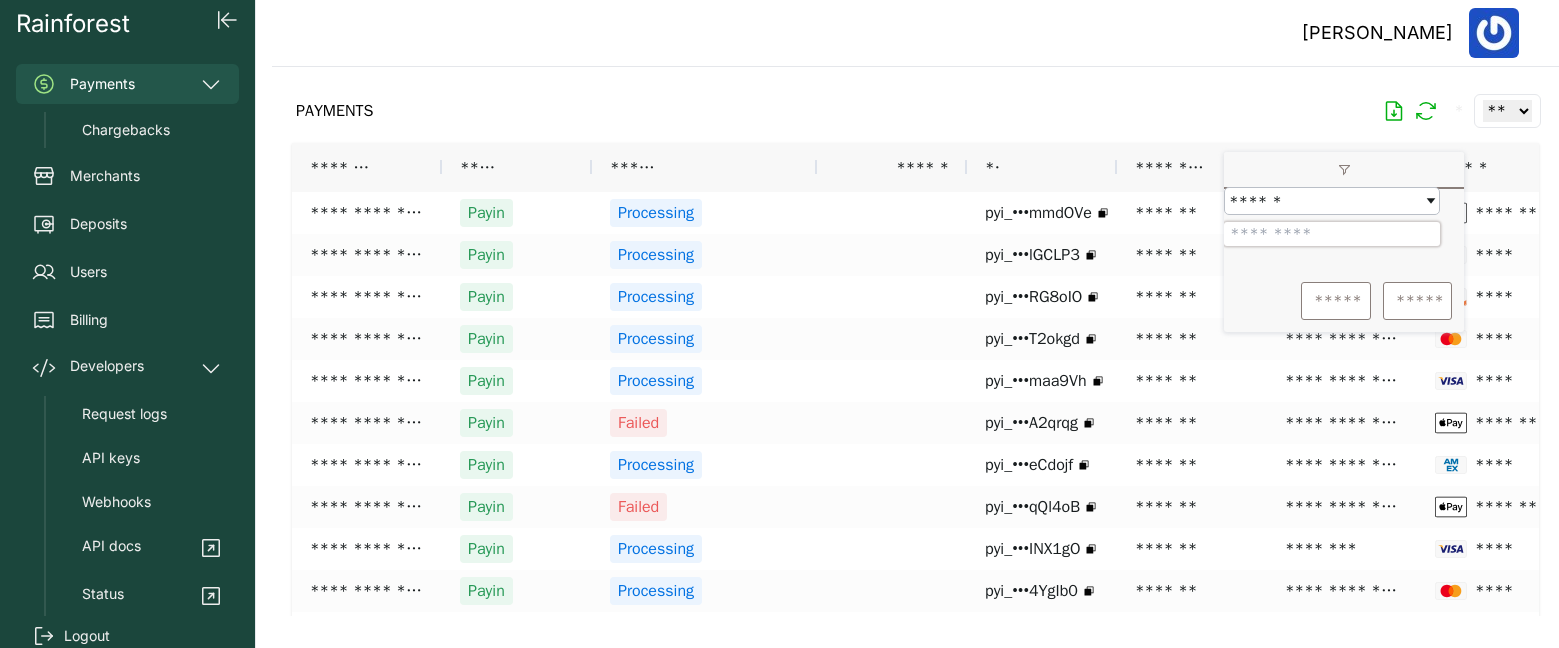 click at bounding box center [1332, 234] 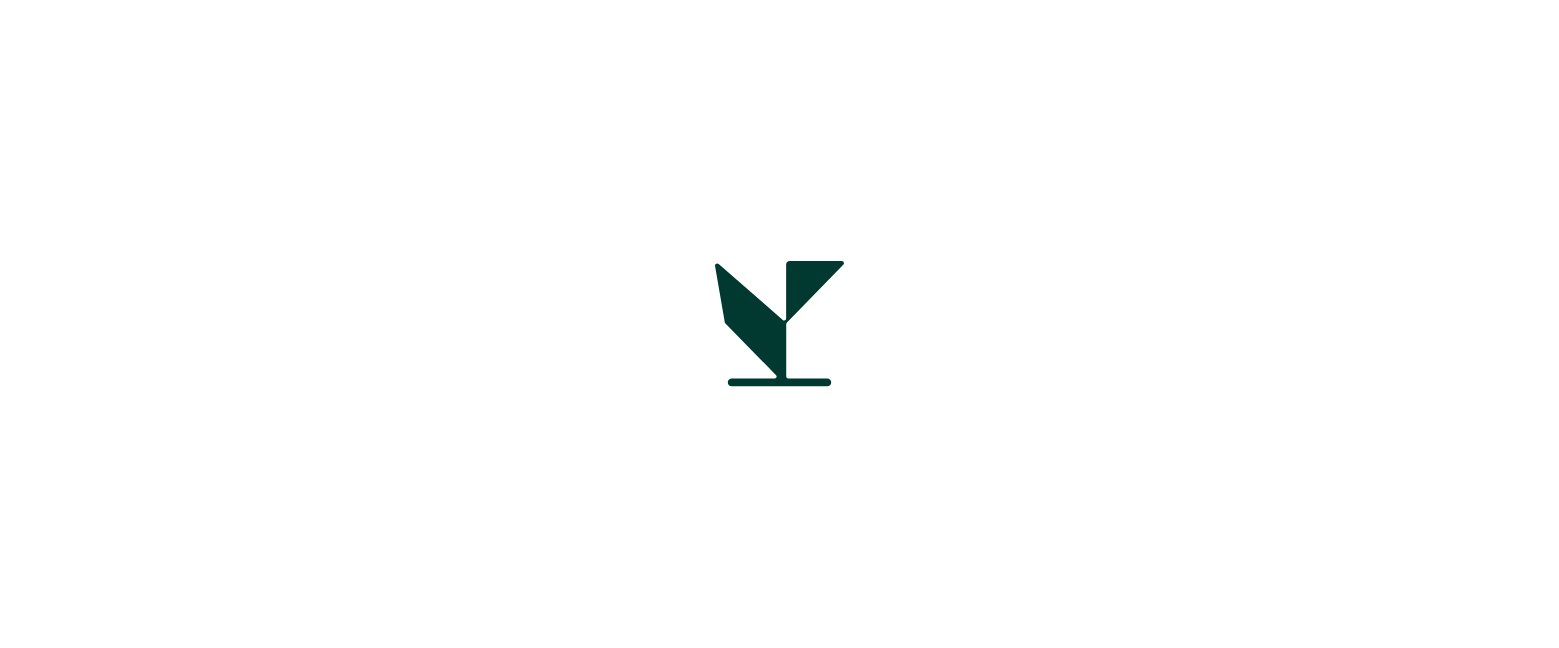 scroll, scrollTop: 0, scrollLeft: 0, axis: both 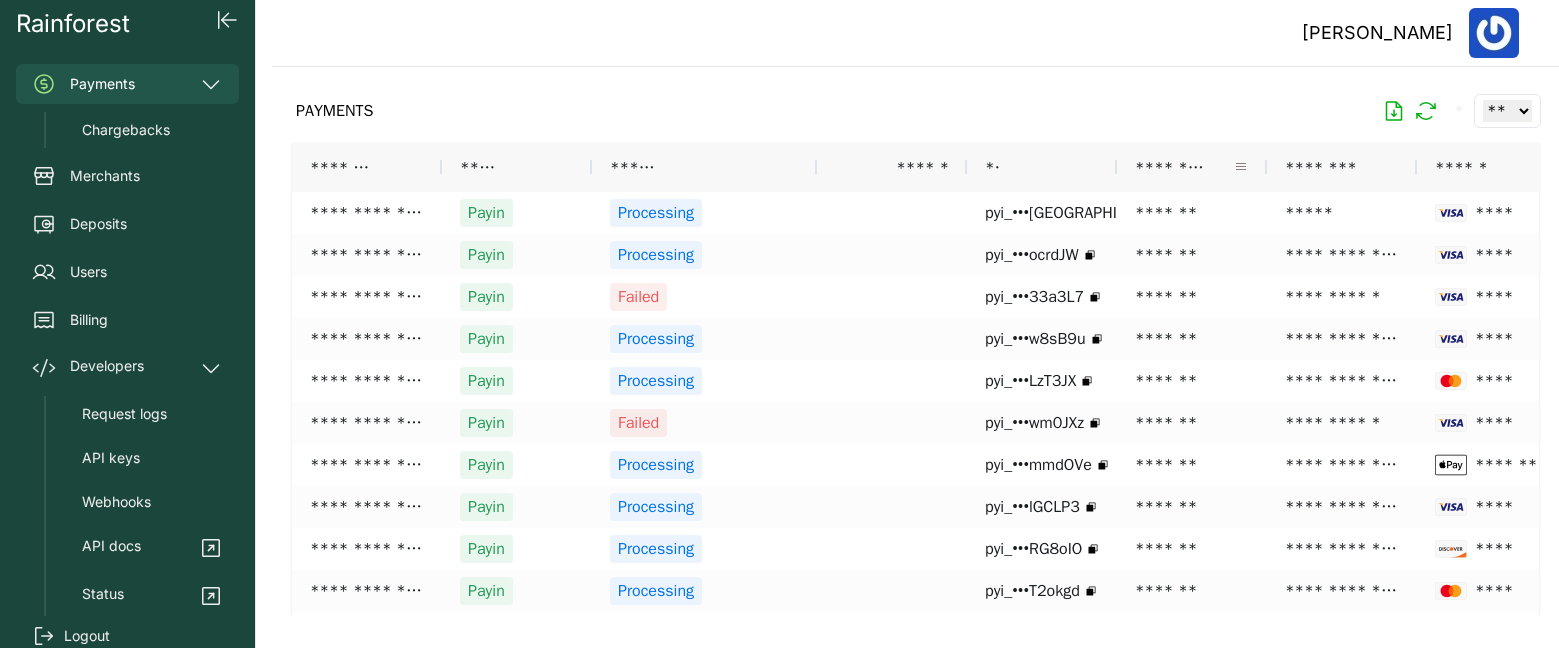 click at bounding box center [1241, 167] 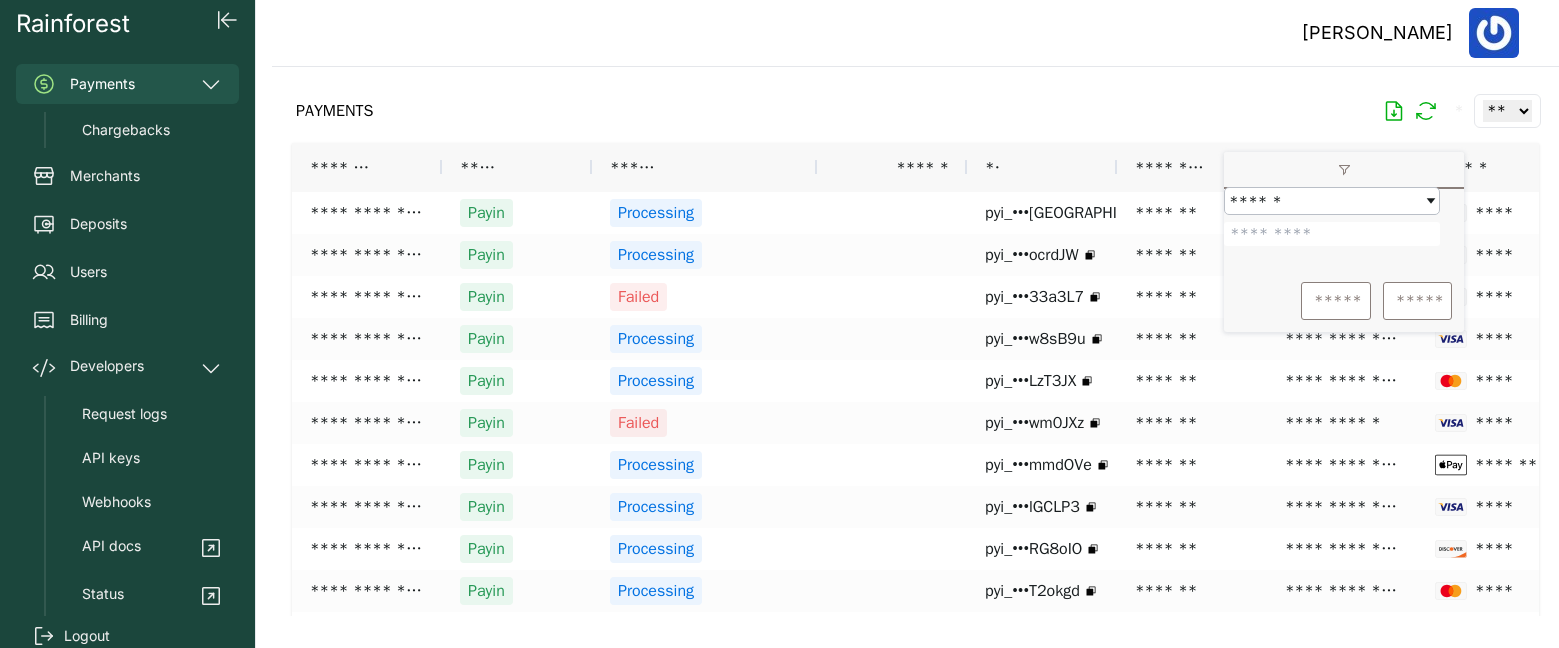 click at bounding box center [1332, 234] 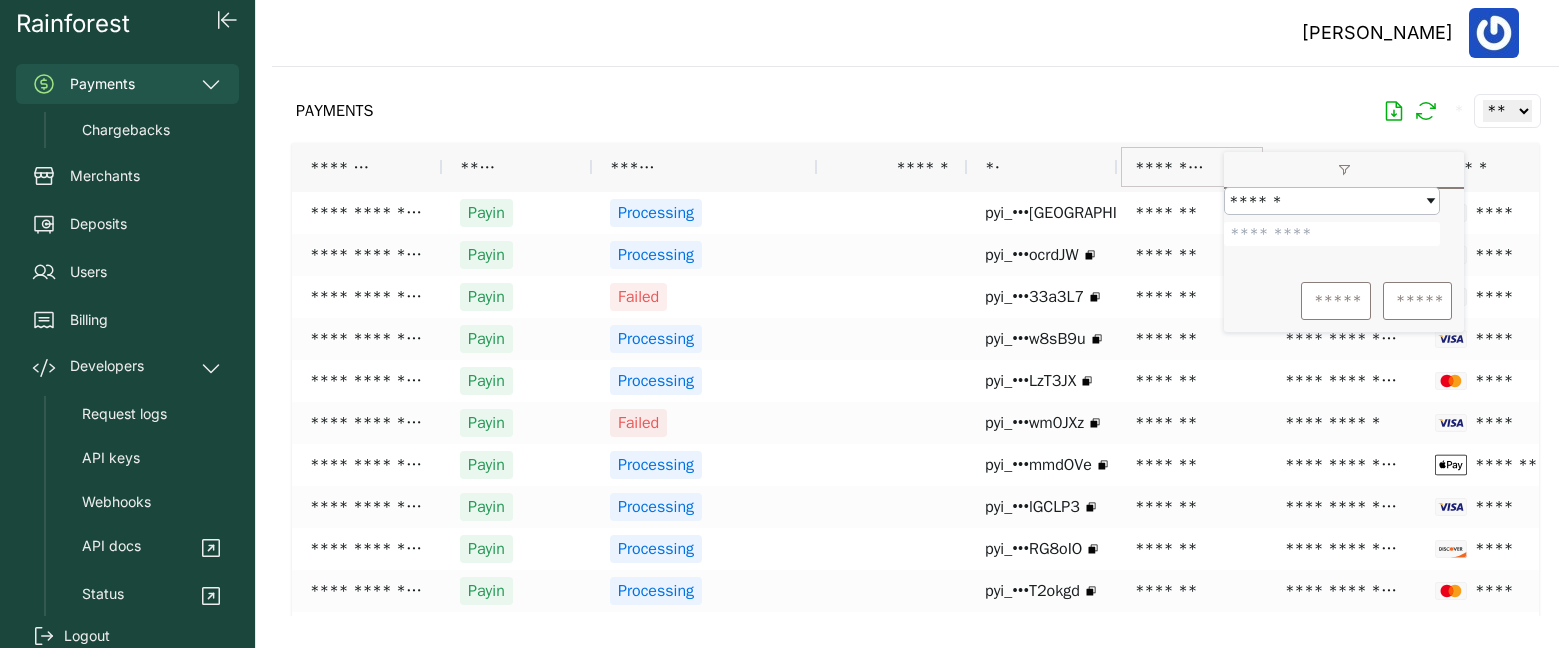 type on "*******" 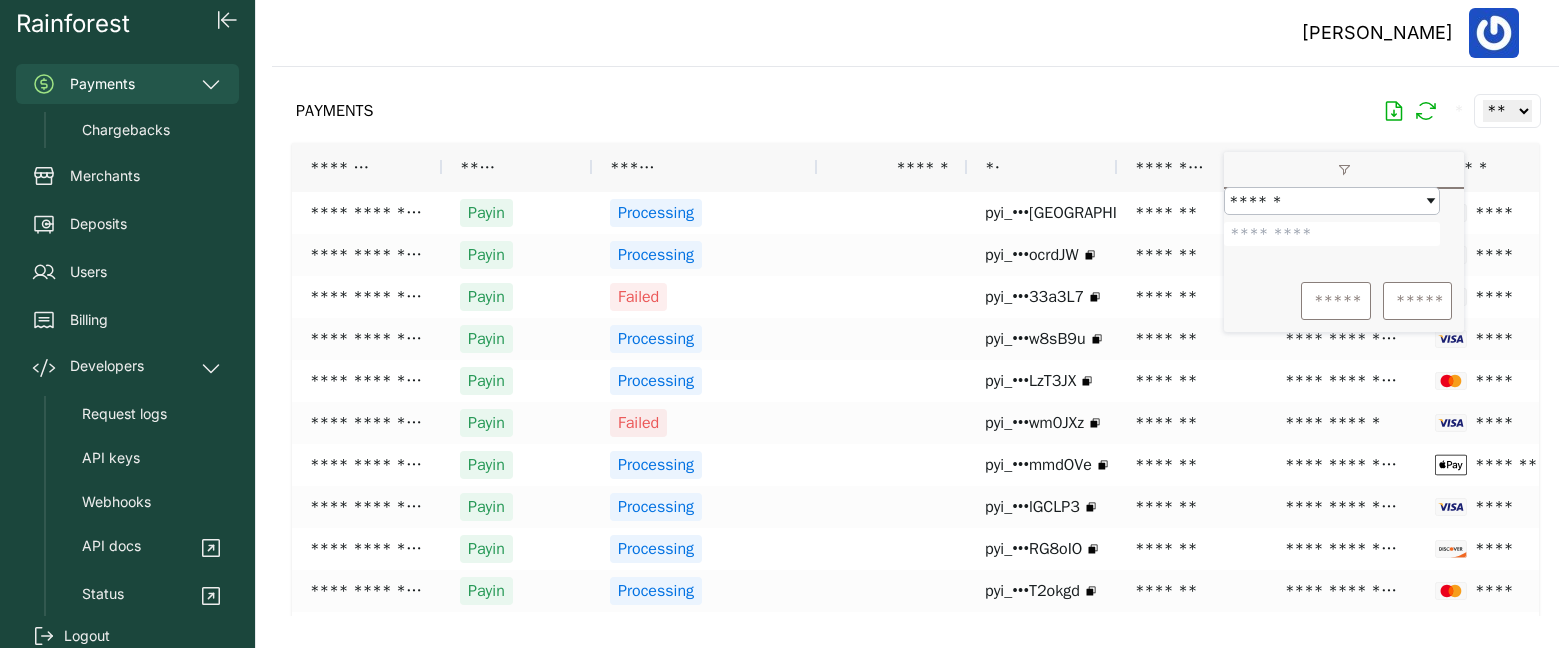click on "PAYMENTS * ** ** ** ***" at bounding box center (915, 111) 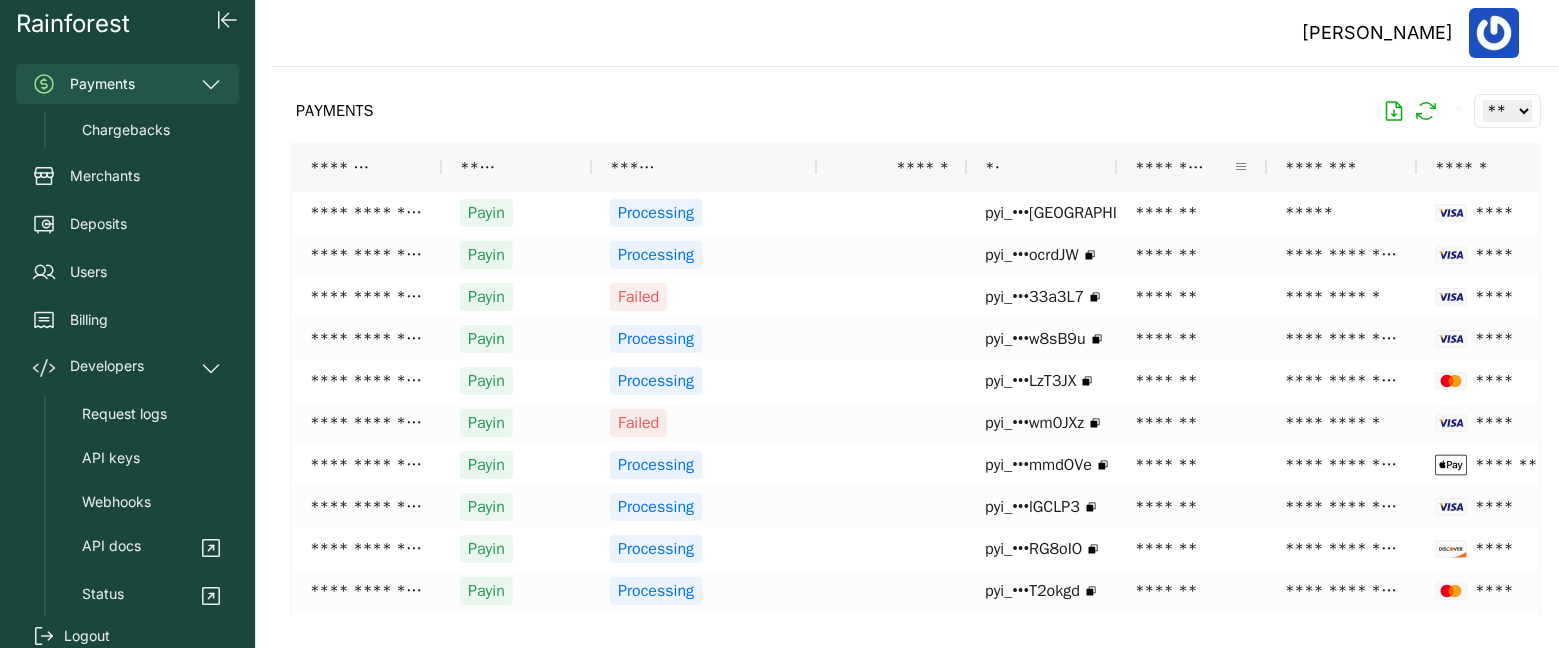 click at bounding box center [1241, 167] 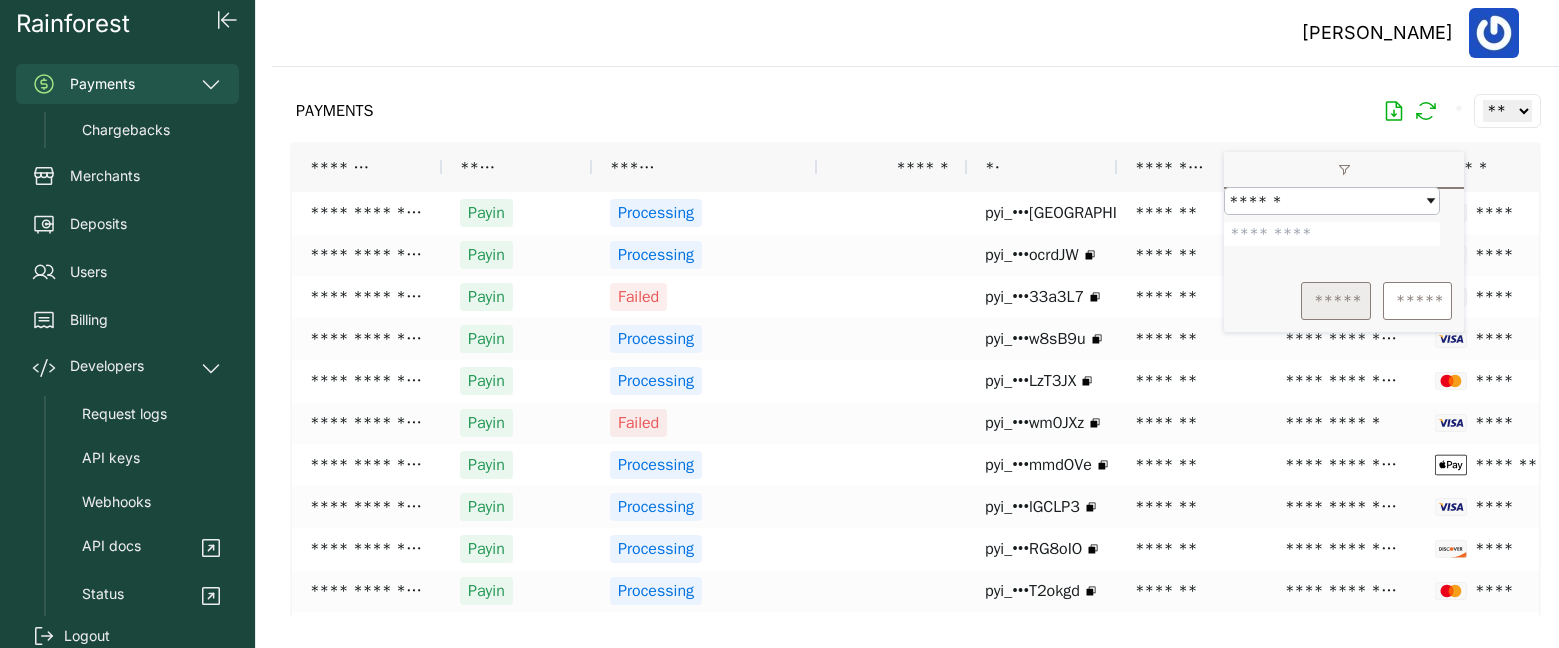 click on "*****" at bounding box center (1336, 301) 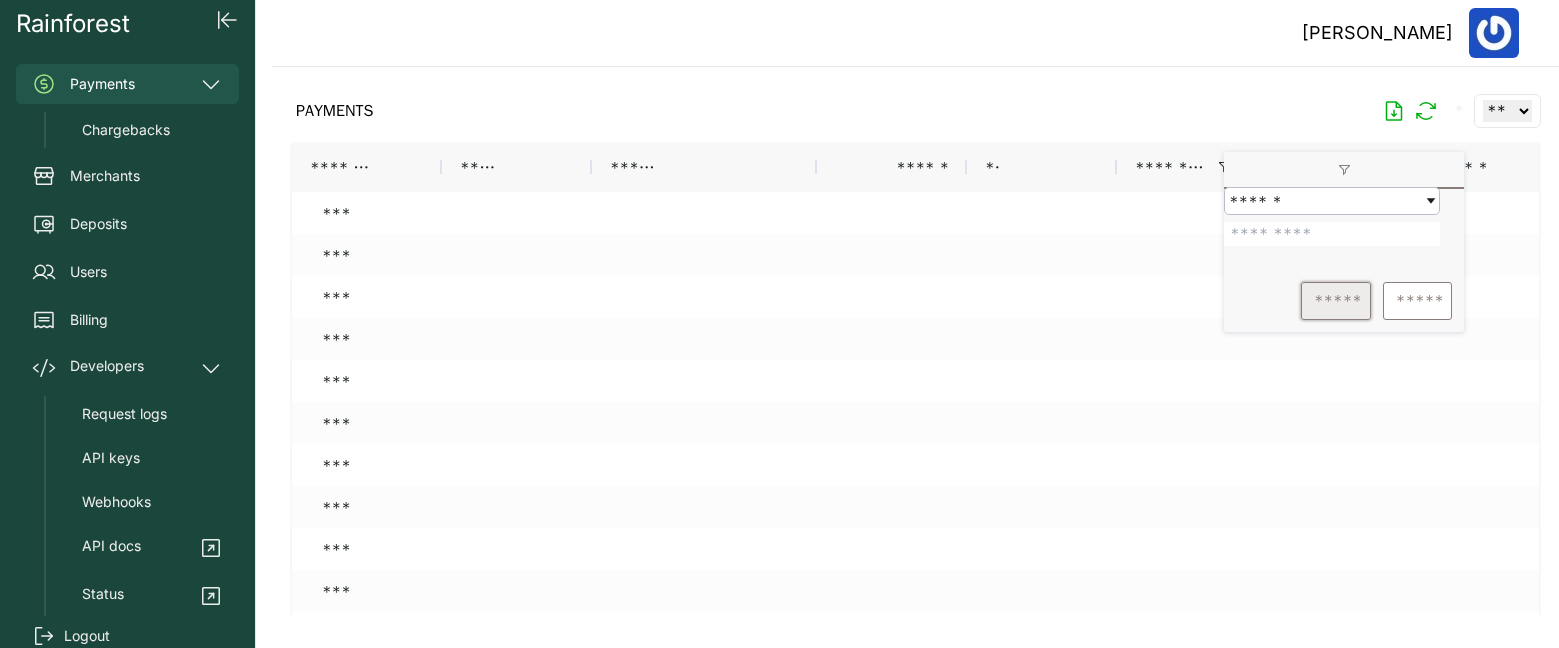 click on "*****" at bounding box center (1336, 301) 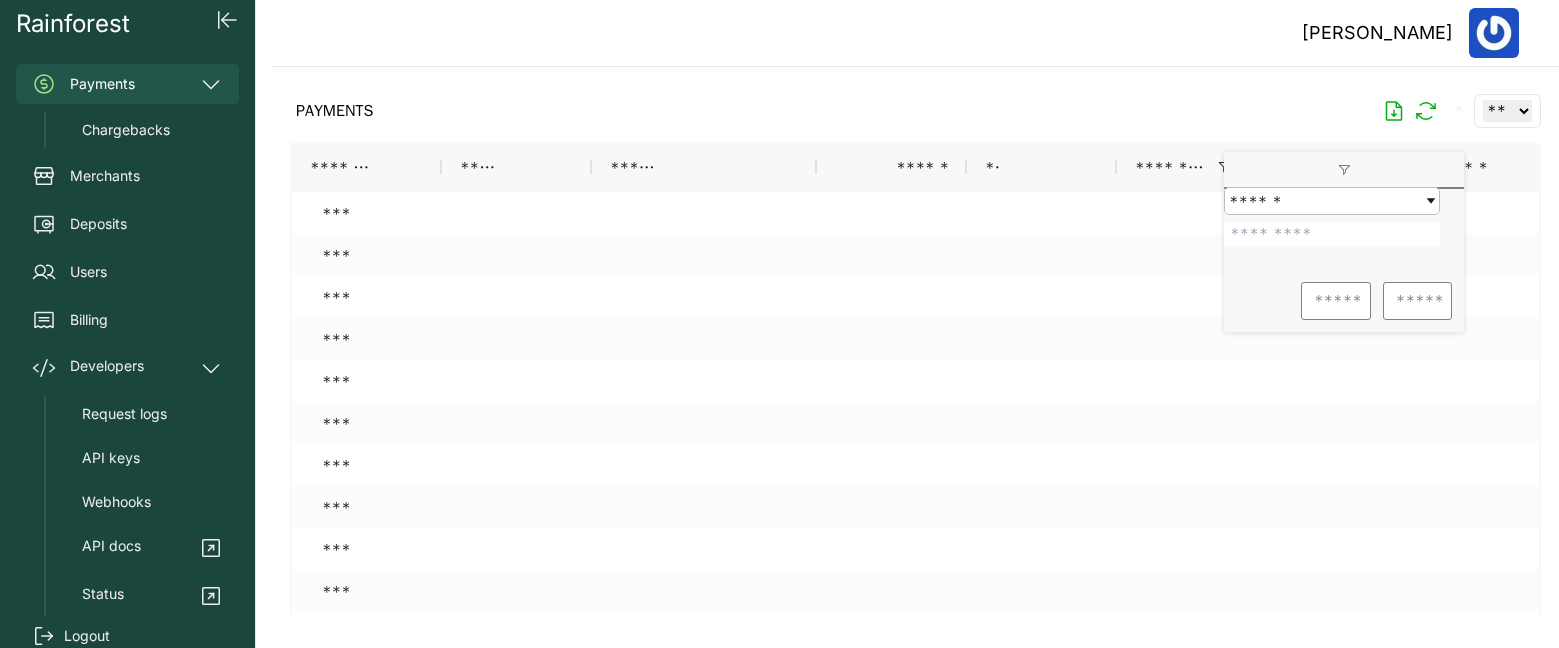 click on "Payments" at bounding box center [127, 84] 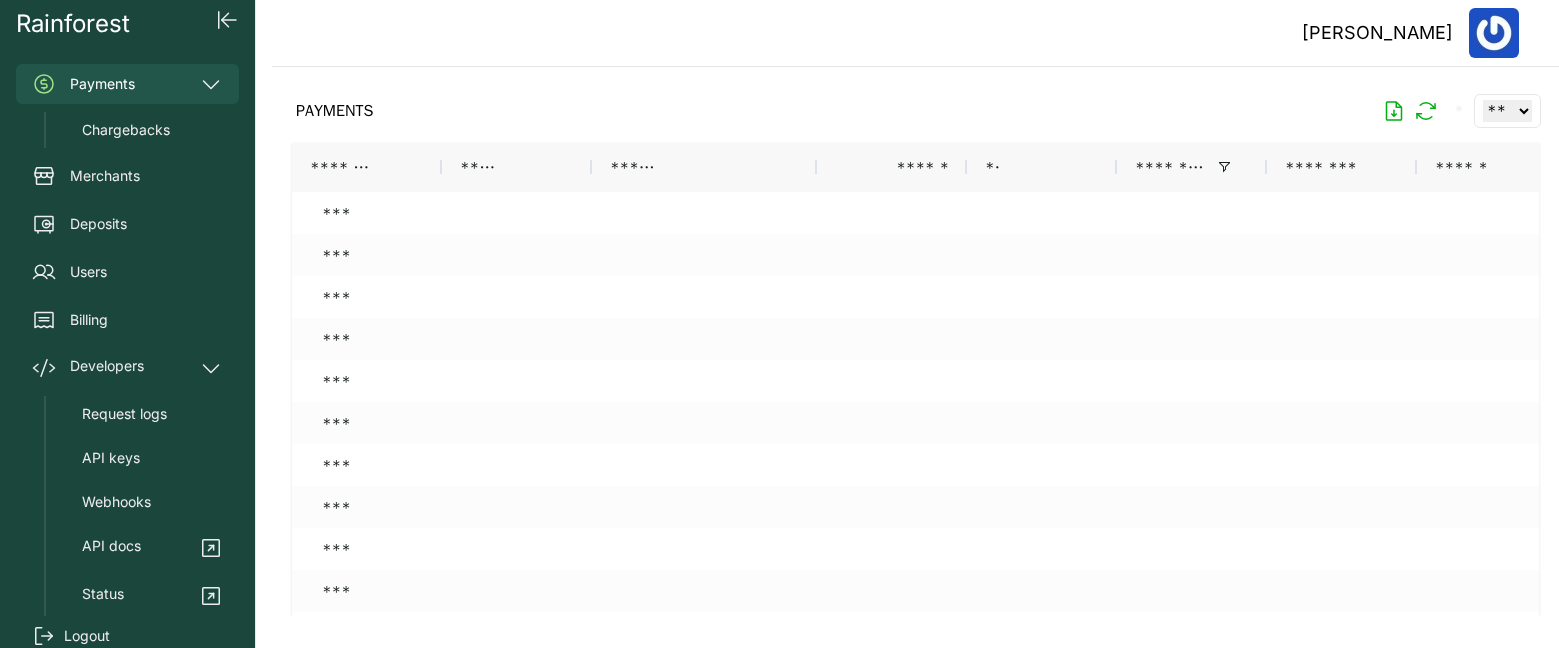 click on "Payments" at bounding box center [127, 84] 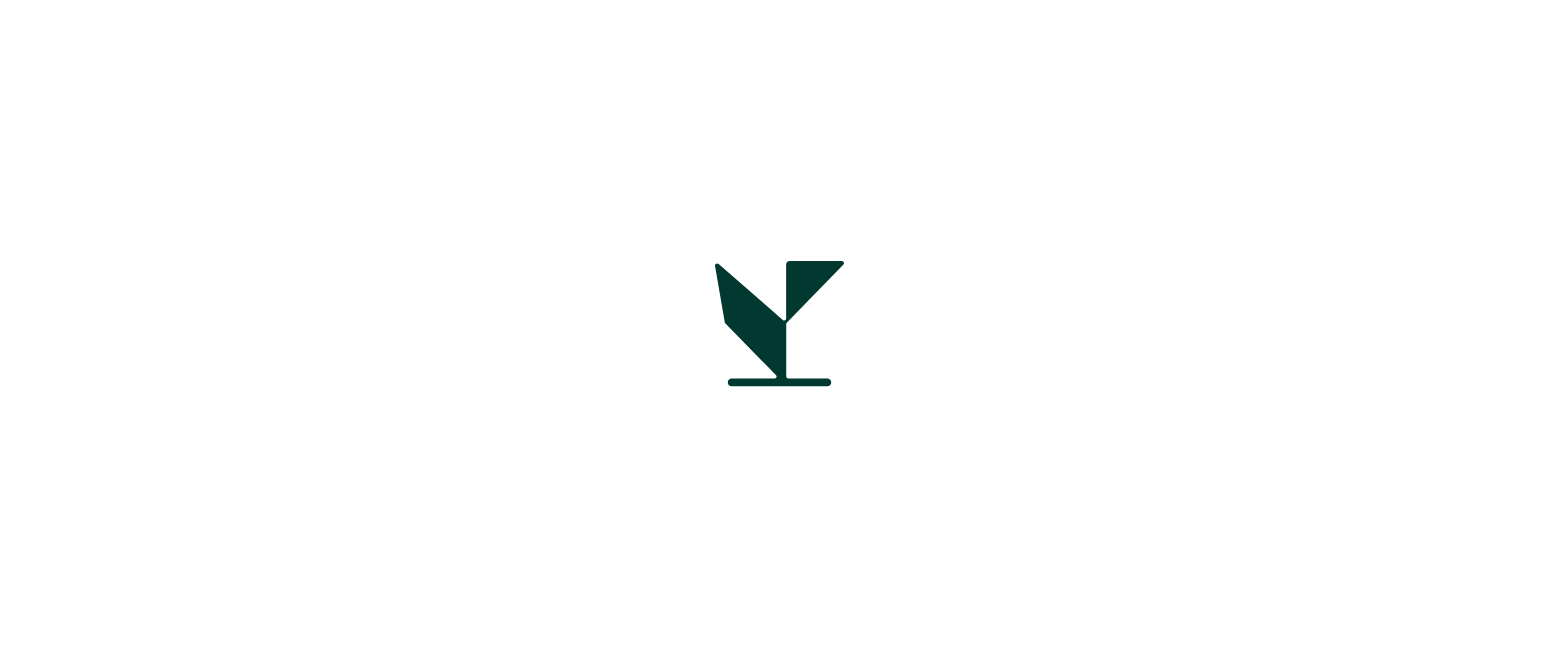 scroll, scrollTop: 0, scrollLeft: 0, axis: both 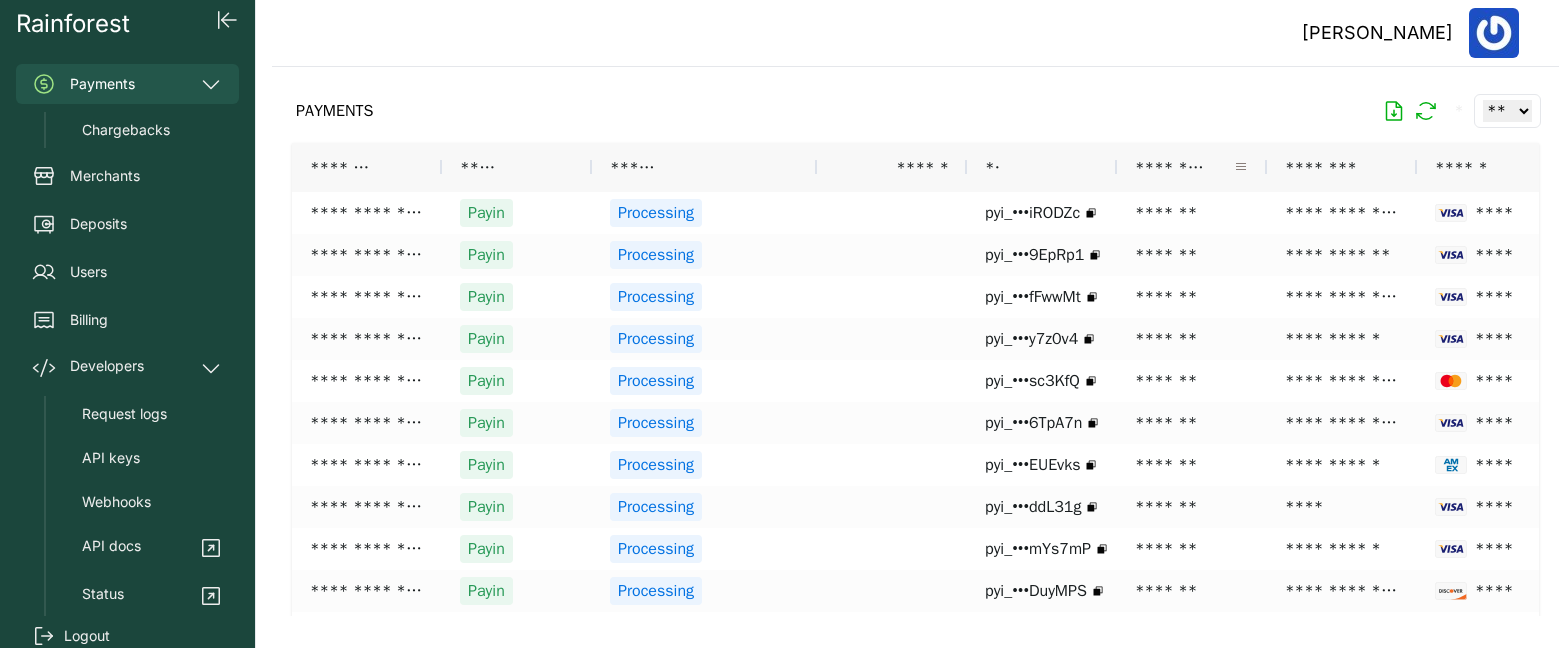 click at bounding box center (1241, 167) 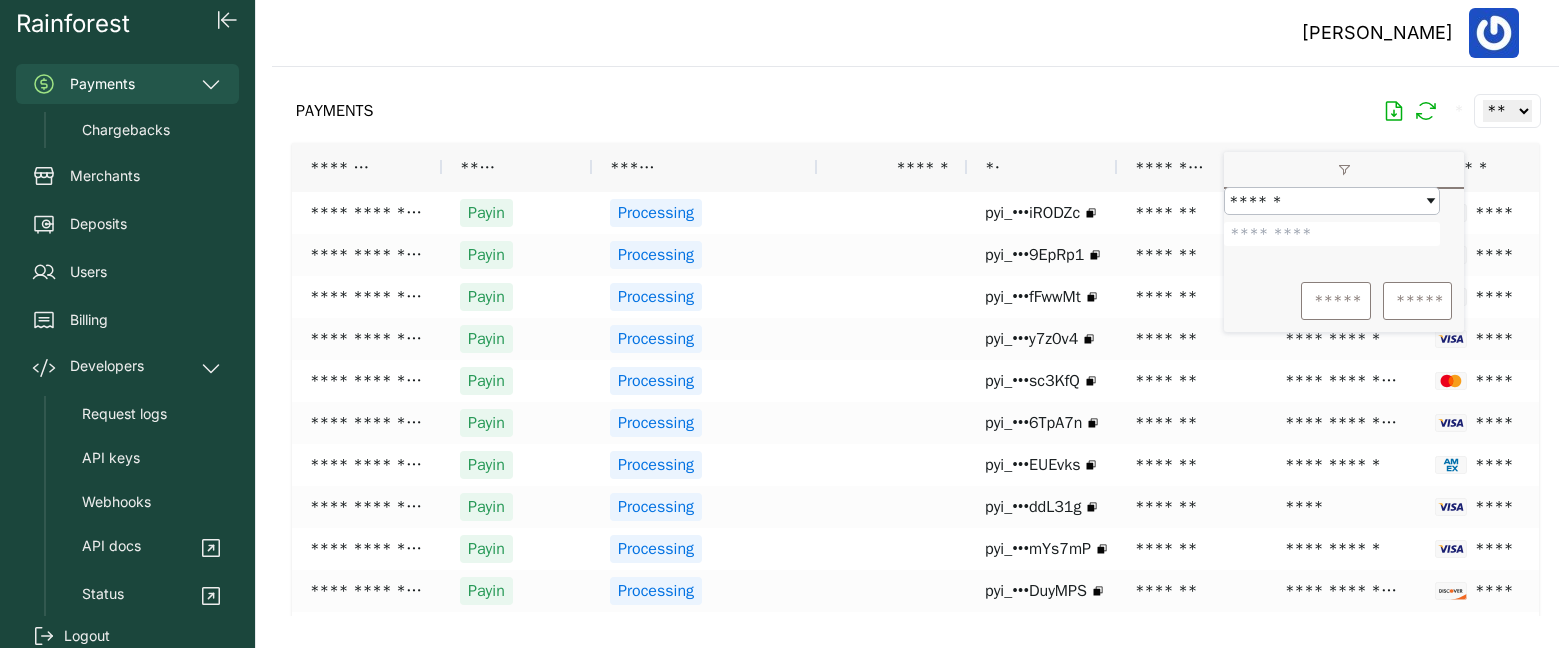 click at bounding box center [1332, 234] 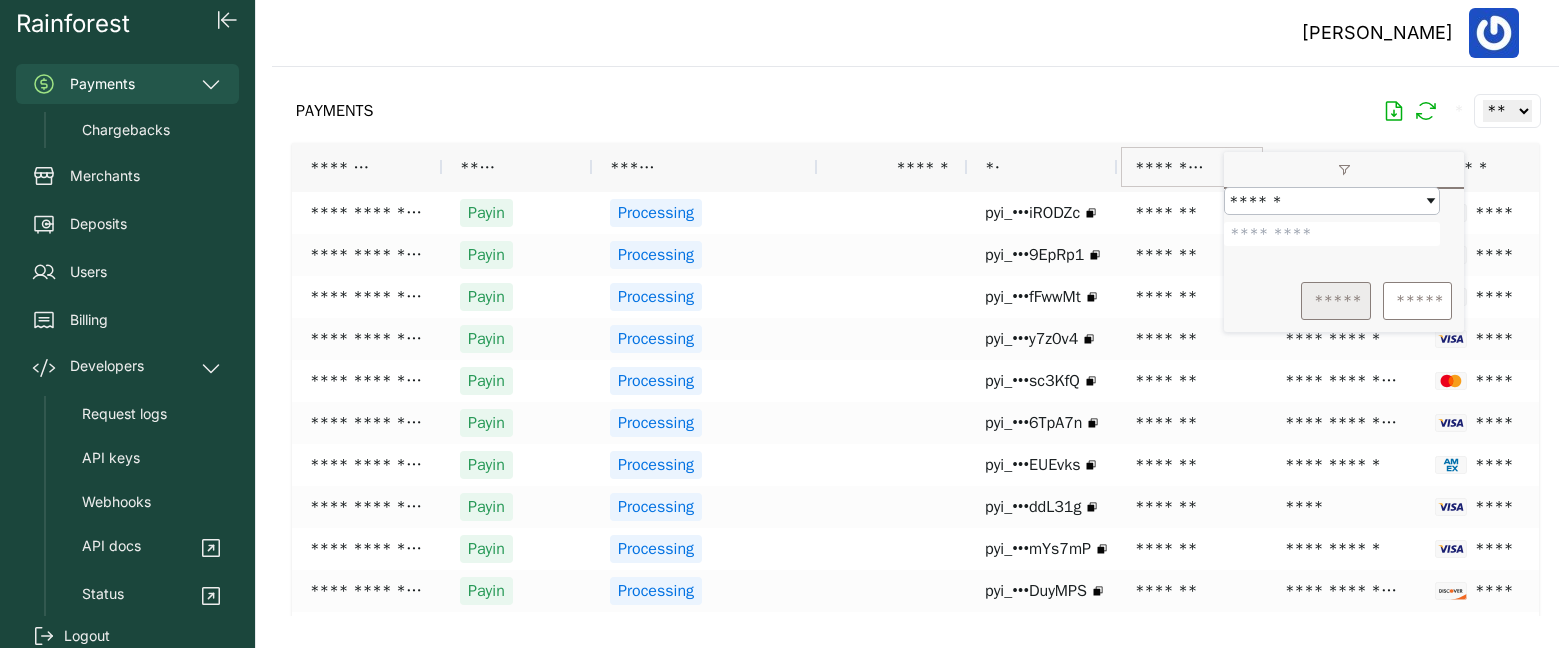 type on "*******" 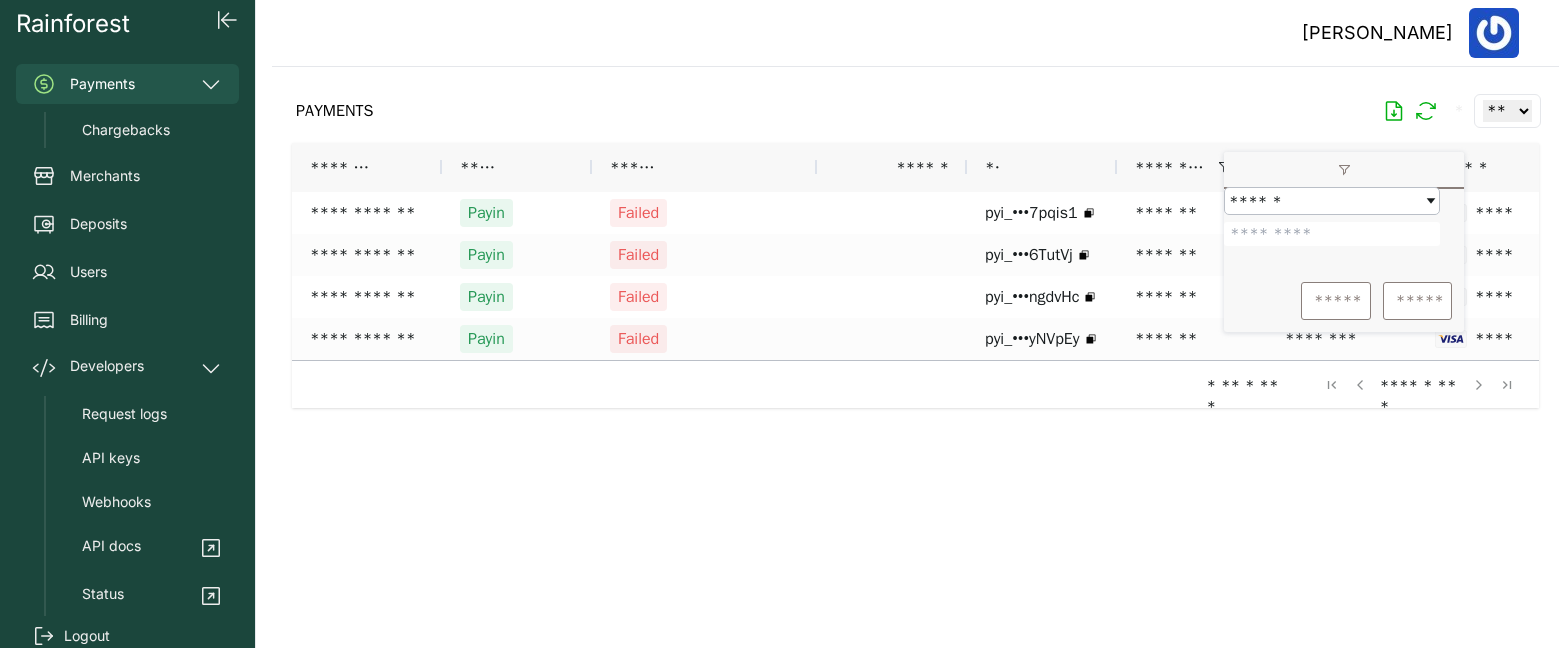 click at bounding box center (915, 341) 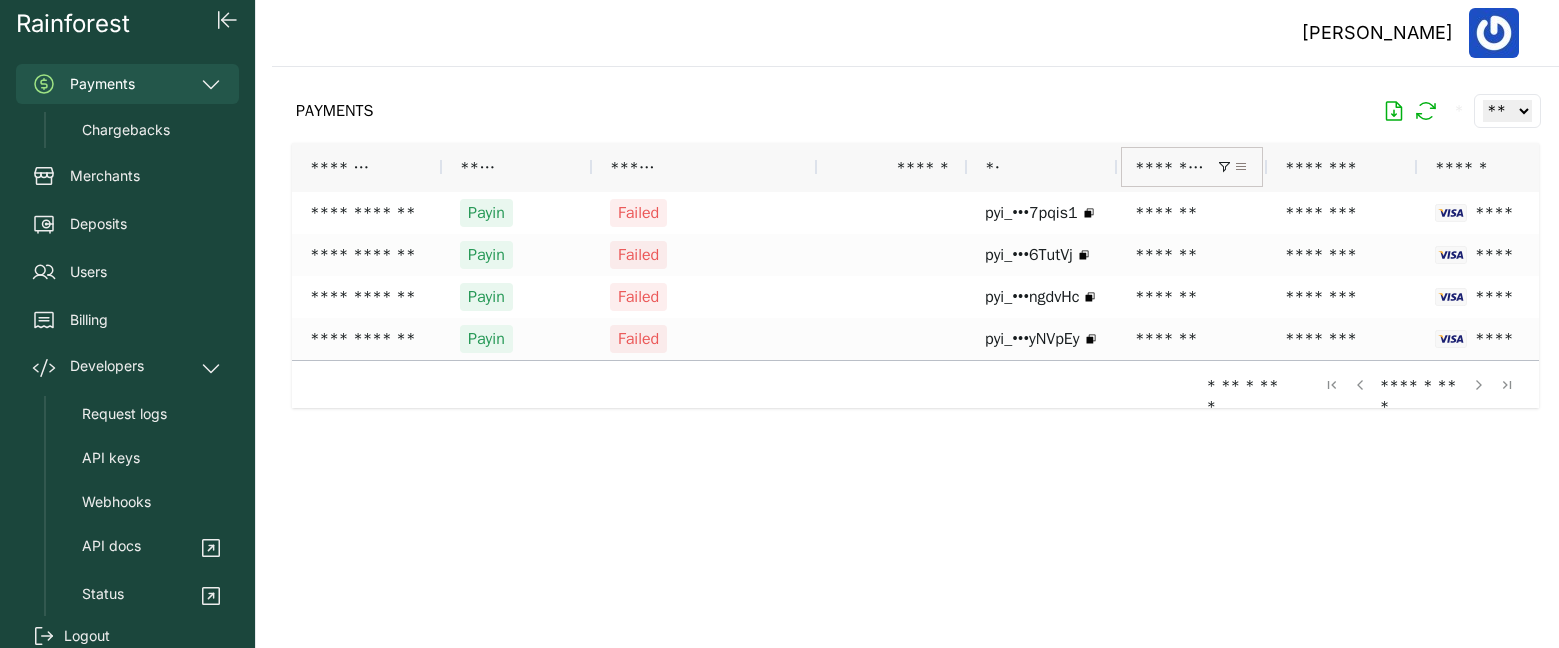 click at bounding box center [1241, 167] 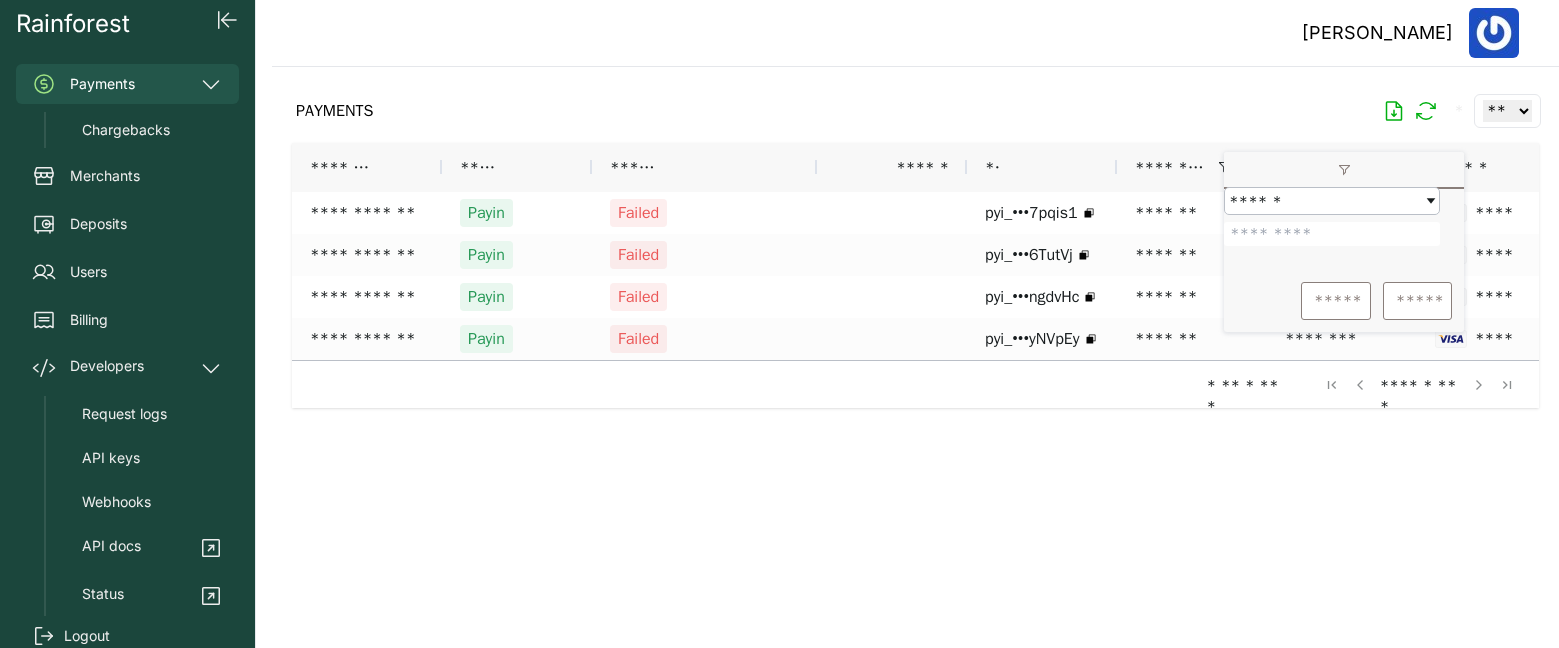 drag, startPoint x: 1322, startPoint y: 242, endPoint x: 1244, endPoint y: 241, distance: 78.00641 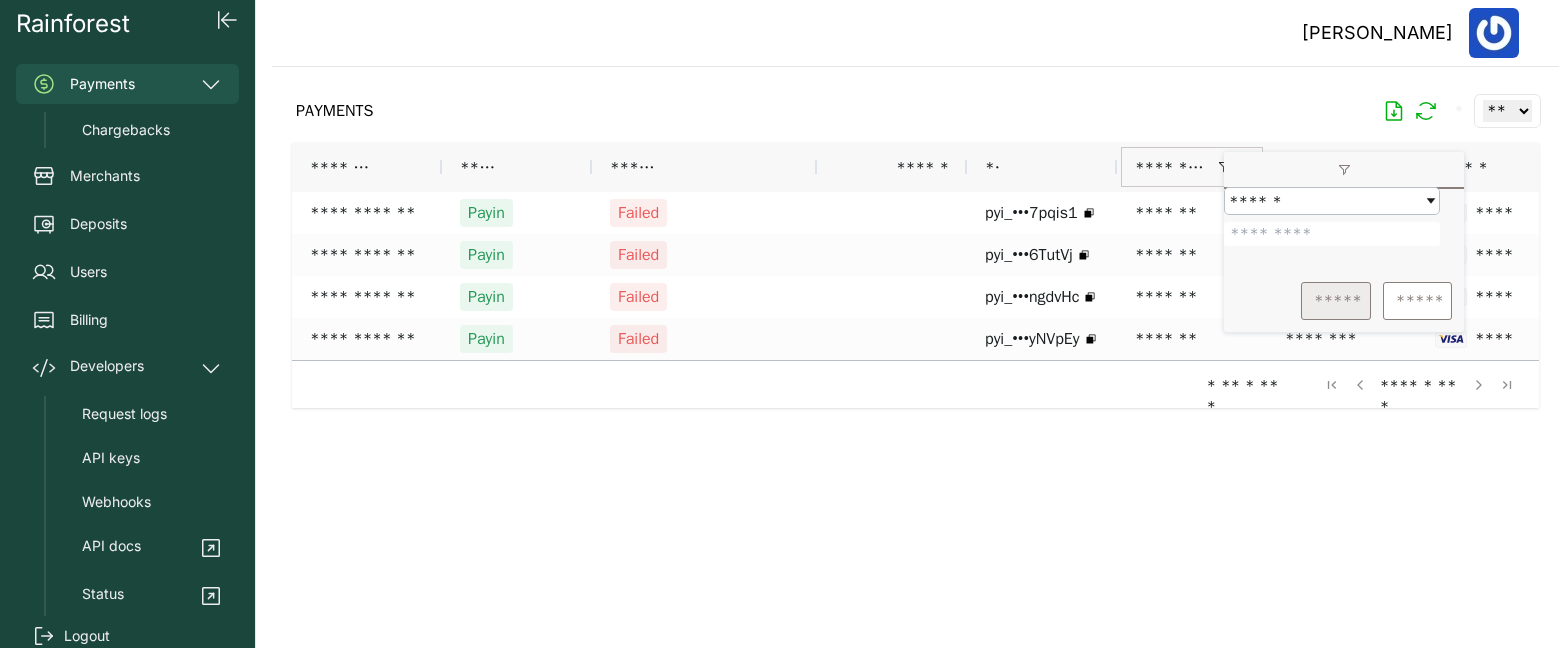type on "********" 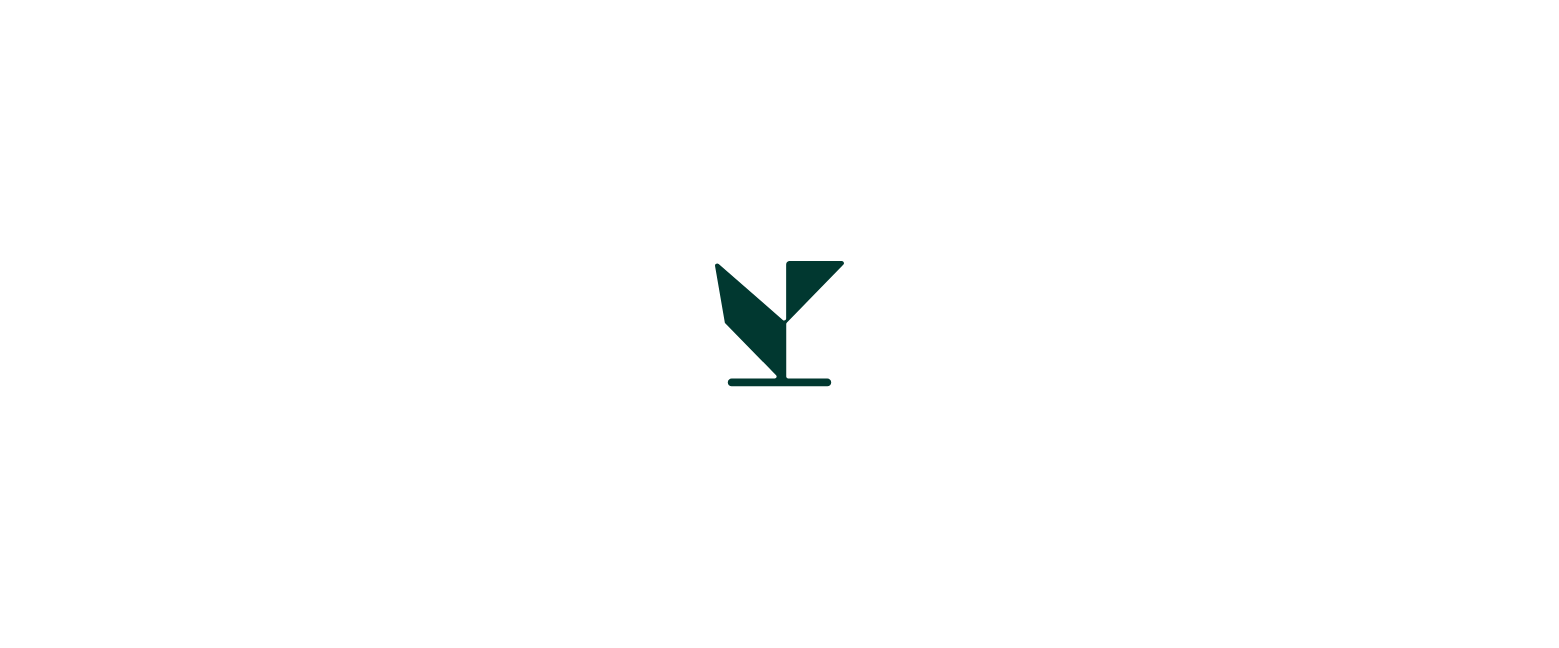 scroll, scrollTop: 0, scrollLeft: 0, axis: both 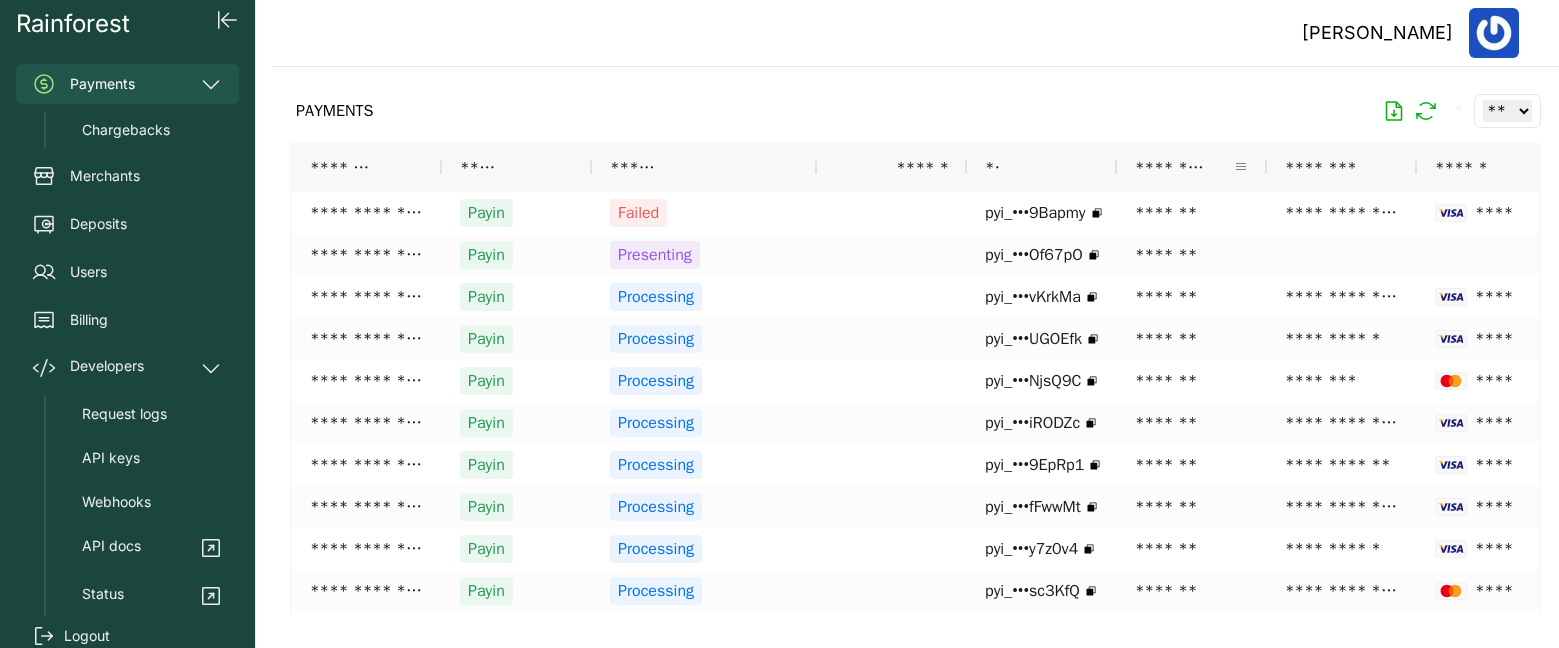 click at bounding box center [1241, 167] 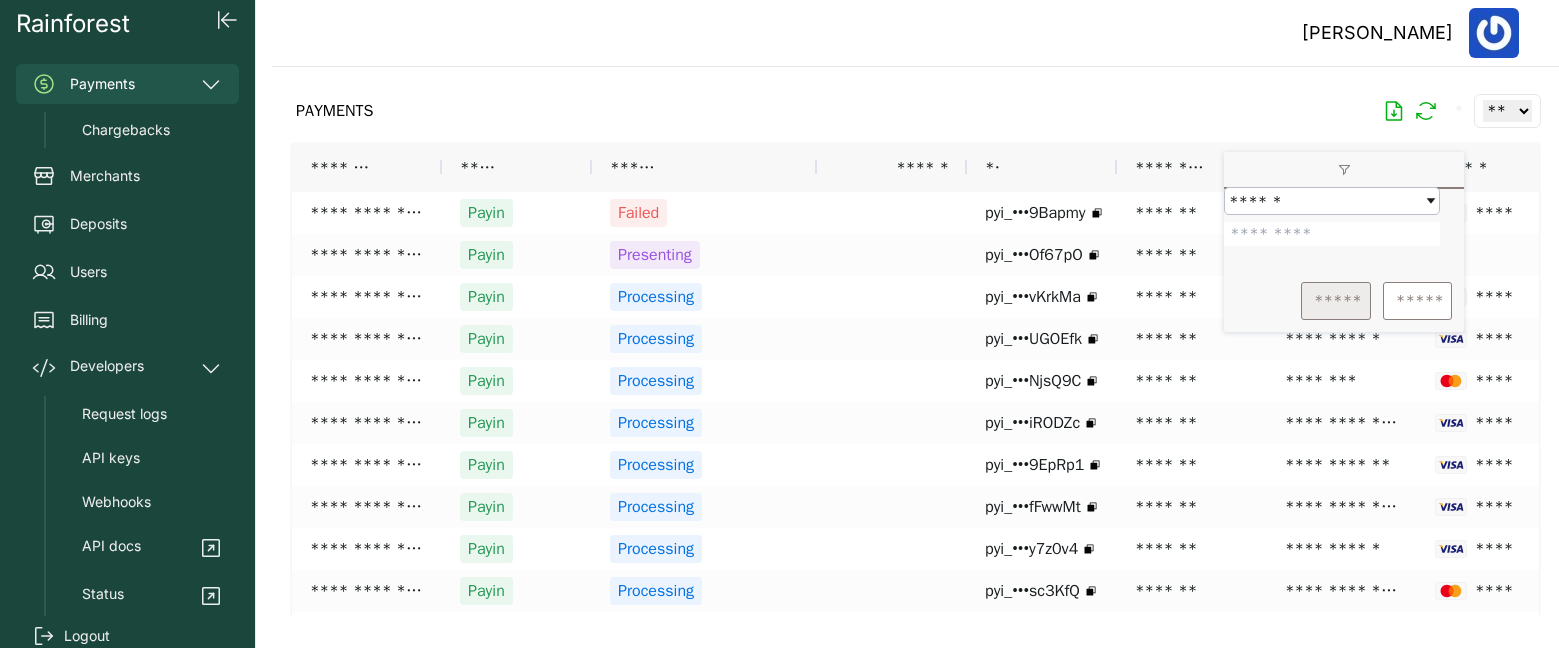 click on "*****" at bounding box center [1336, 301] 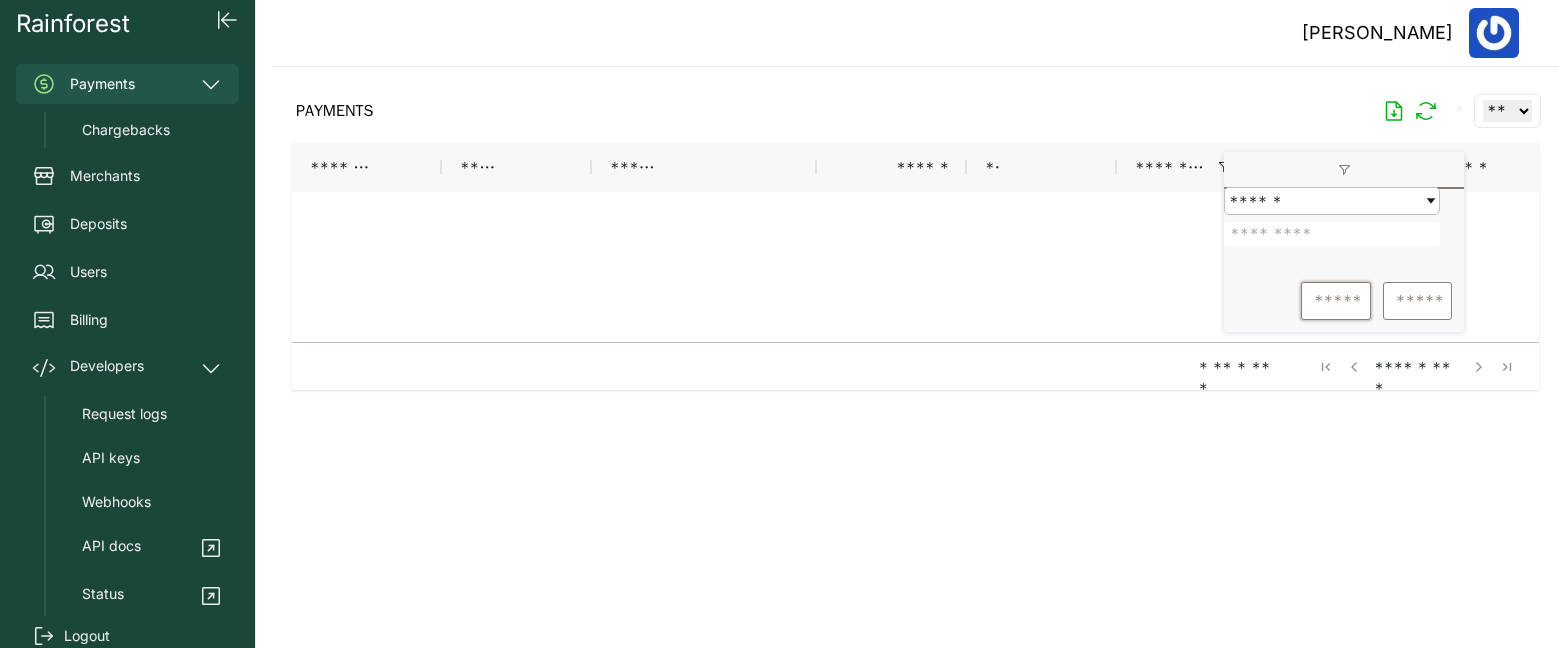 drag, startPoint x: 1341, startPoint y: 241, endPoint x: 1189, endPoint y: 239, distance: 152.01315 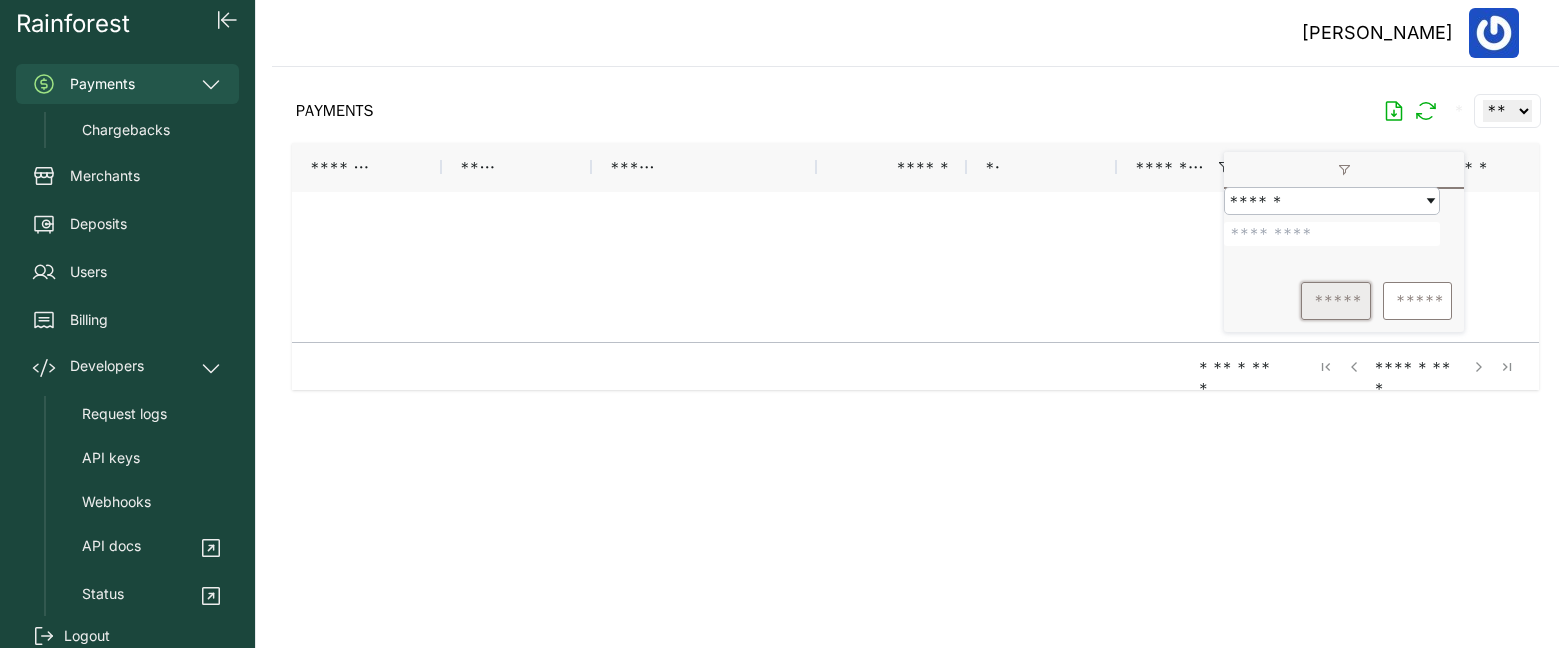 type on "*******" 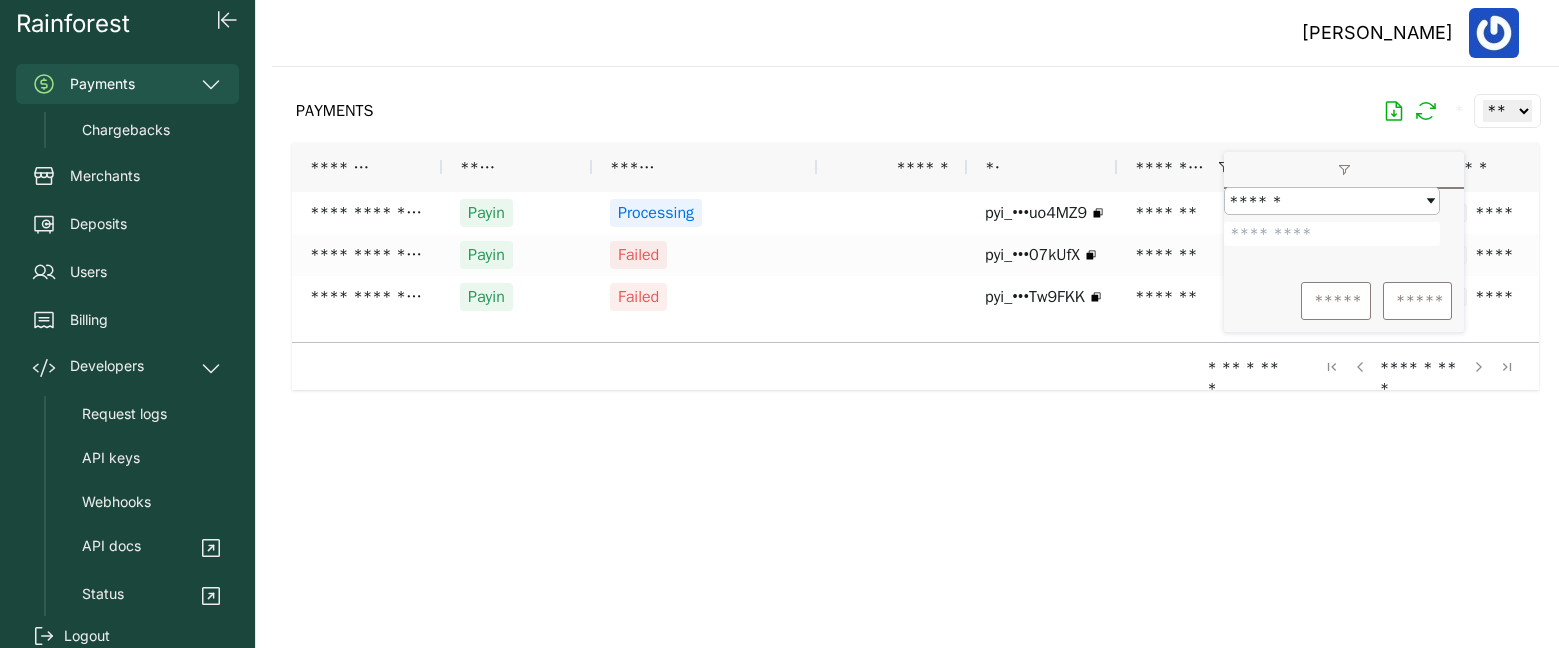 click at bounding box center [915, 341] 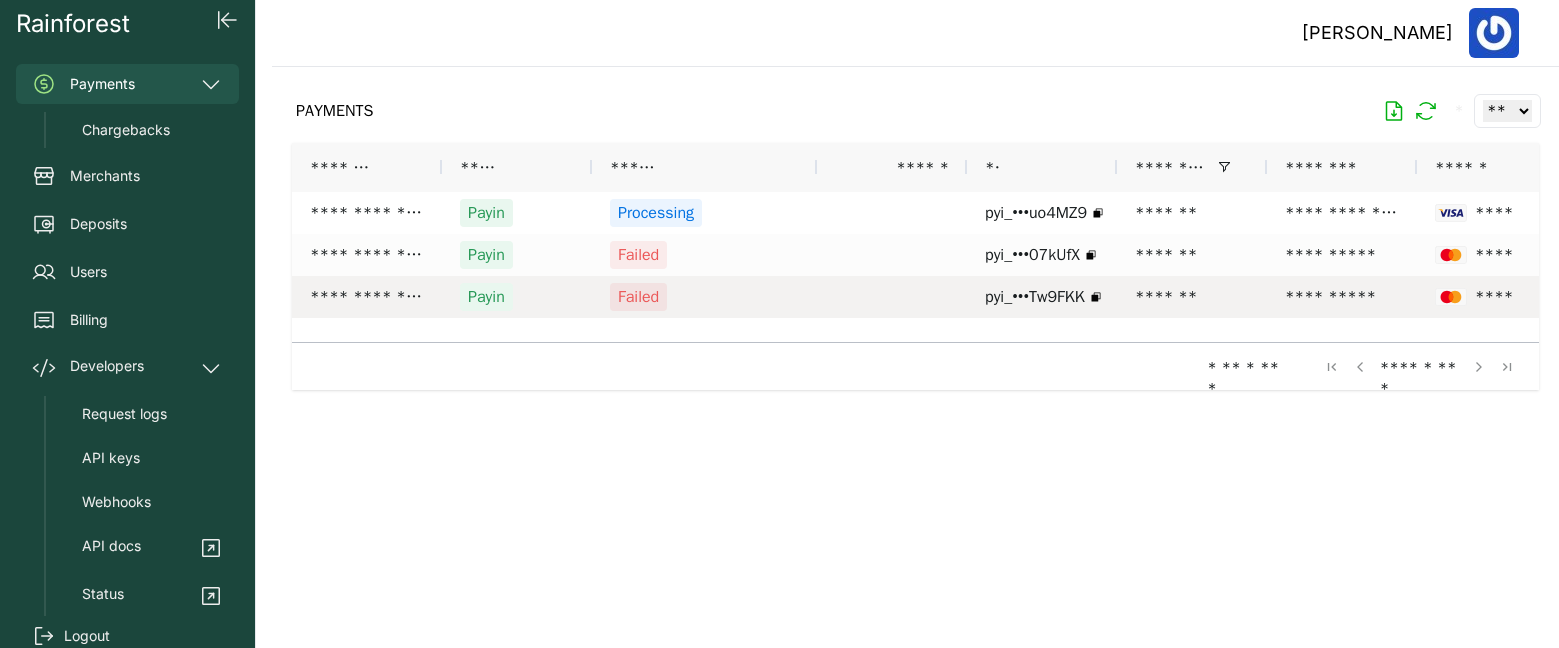 scroll, scrollTop: 0, scrollLeft: 203, axis: horizontal 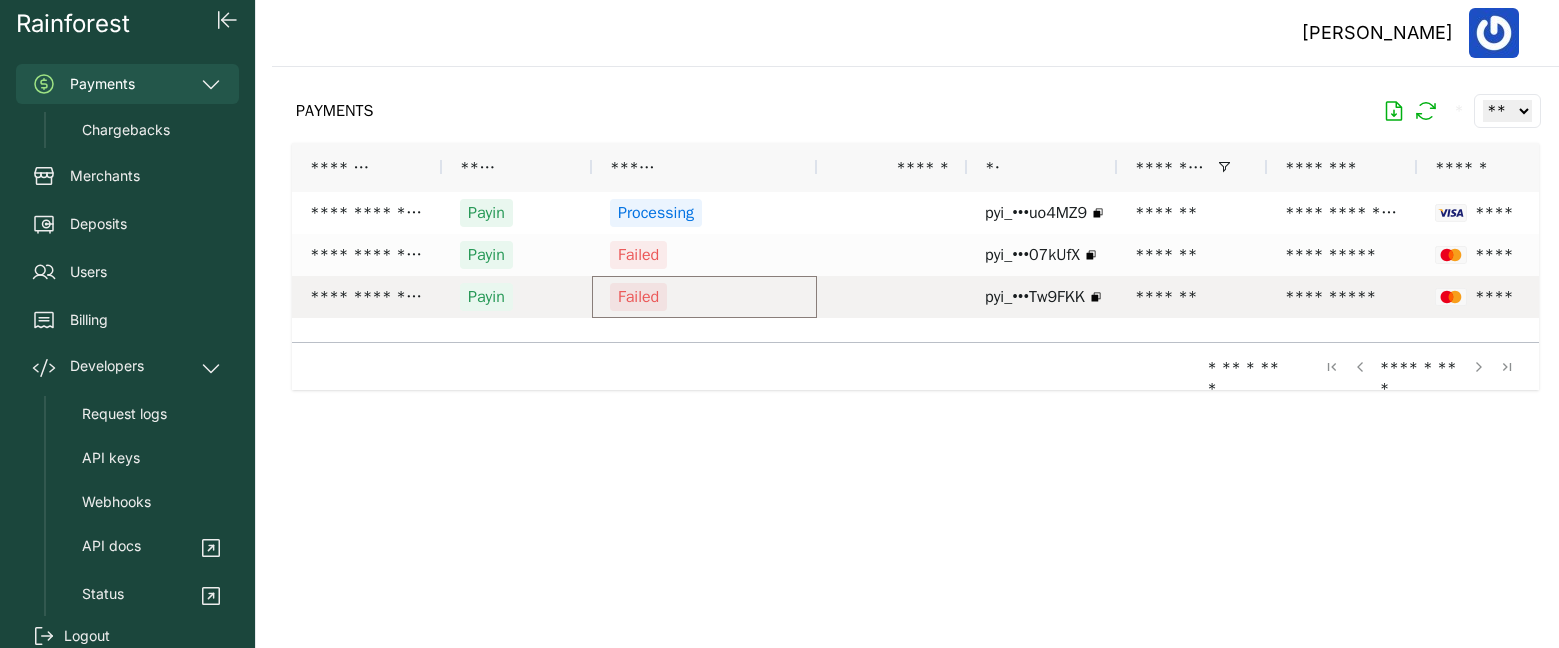 click on "Failed" at bounding box center (704, 297) 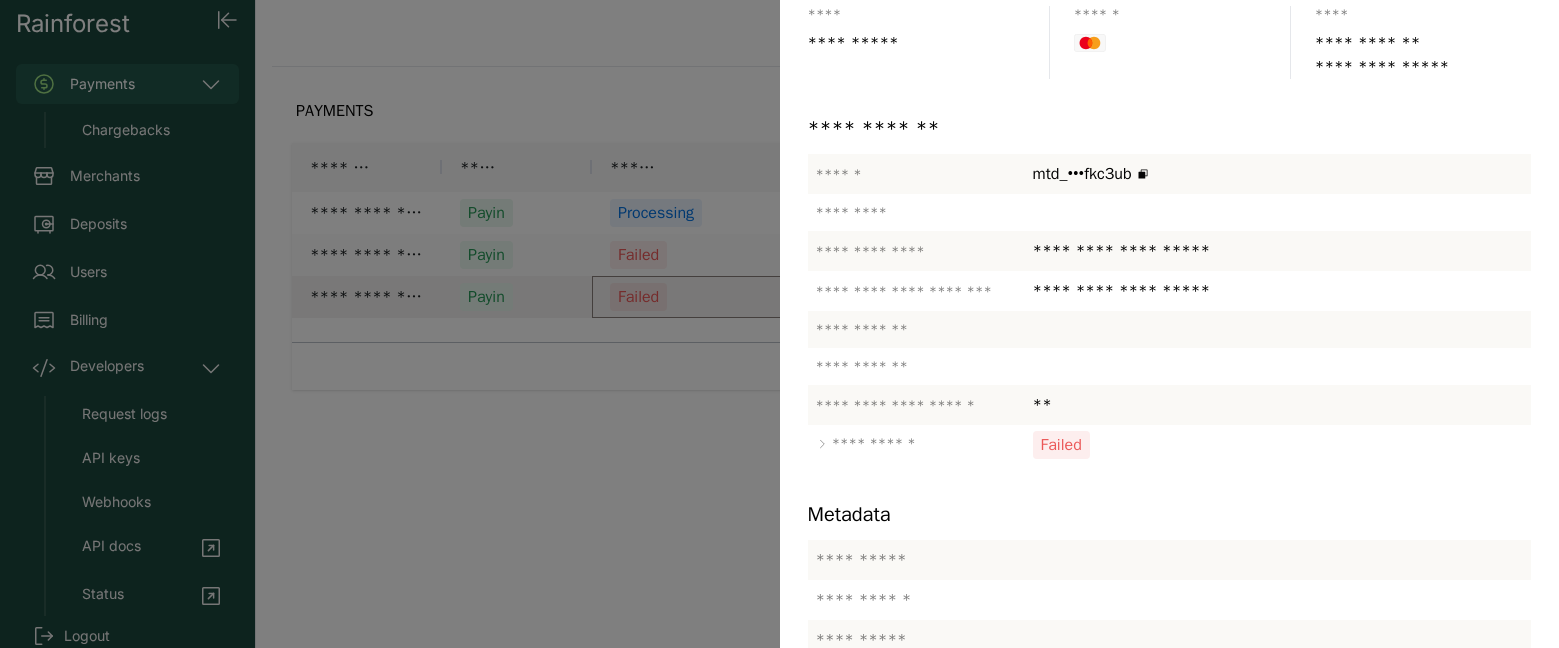 scroll, scrollTop: 225, scrollLeft: 0, axis: vertical 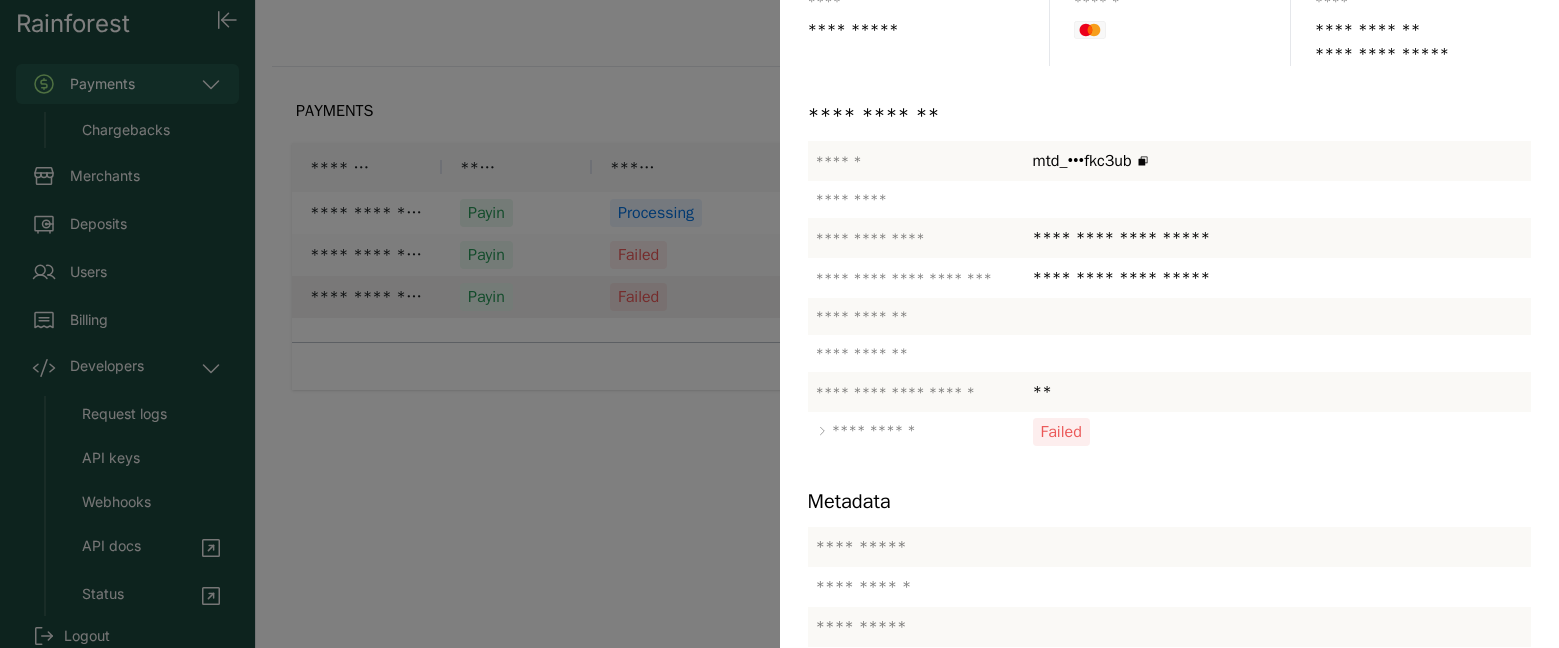 click at bounding box center [779, 324] 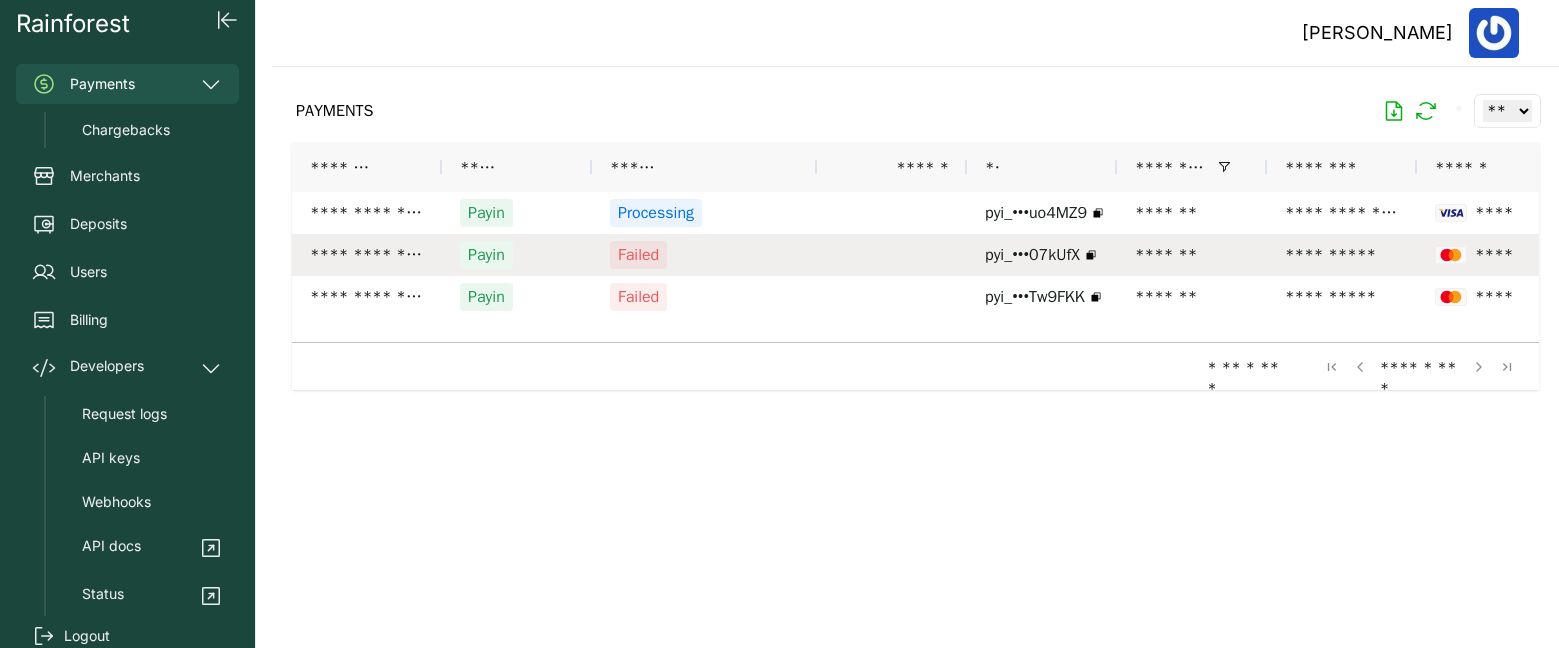 click on "Failed" at bounding box center (704, 255) 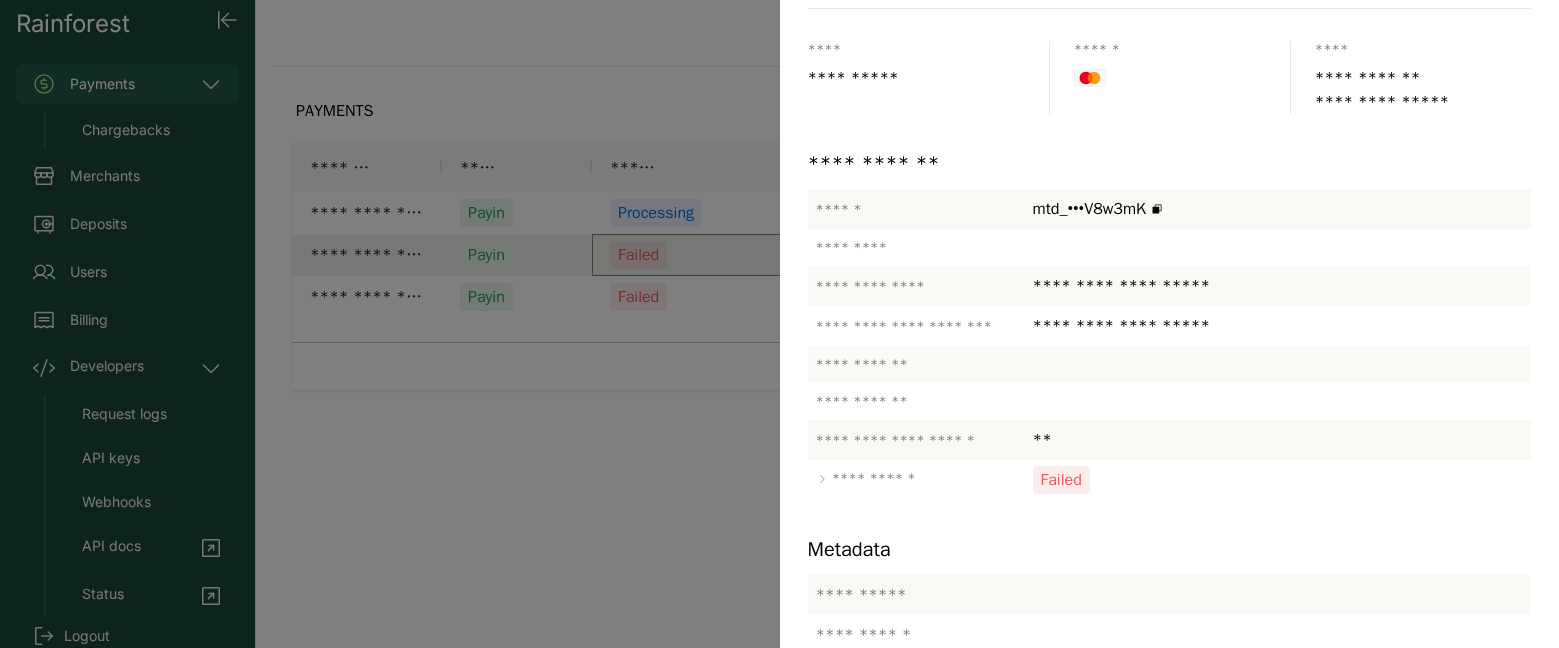 scroll, scrollTop: 211, scrollLeft: 0, axis: vertical 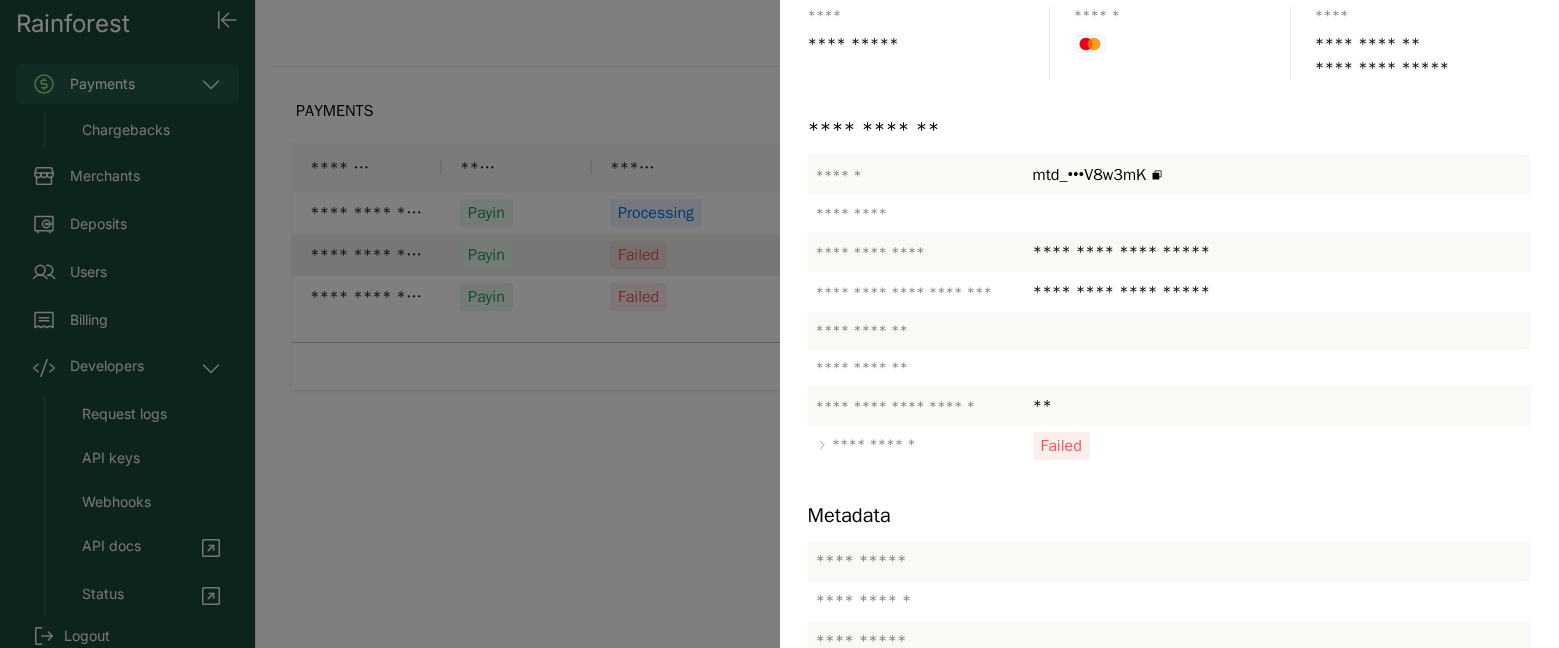 click at bounding box center (779, 324) 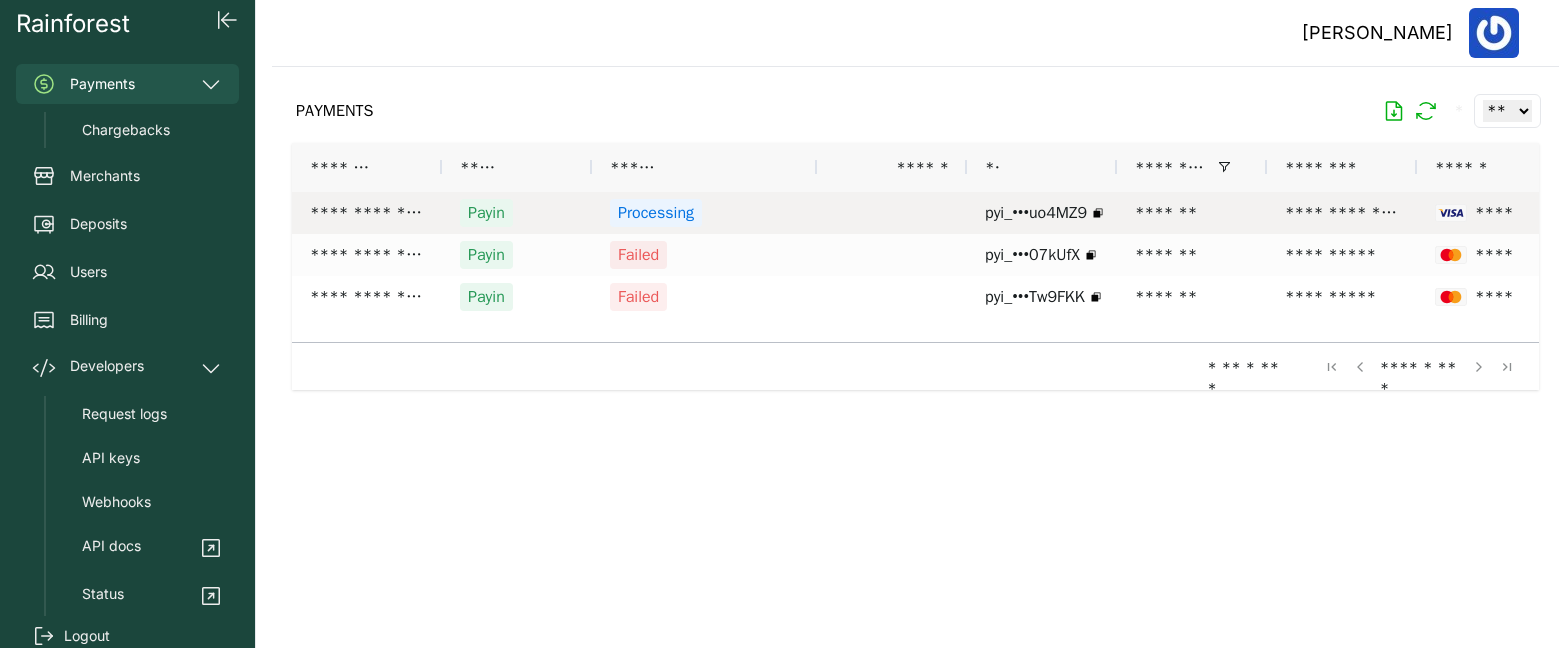 click on "Processing" at bounding box center (704, 213) 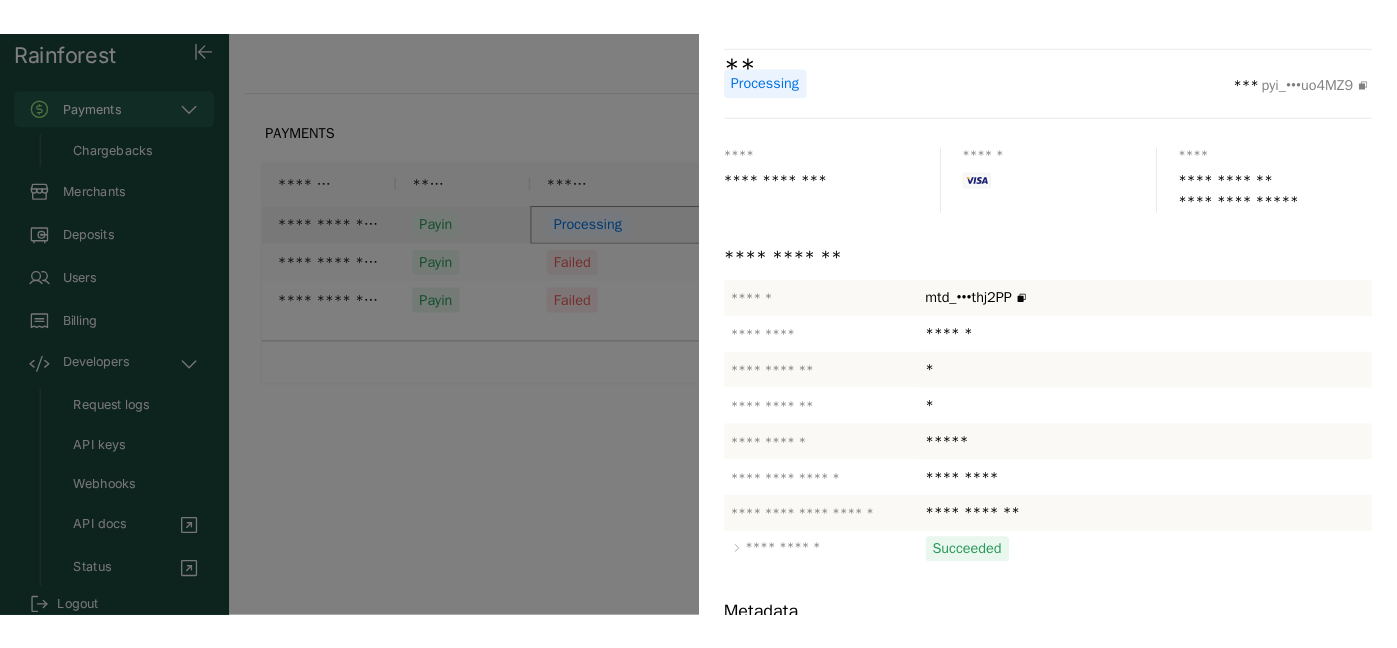 scroll, scrollTop: 86, scrollLeft: 0, axis: vertical 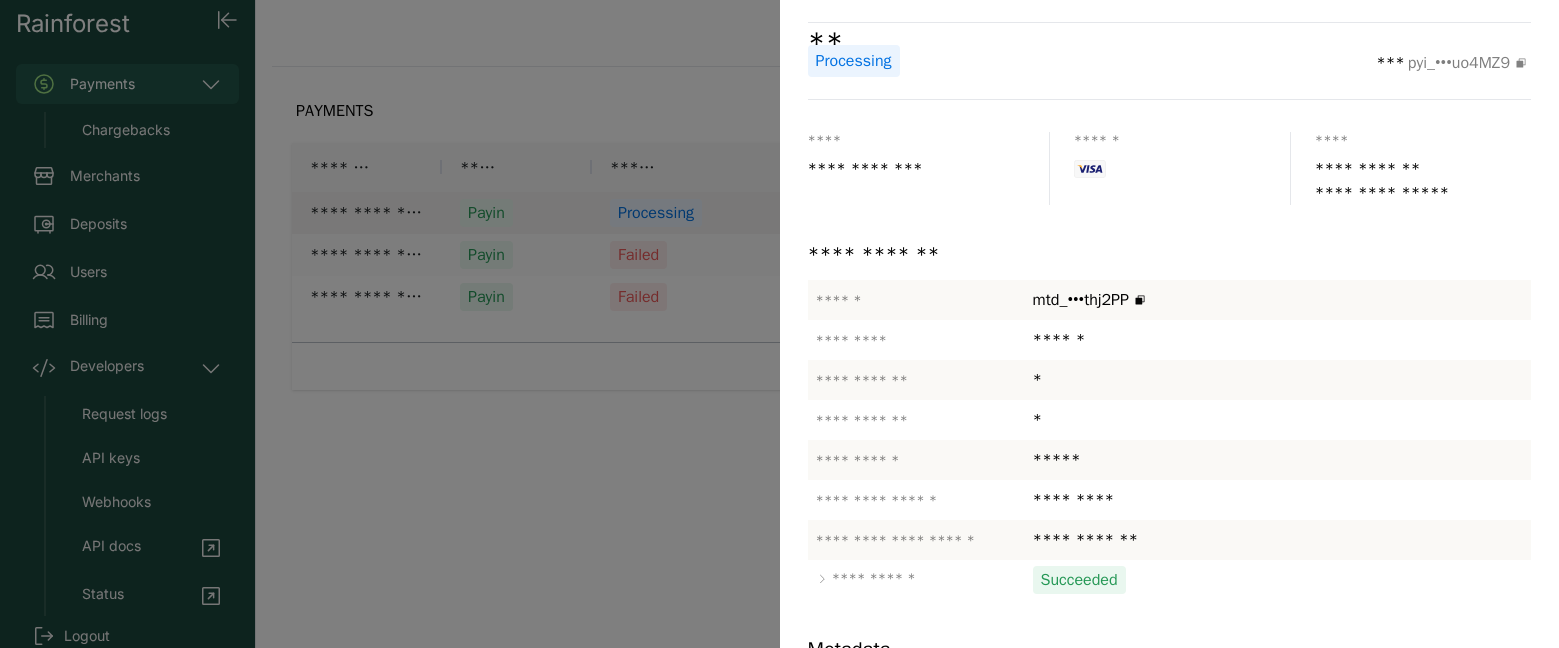 click at bounding box center (779, 324) 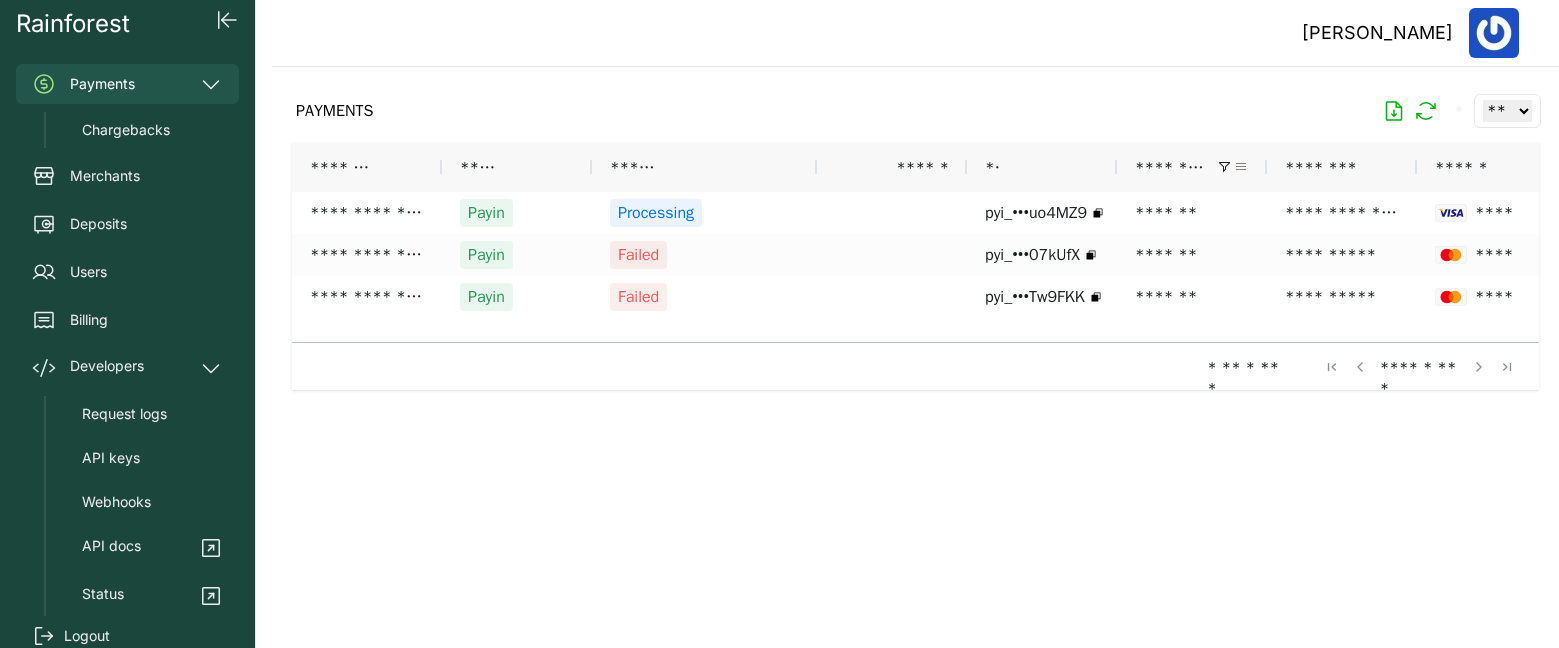 click at bounding box center [1241, 167] 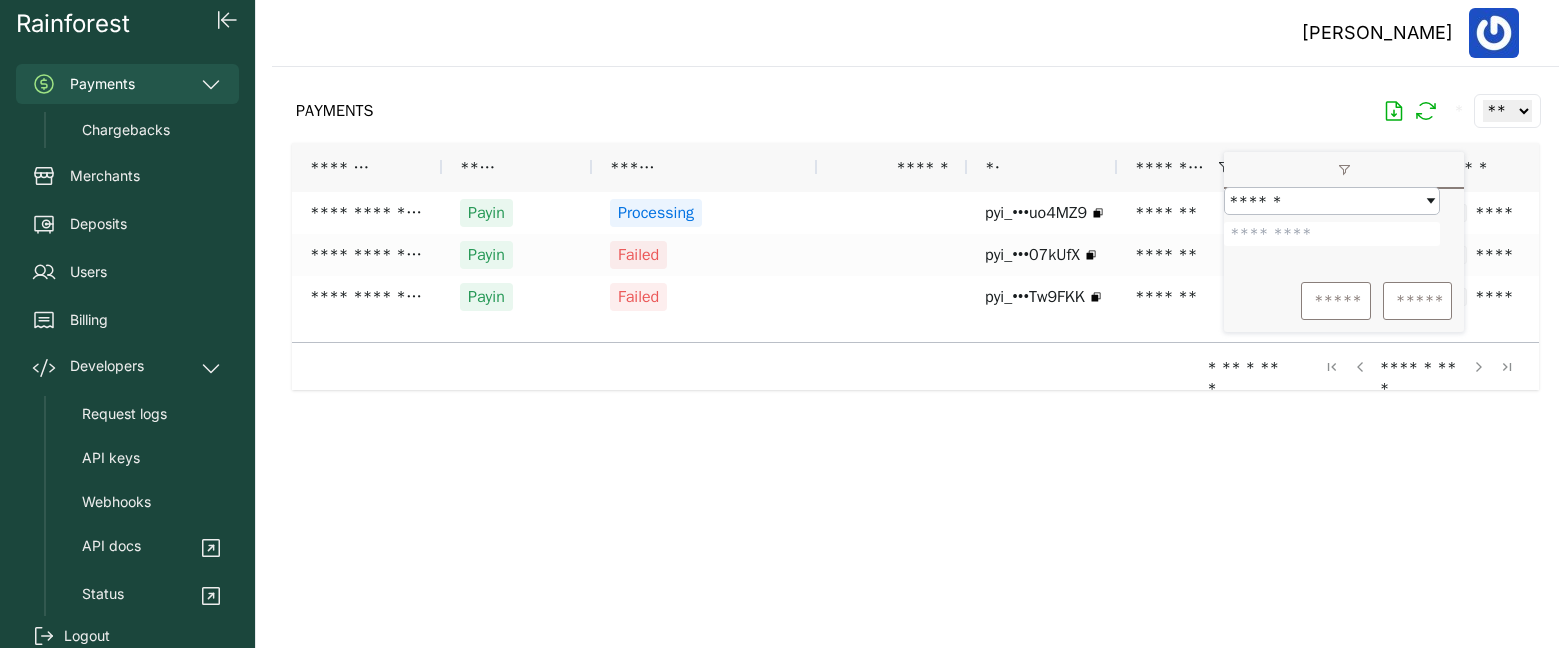 drag, startPoint x: 1308, startPoint y: 247, endPoint x: 1226, endPoint y: 247, distance: 82 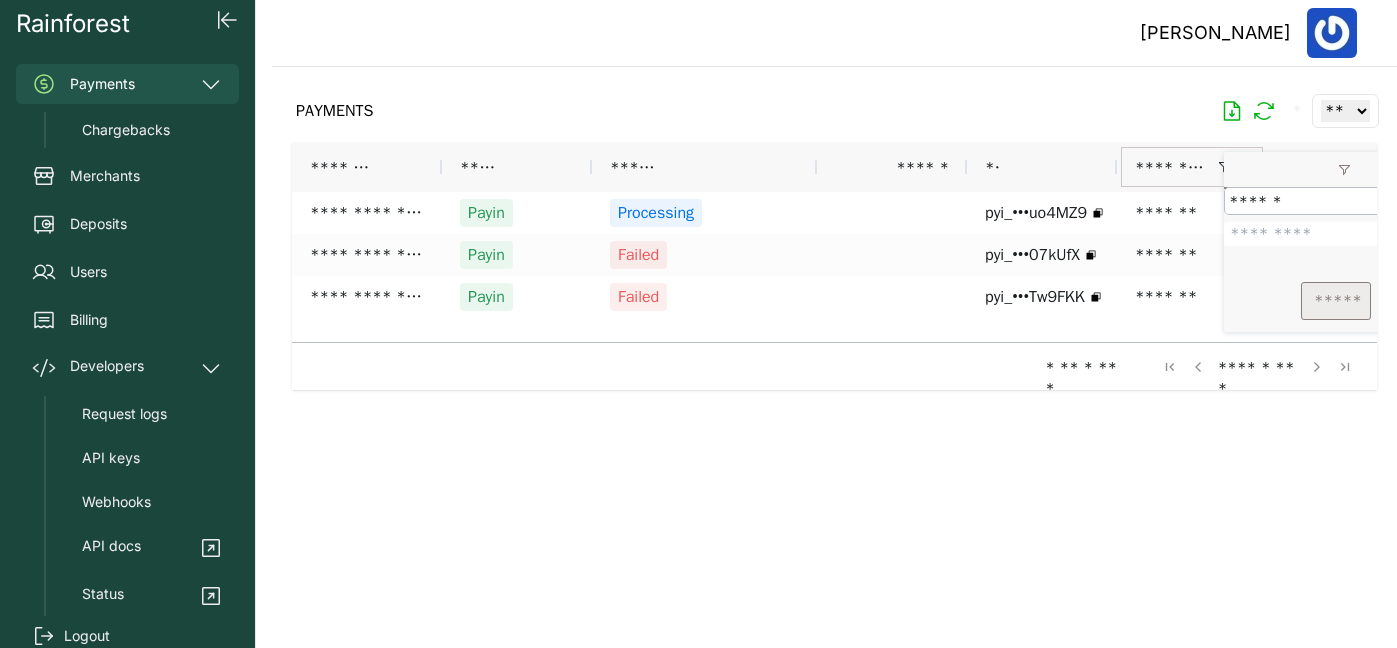 type on "*******" 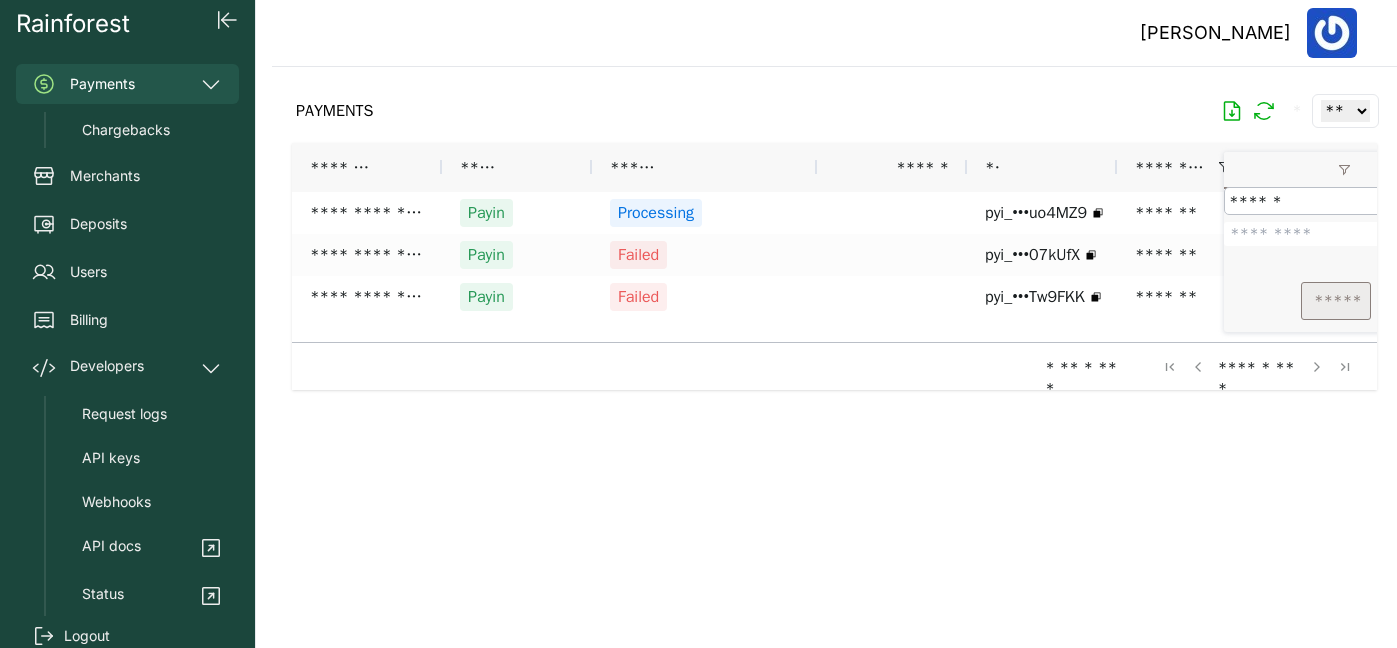 click on "*****" at bounding box center [1336, 301] 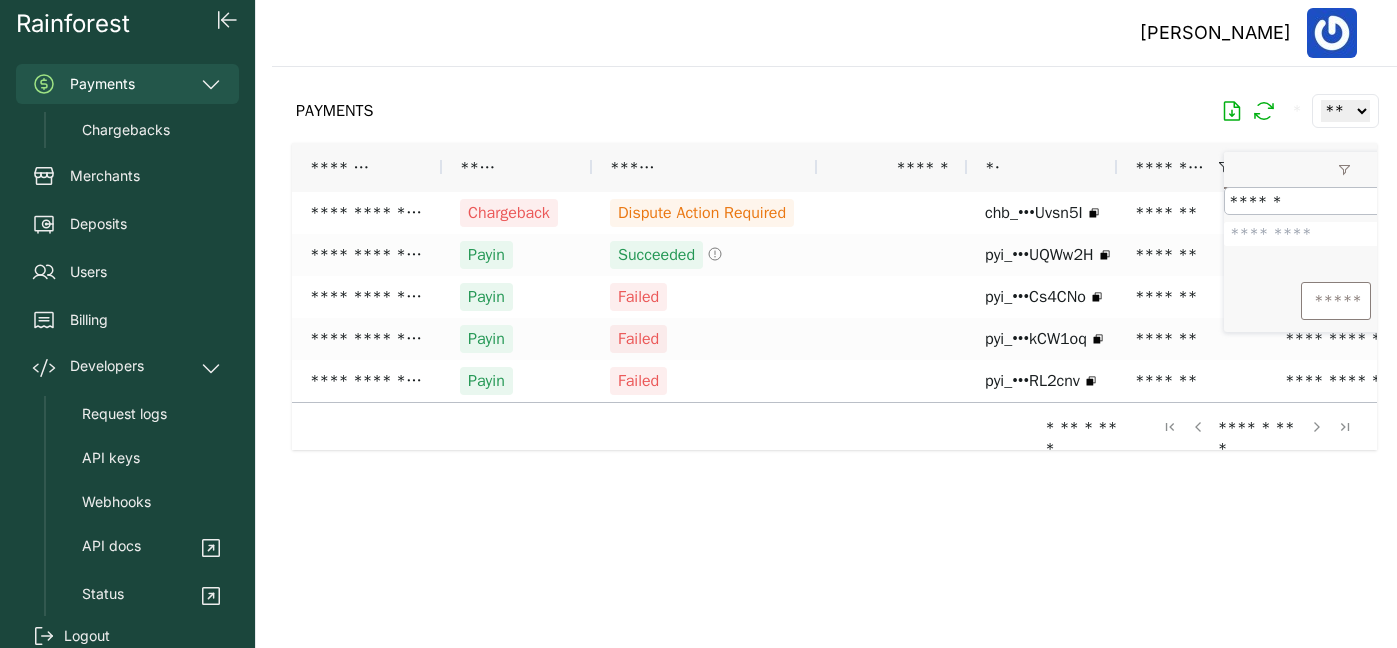 click at bounding box center [834, 341] 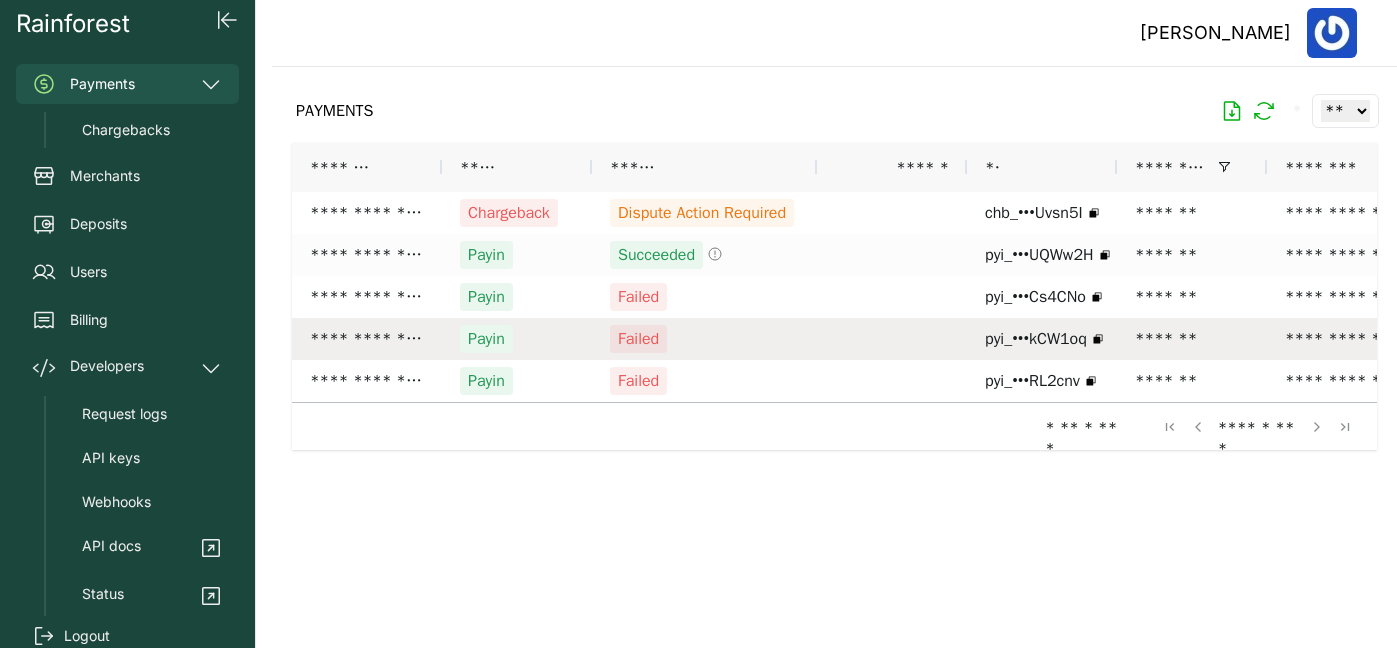 scroll, scrollTop: 0, scrollLeft: 365, axis: horizontal 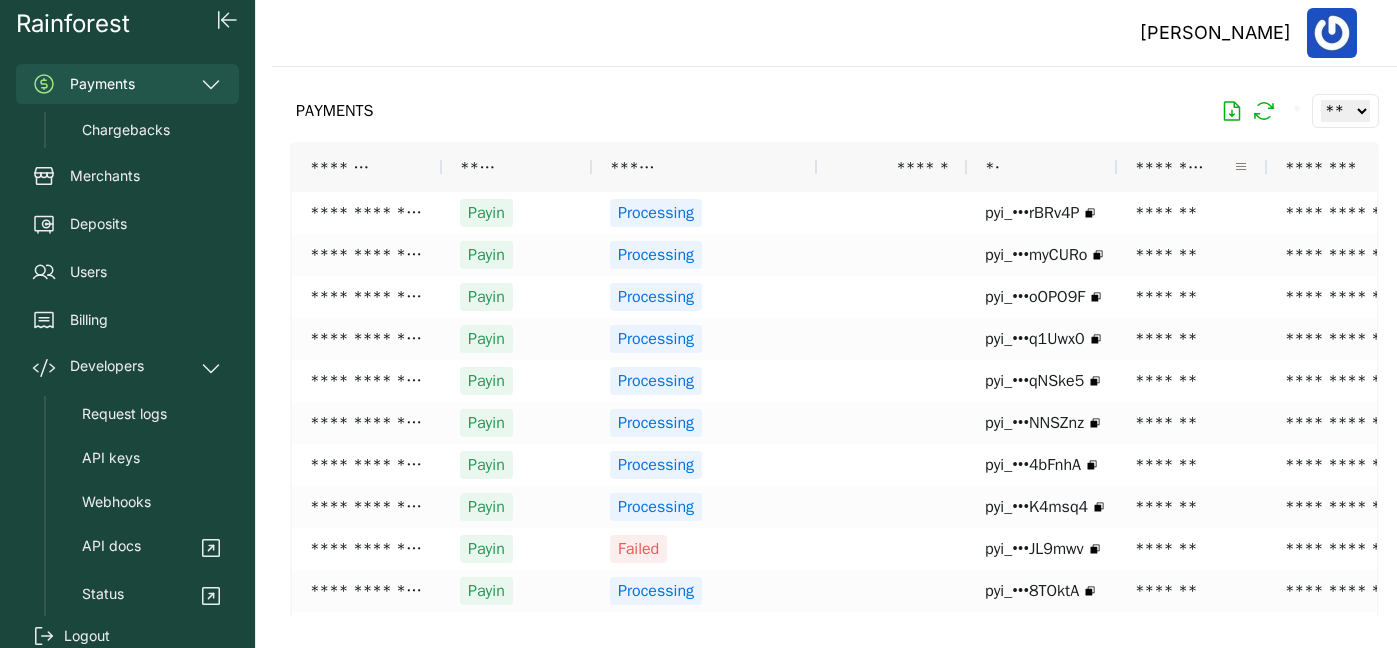 click at bounding box center [1241, 167] 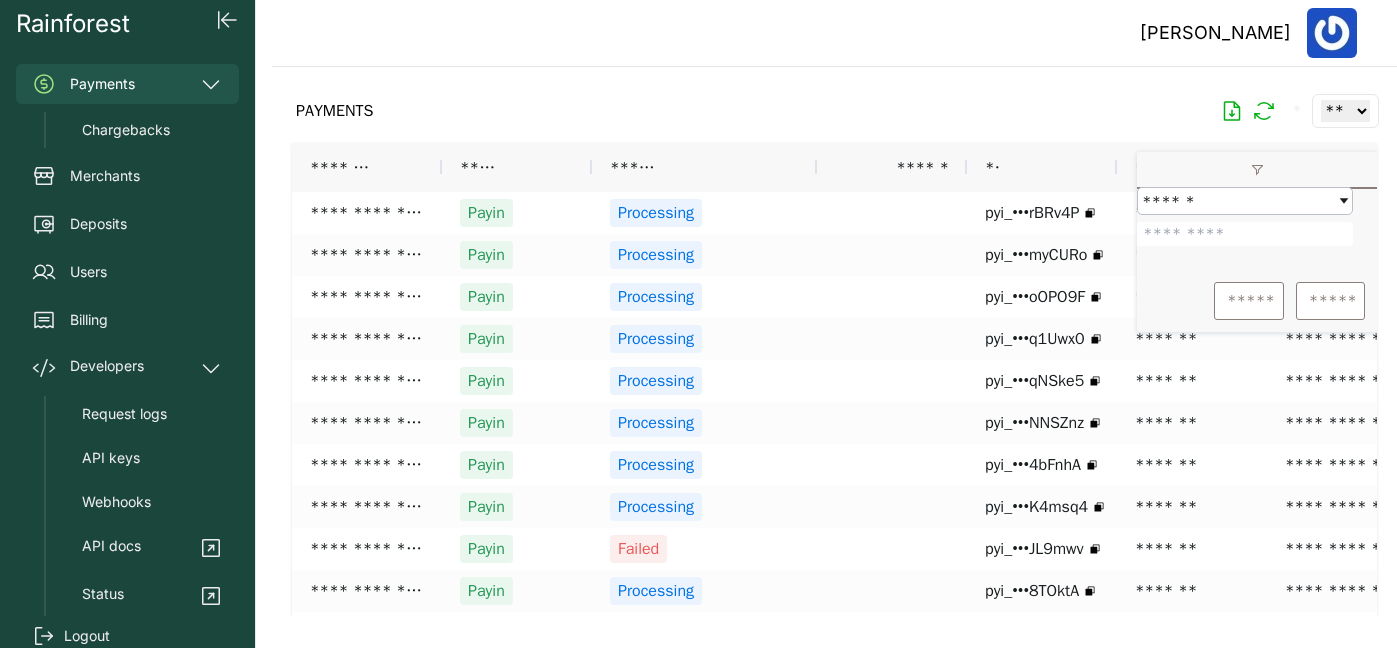 click at bounding box center [1245, 234] 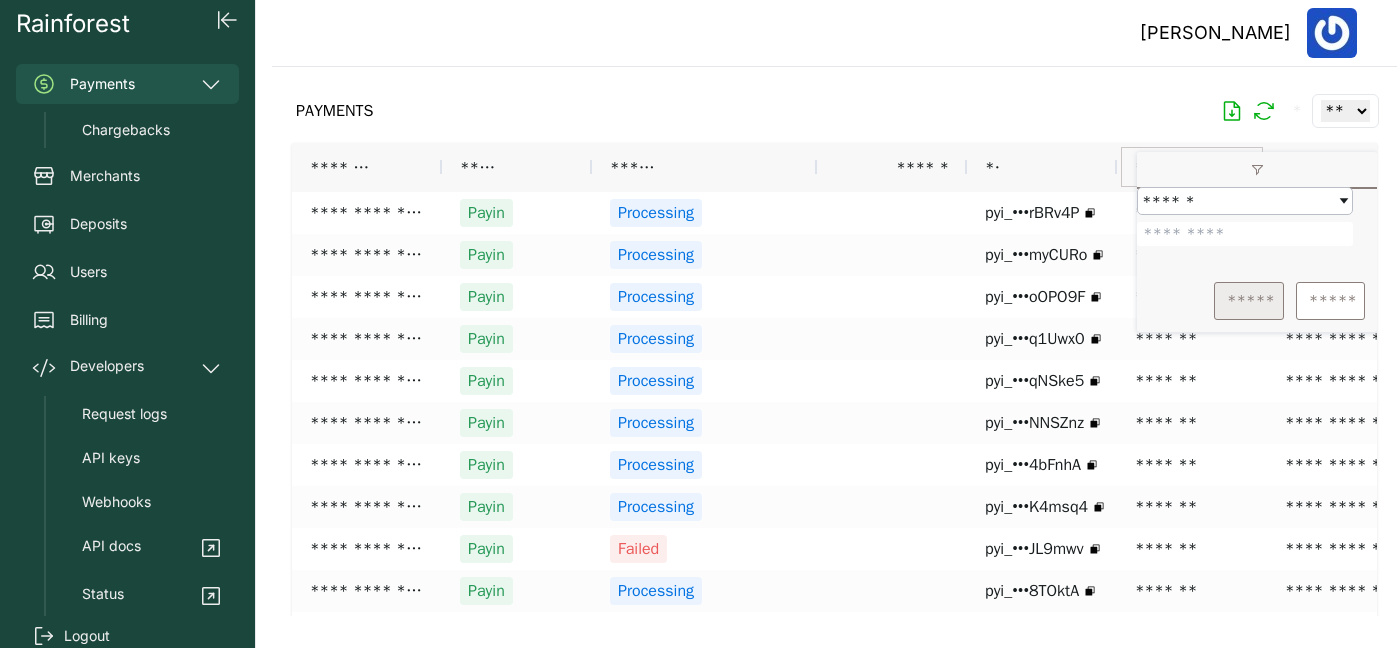 type on "*******" 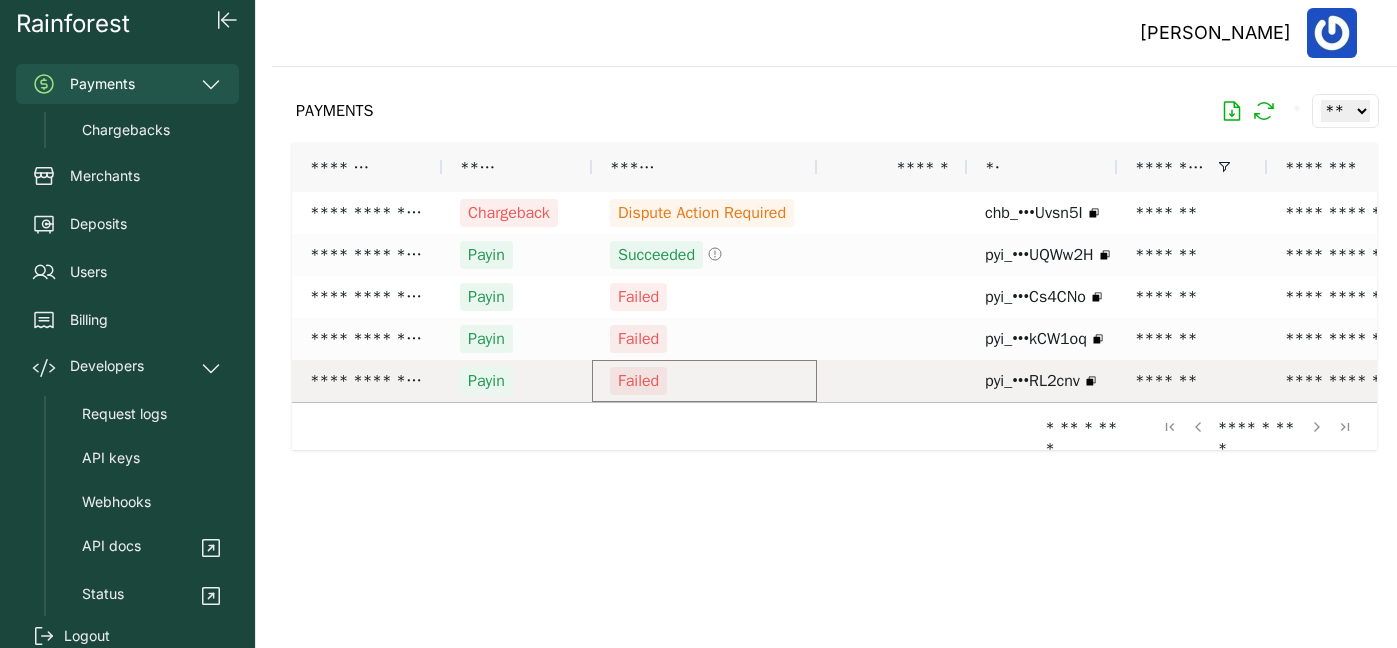 click on "Failed" at bounding box center [704, 381] 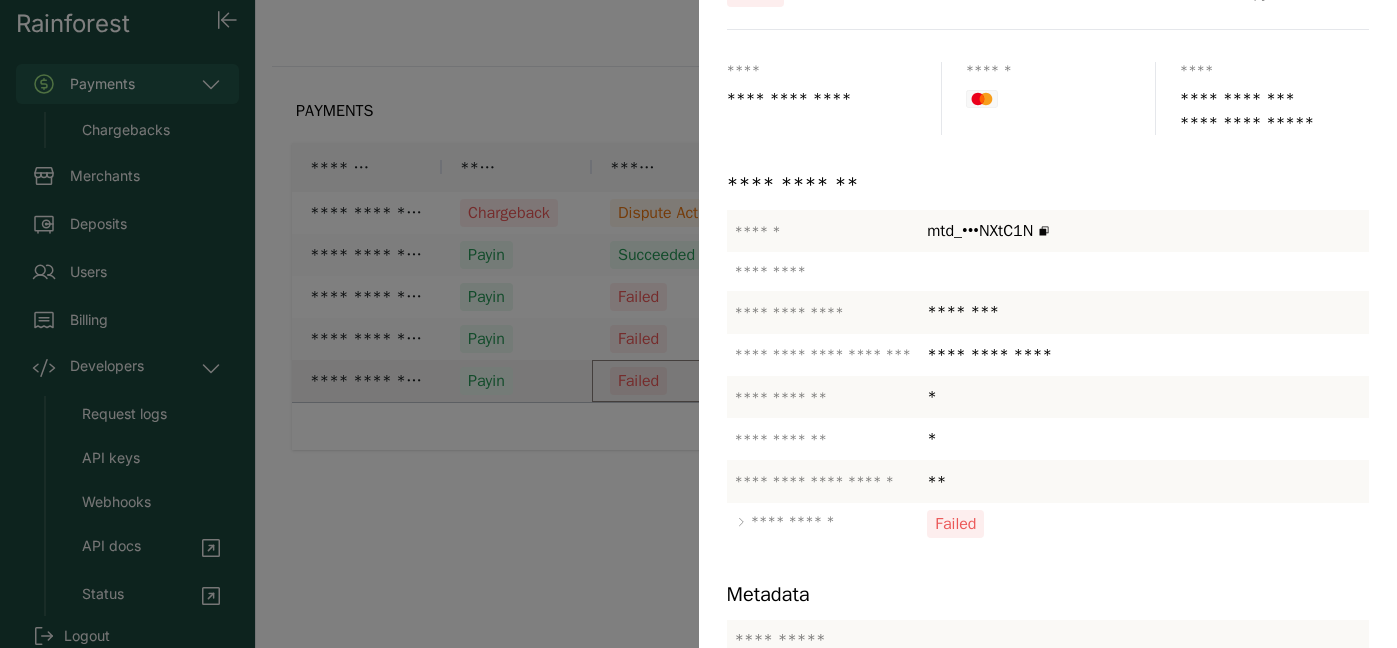 scroll, scrollTop: 157, scrollLeft: 0, axis: vertical 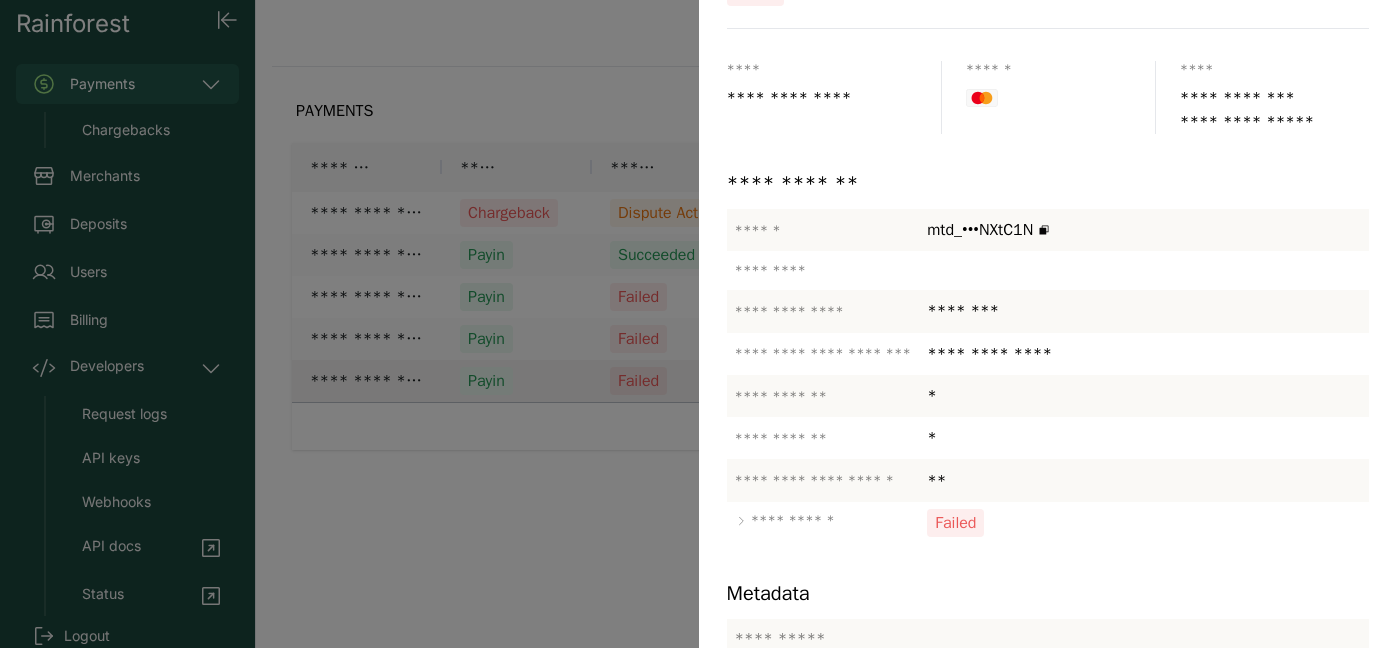 click at bounding box center [698, 324] 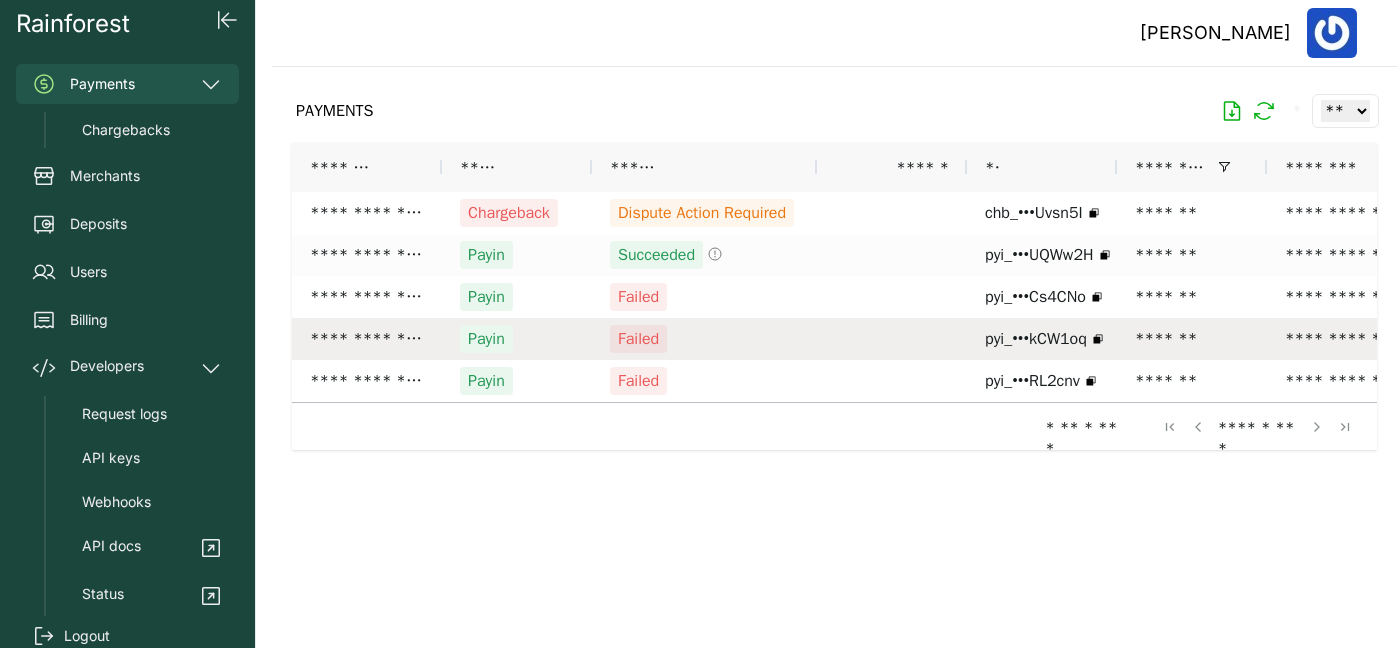 click on "Failed" at bounding box center [704, 339] 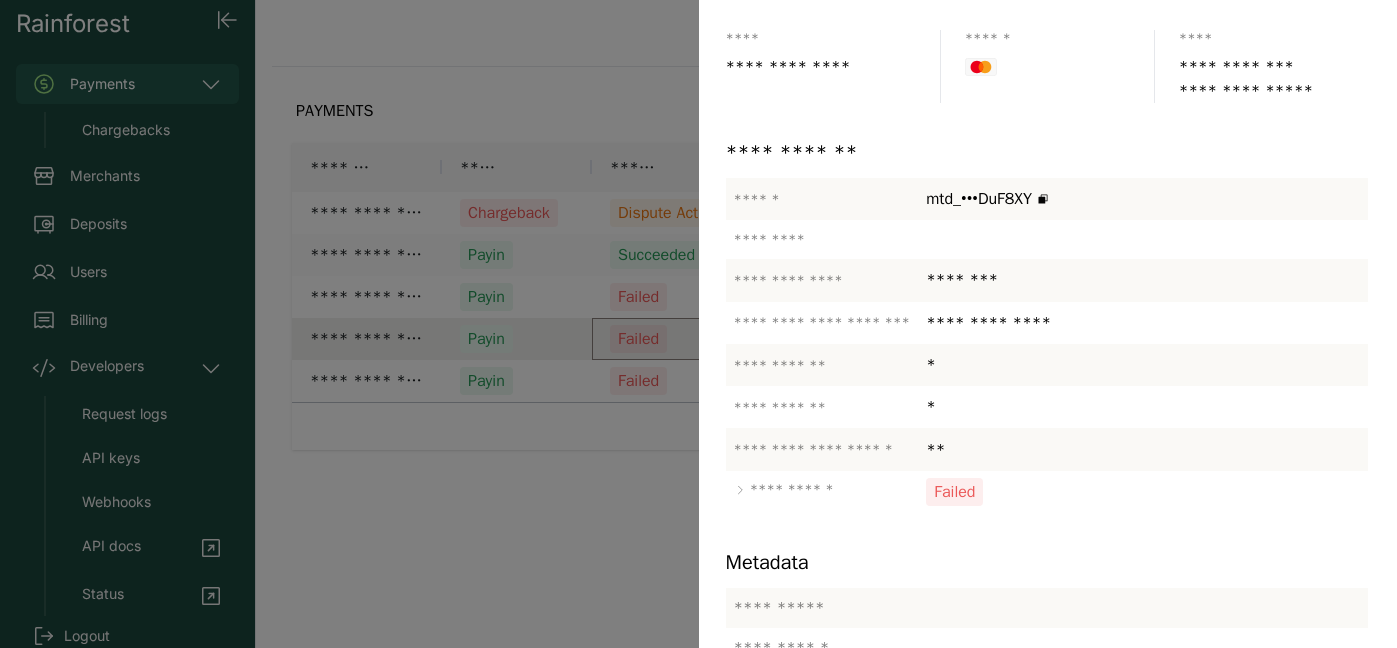 scroll, scrollTop: 188, scrollLeft: 6, axis: both 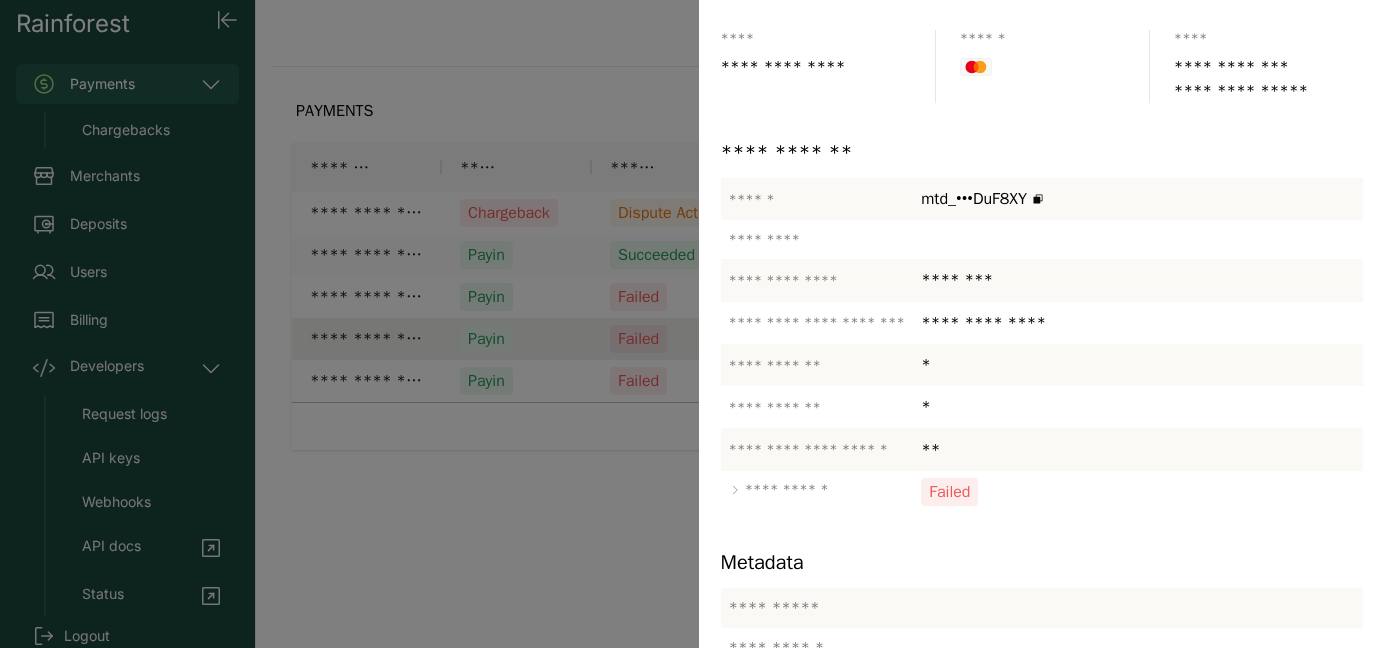 click at bounding box center (698, 324) 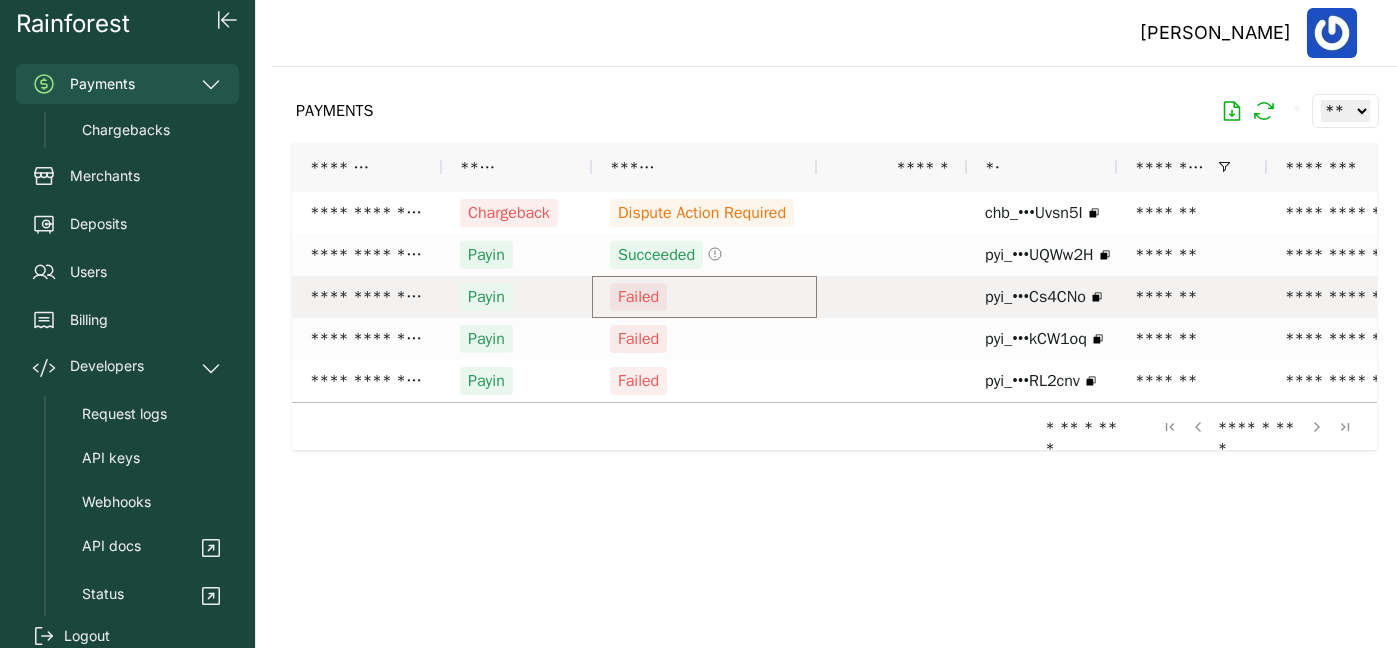 click on "Failed" at bounding box center (704, 297) 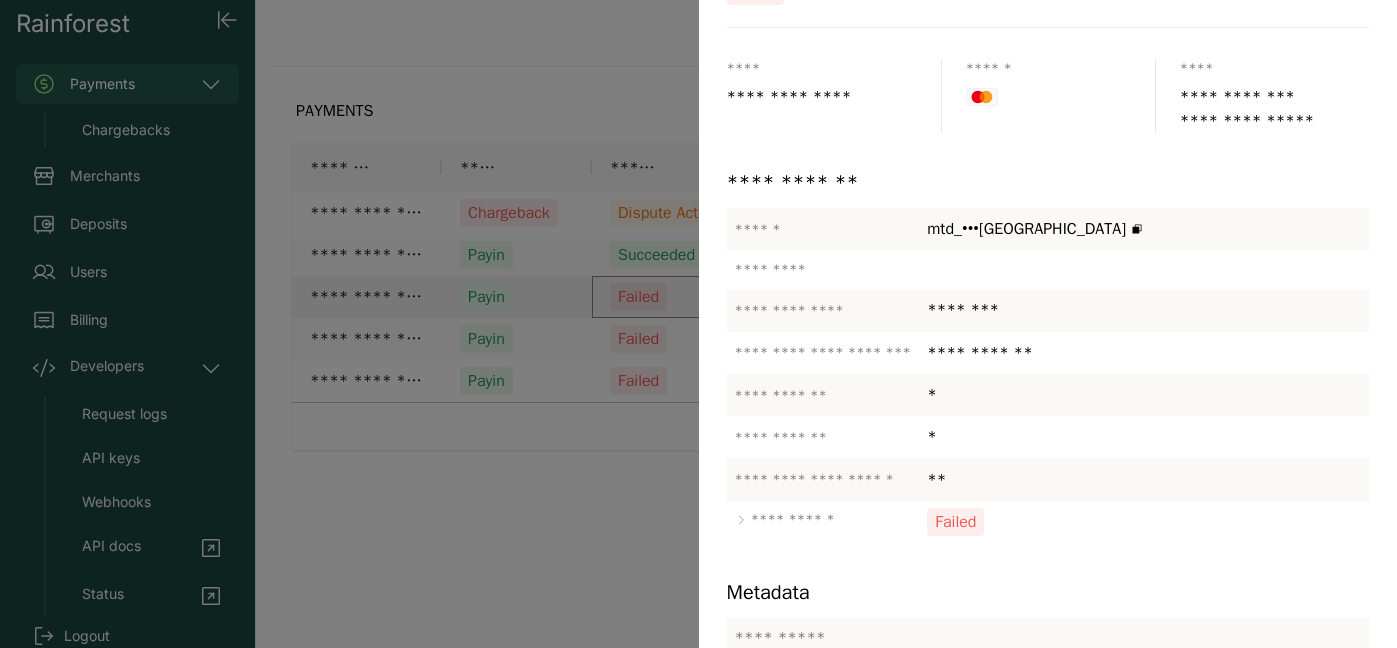 scroll, scrollTop: 163, scrollLeft: 0, axis: vertical 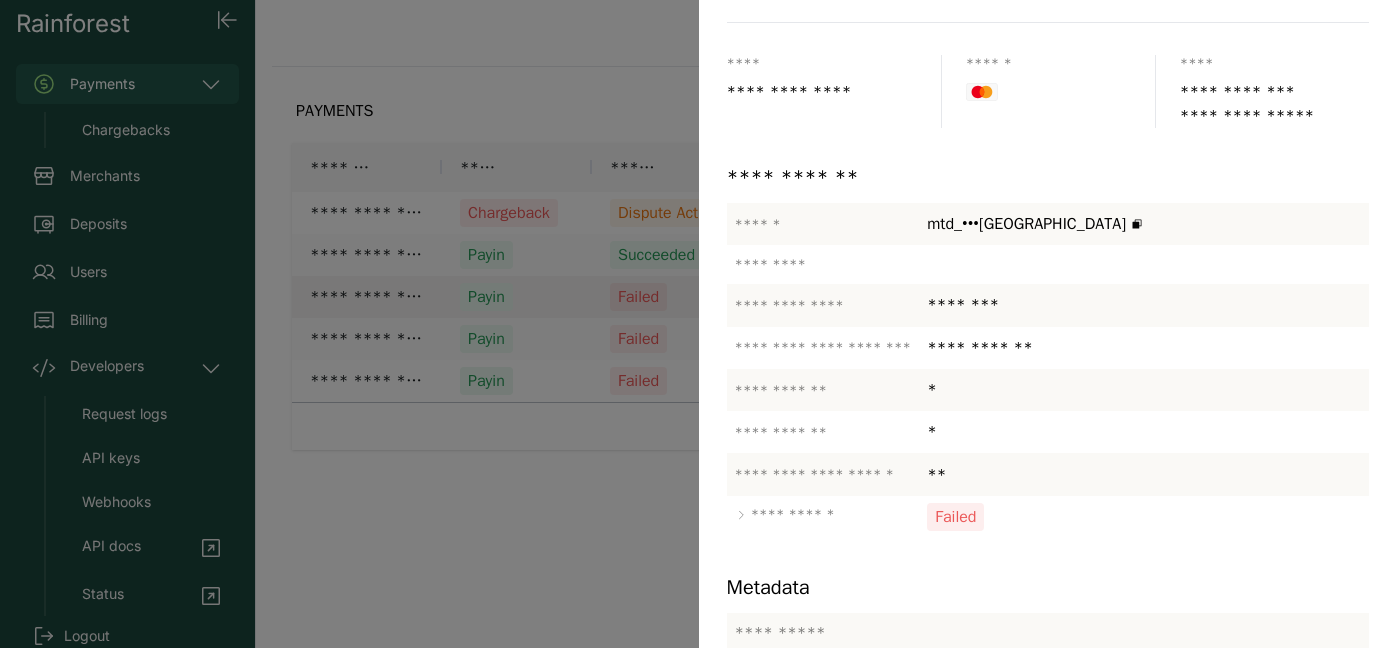 click at bounding box center [698, 324] 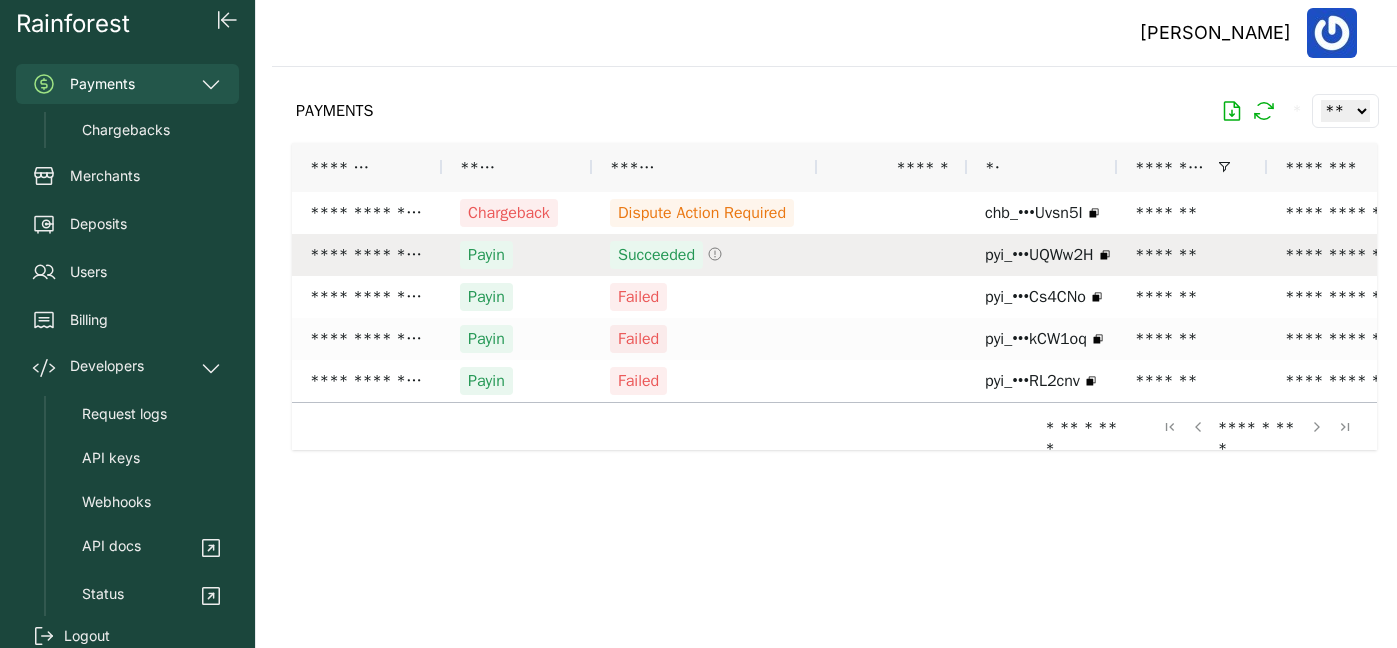 click on "Succeeded" at bounding box center (704, 255) 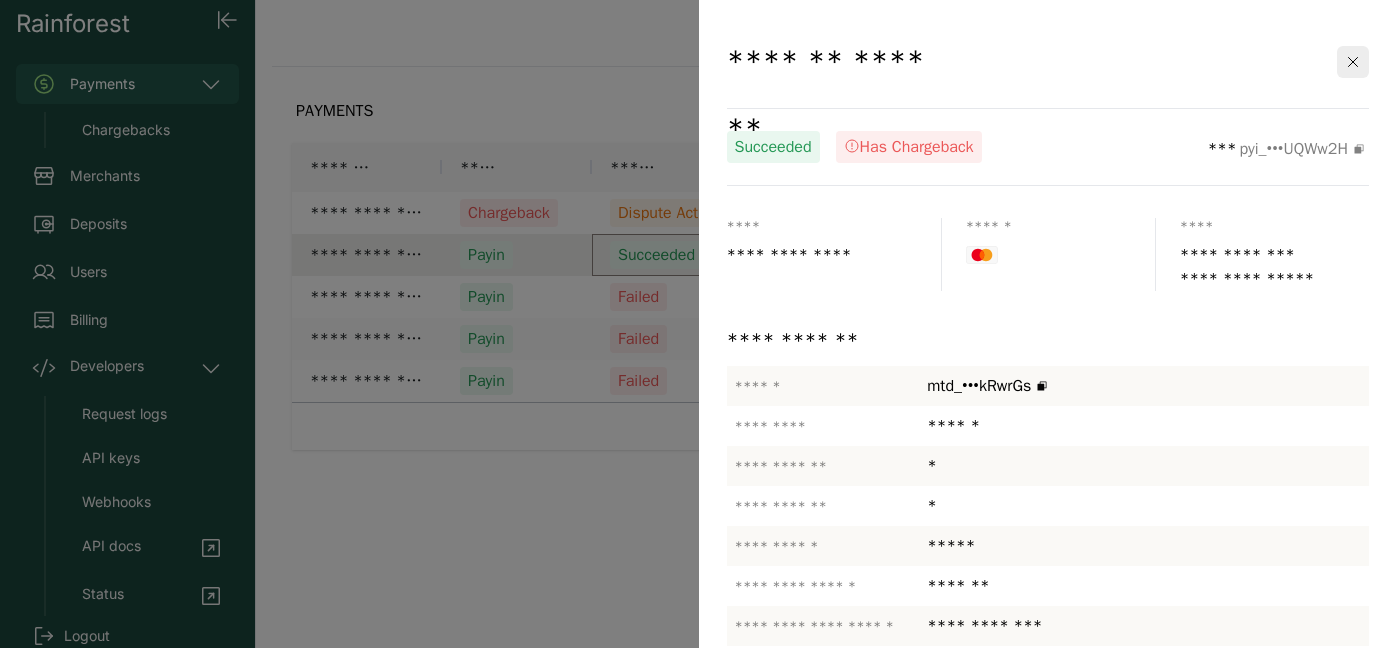 scroll, scrollTop: 140, scrollLeft: 0, axis: vertical 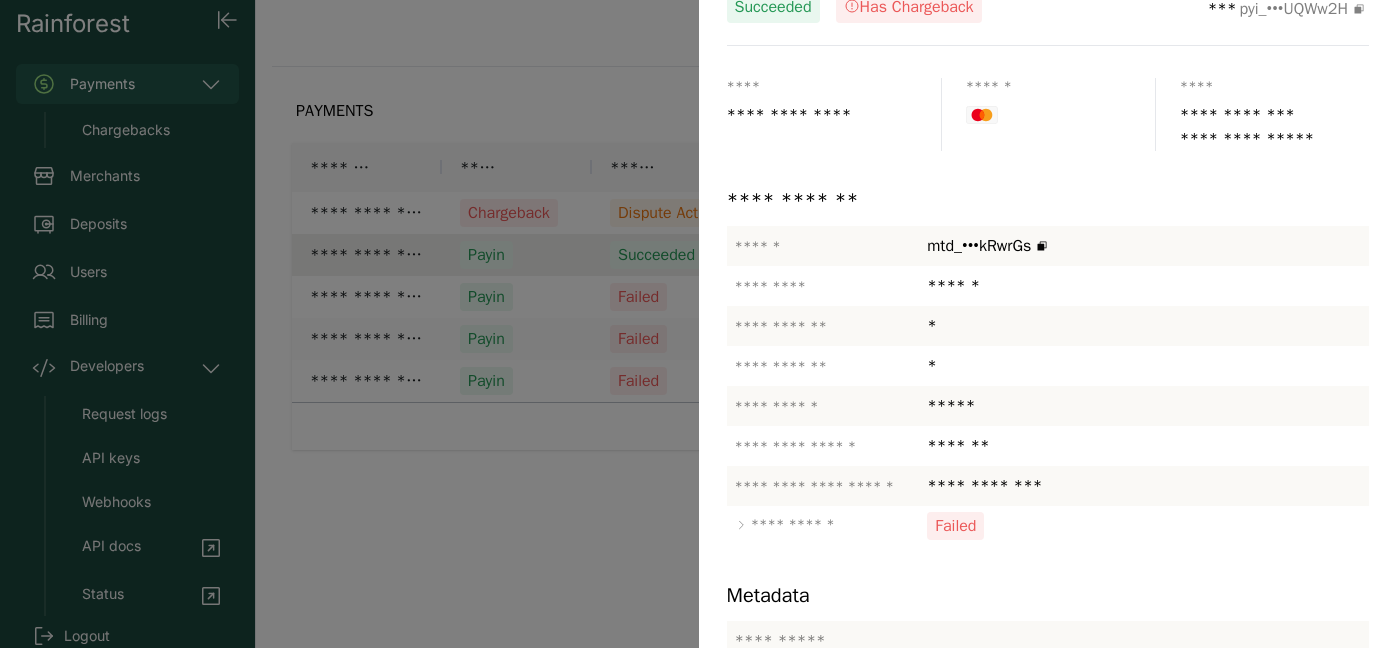 click on "**********" 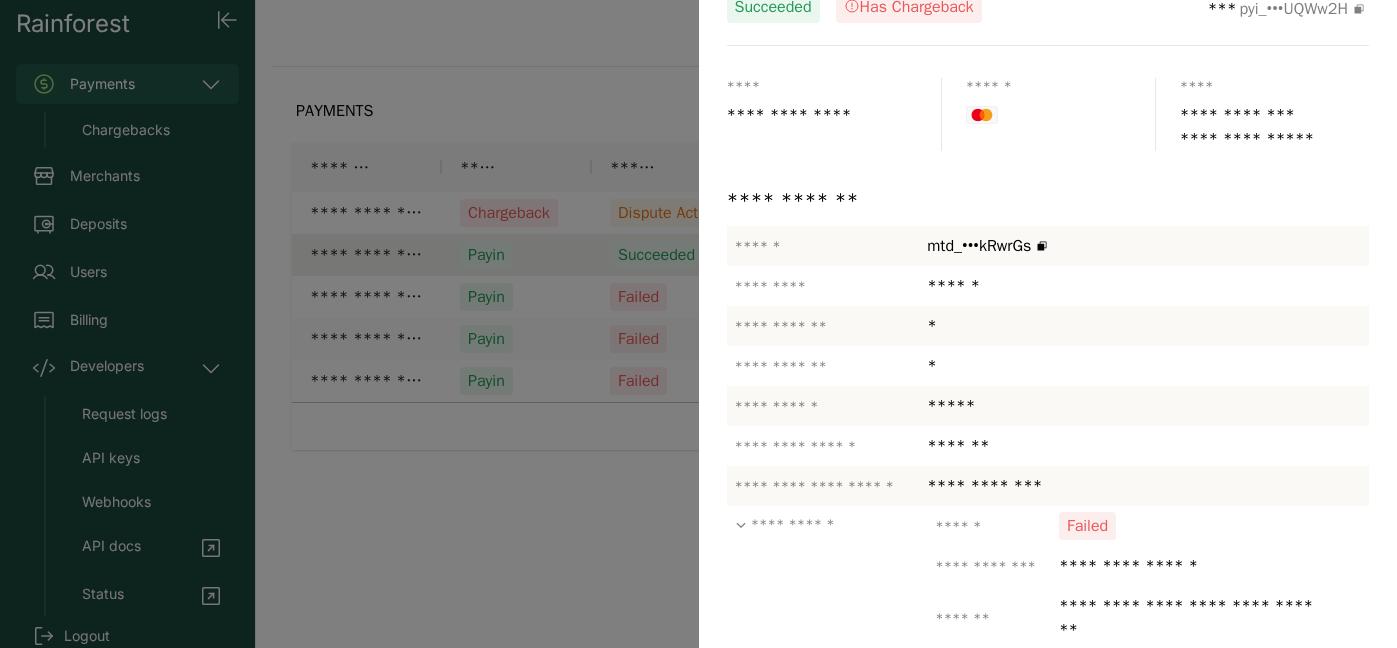 click at bounding box center [698, 324] 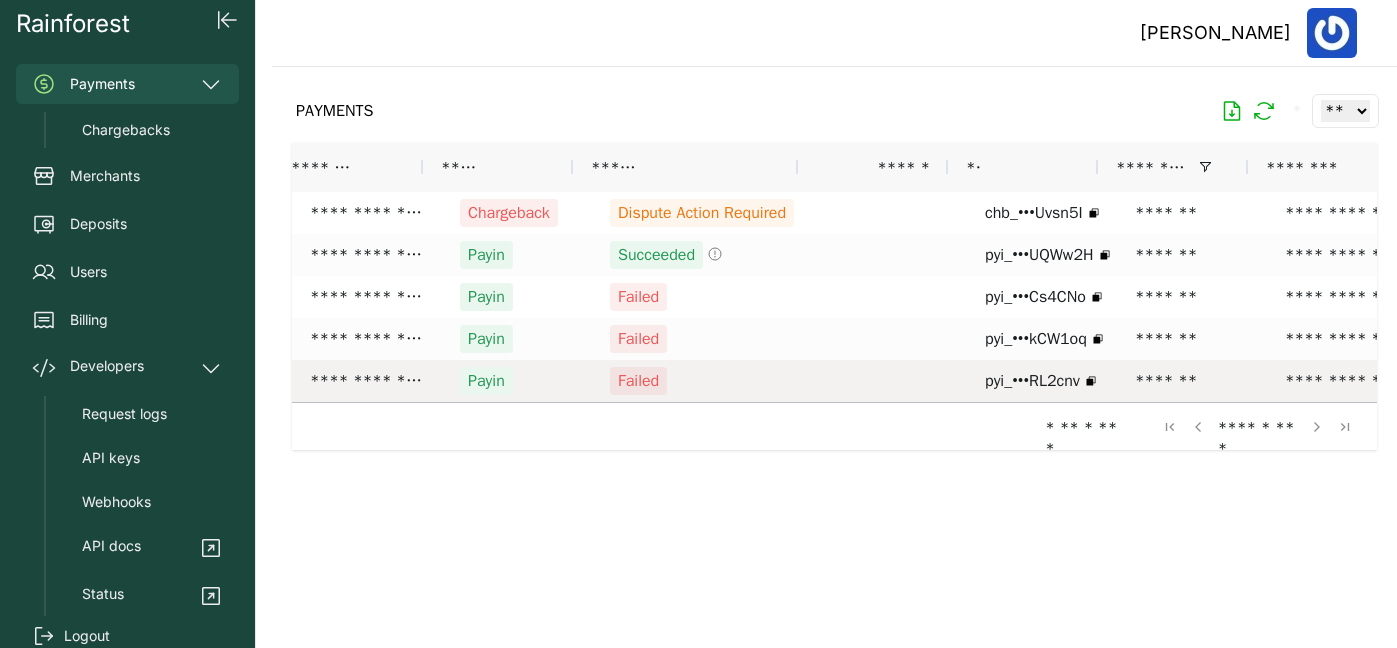 scroll, scrollTop: 0, scrollLeft: 129, axis: horizontal 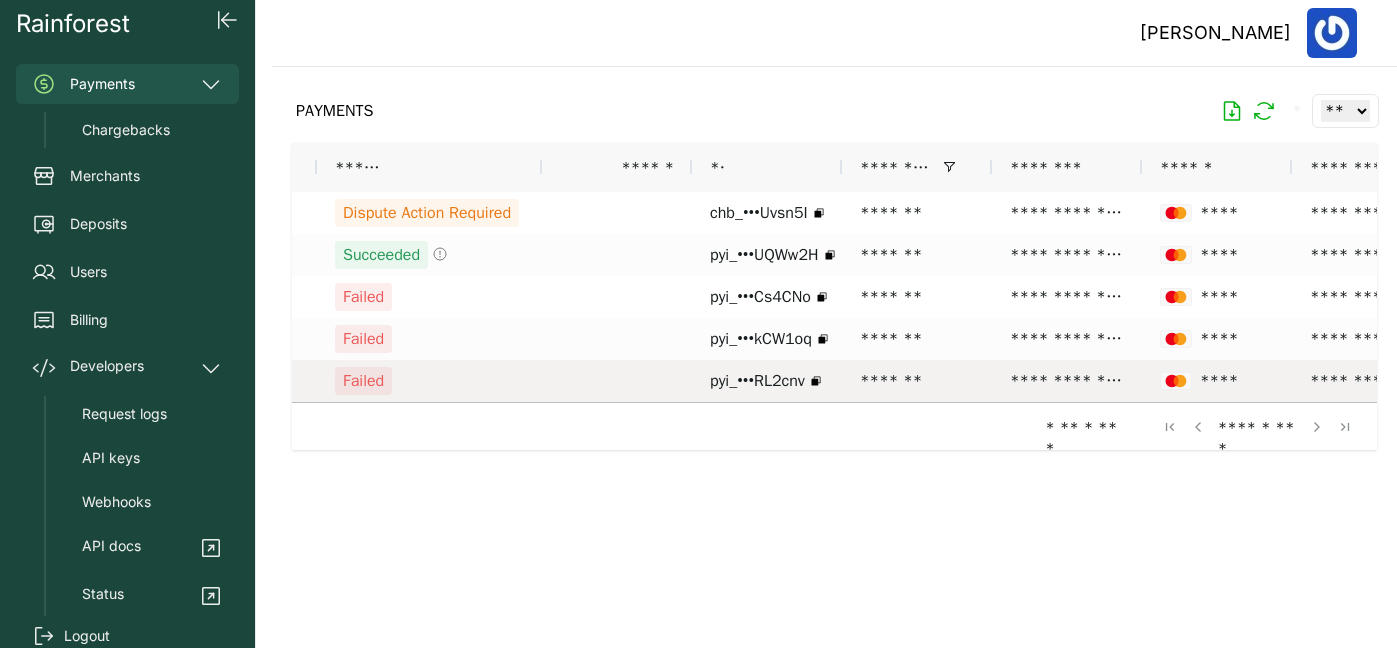 click on "Failed" at bounding box center (429, 381) 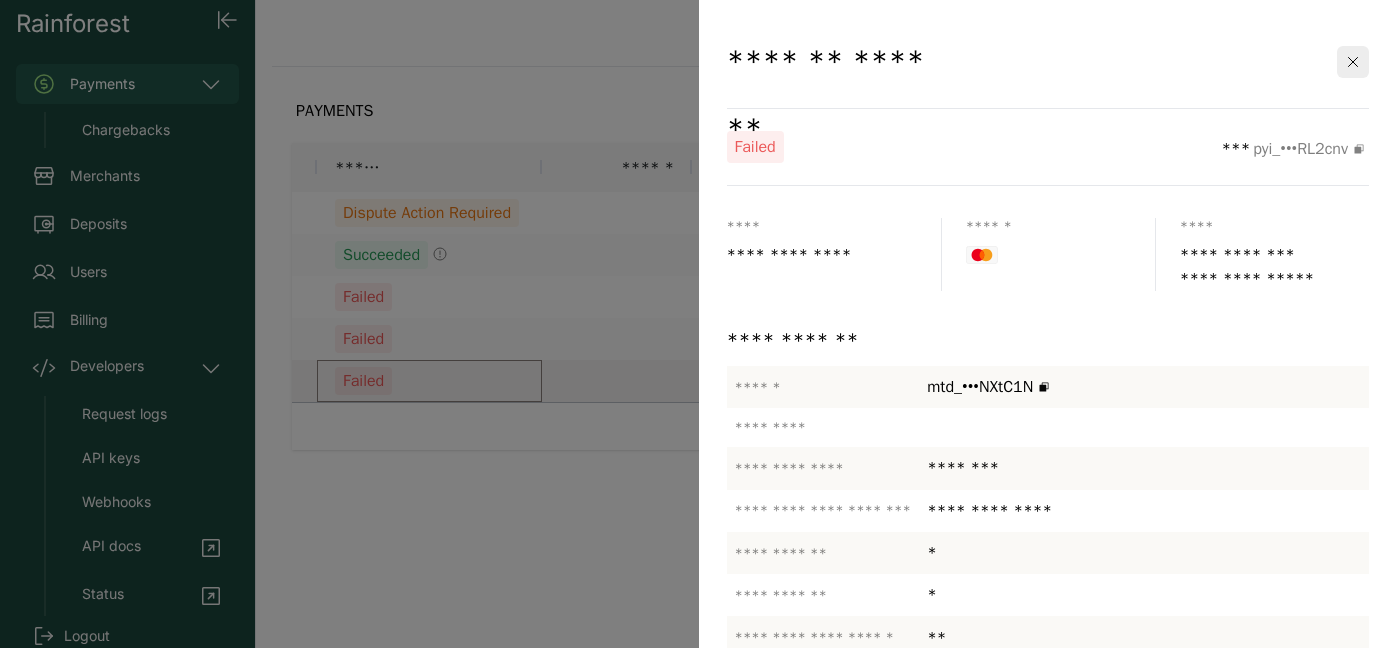 scroll, scrollTop: 176, scrollLeft: 0, axis: vertical 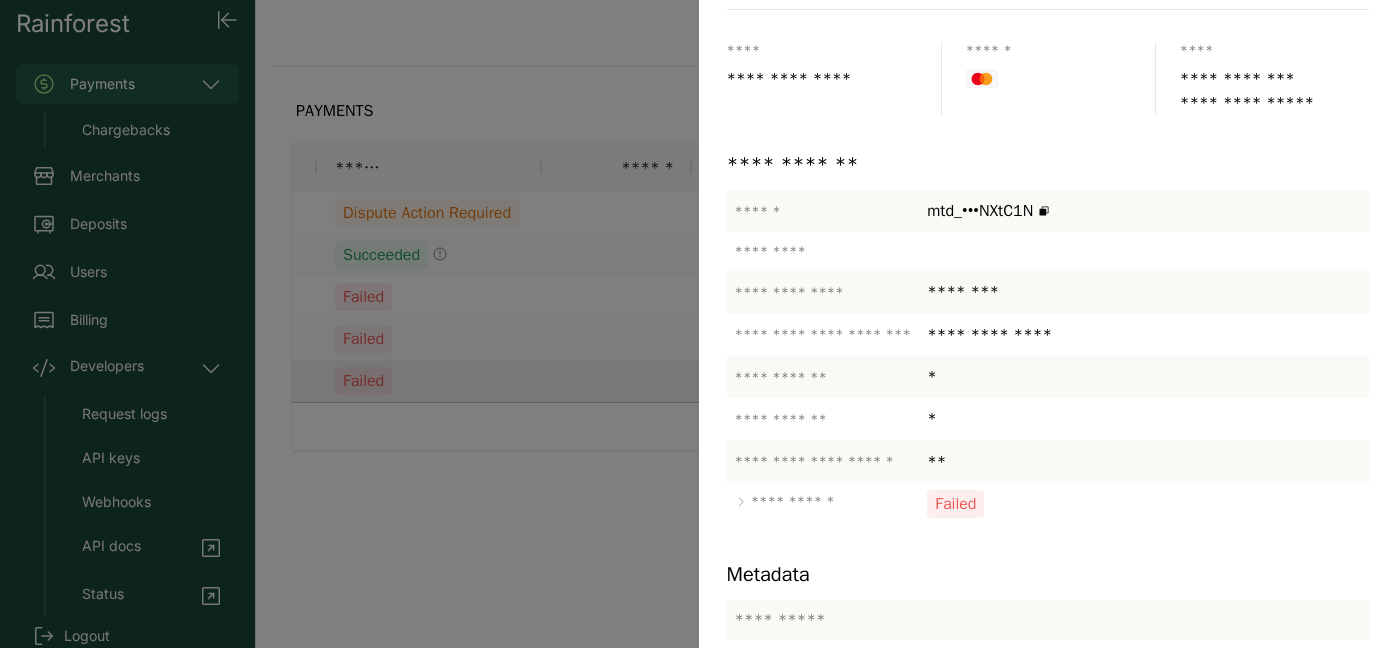 click at bounding box center [698, 324] 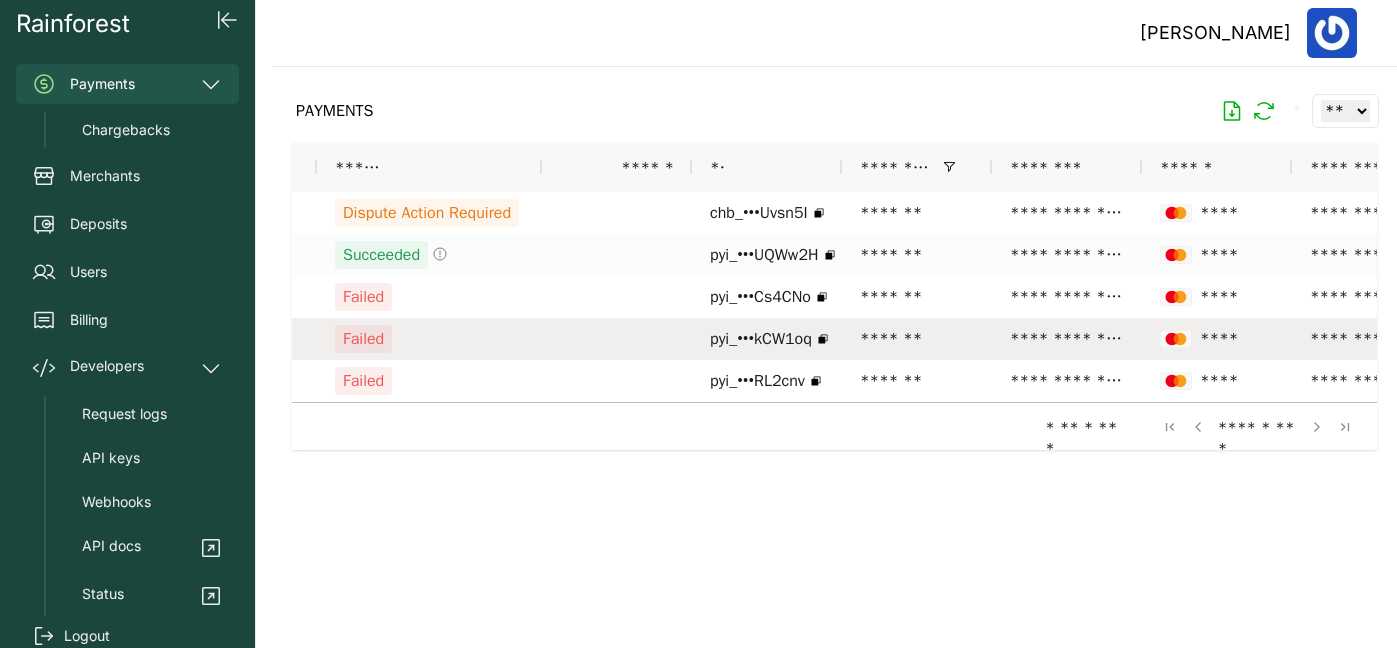 click on "Failed" at bounding box center (429, 339) 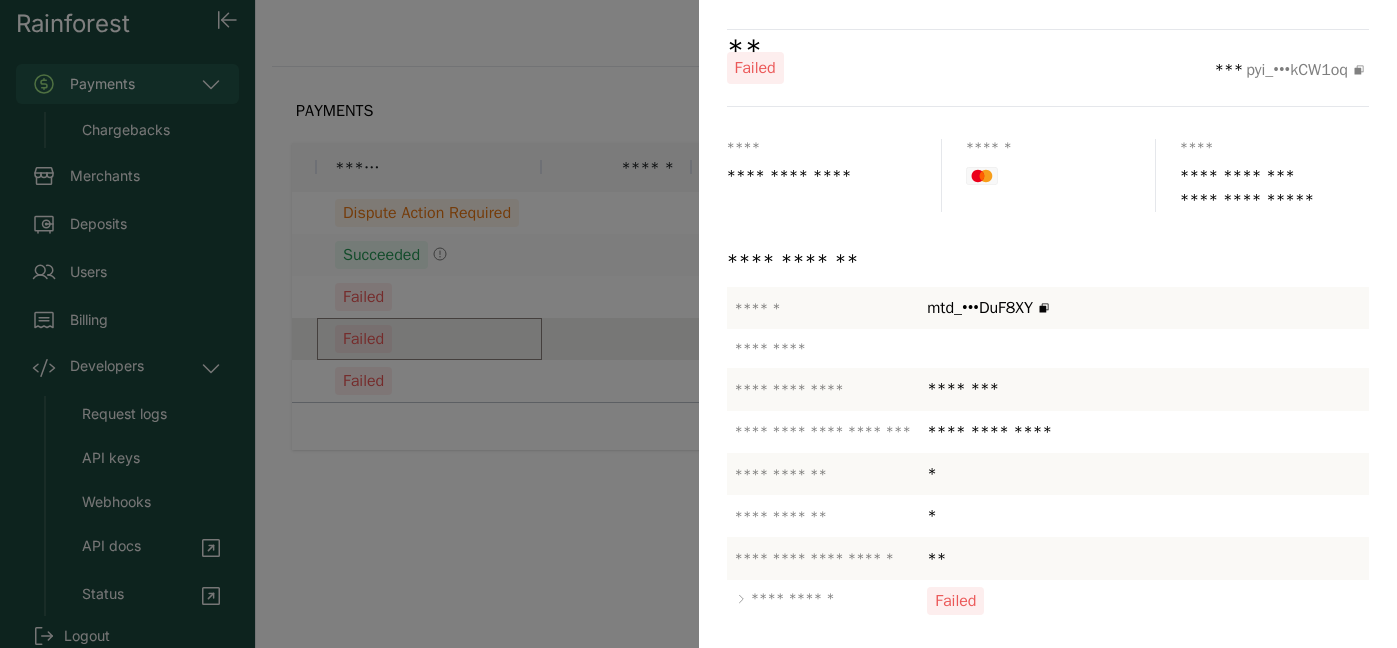 scroll, scrollTop: 137, scrollLeft: 0, axis: vertical 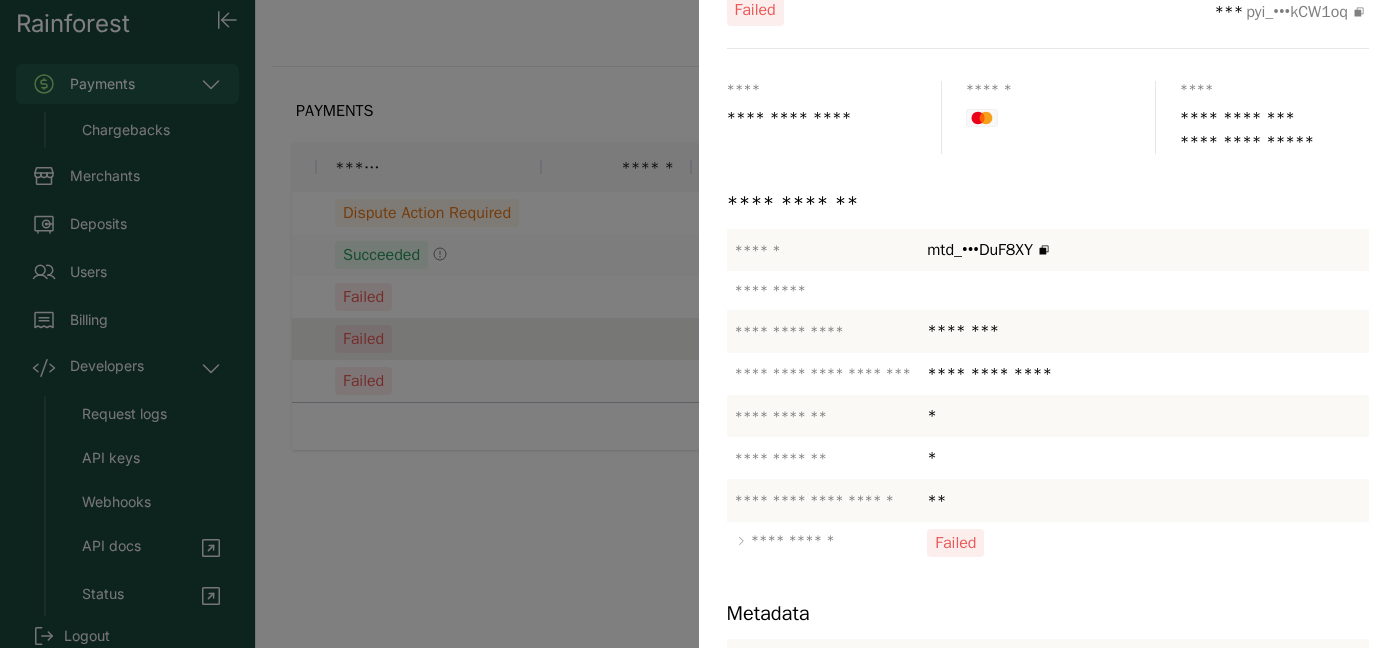 click on "**********" 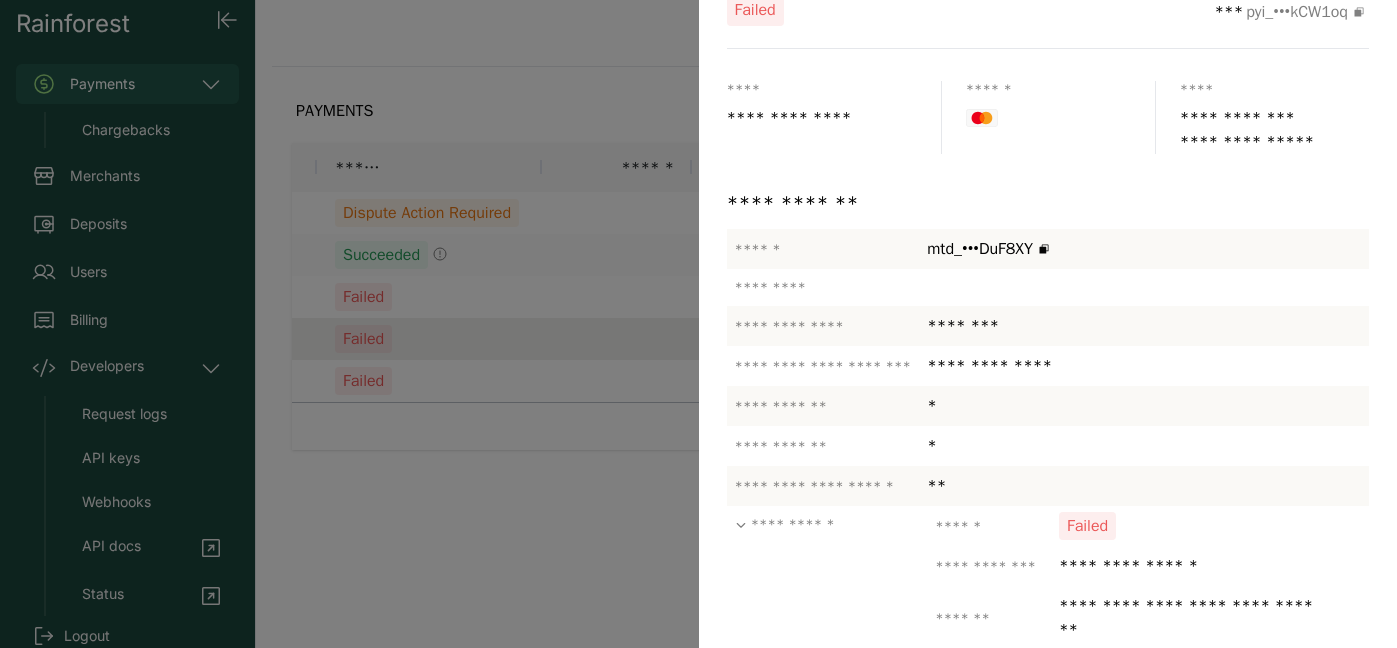 click at bounding box center [698, 324] 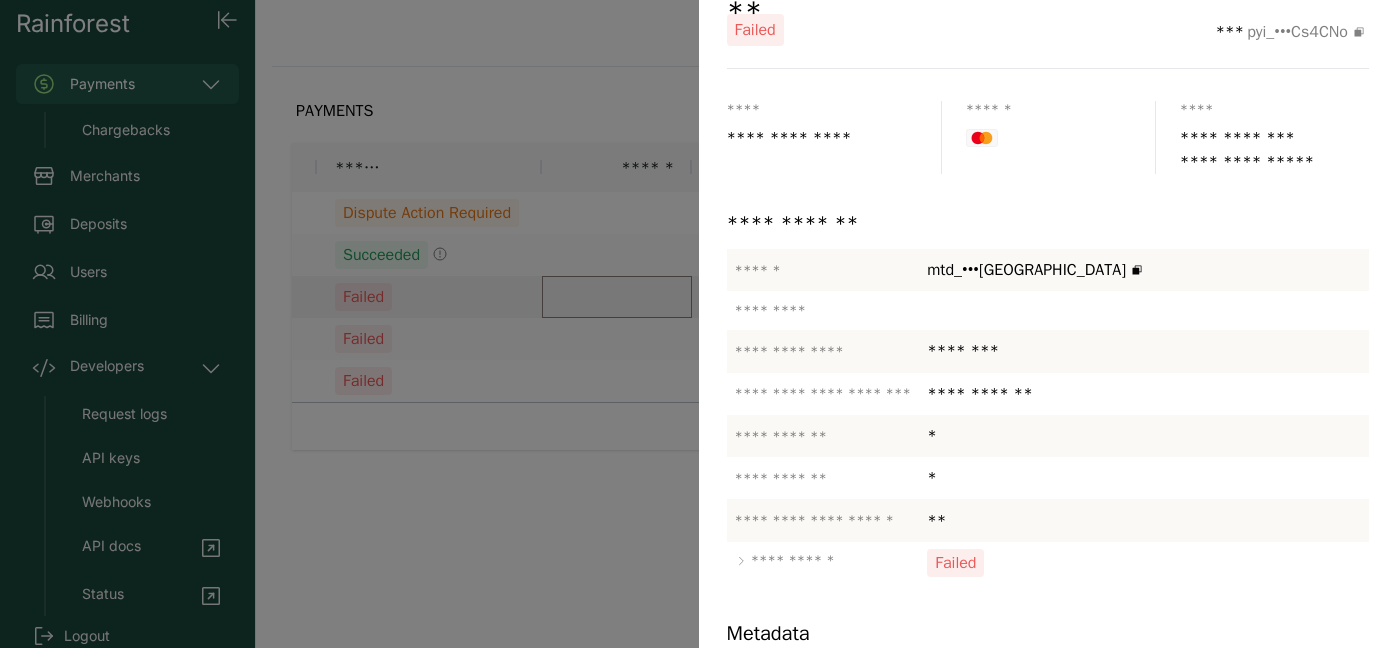 scroll, scrollTop: 143, scrollLeft: 0, axis: vertical 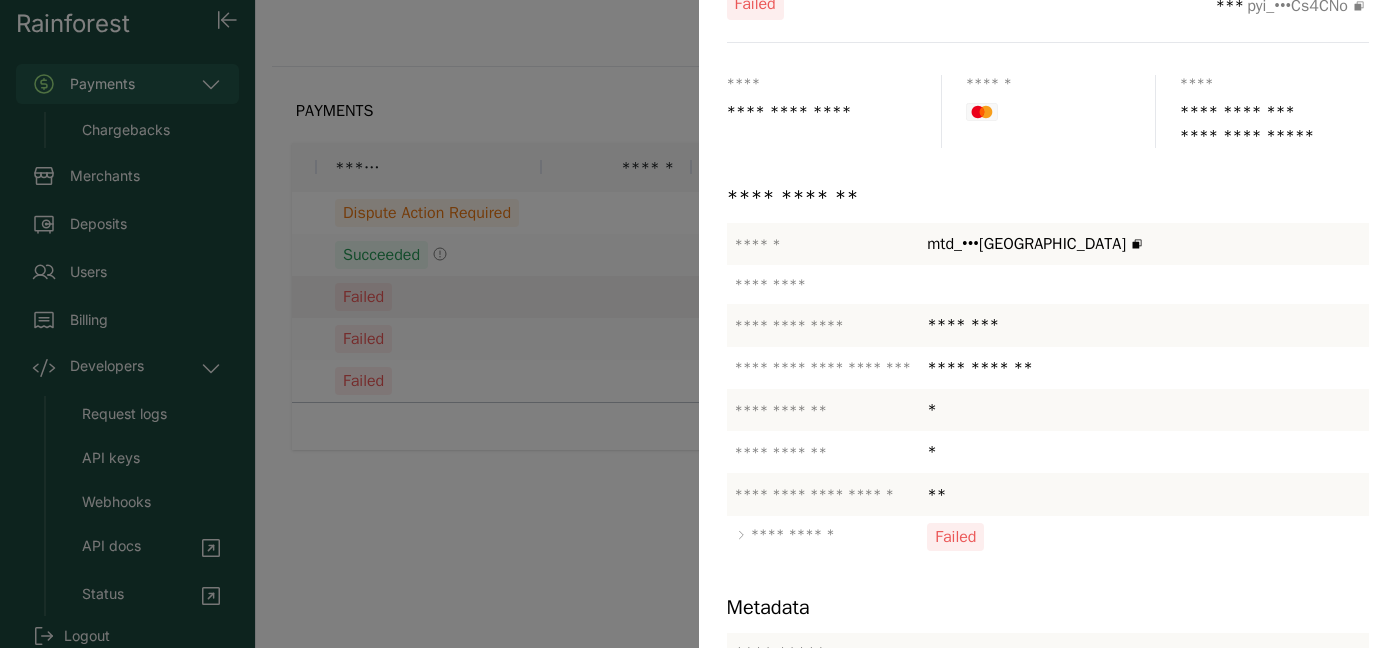 click at bounding box center (698, 324) 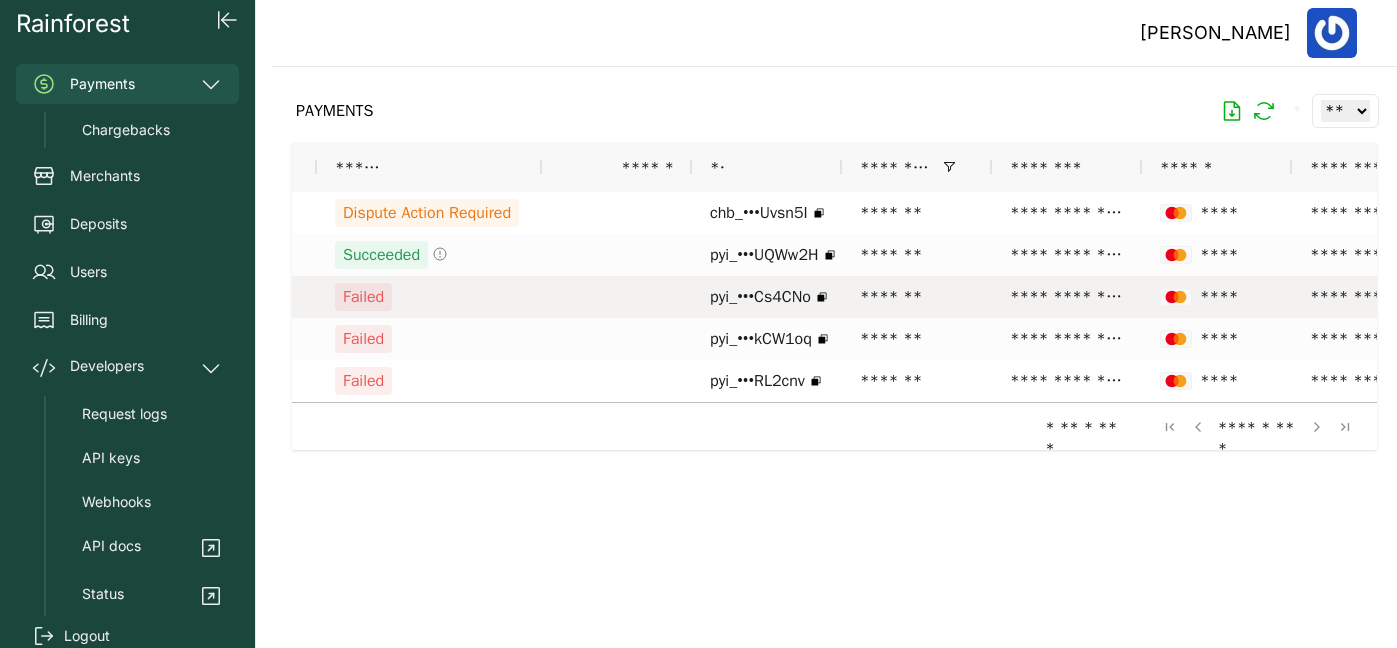 click on "Succeeded" at bounding box center (429, 255) 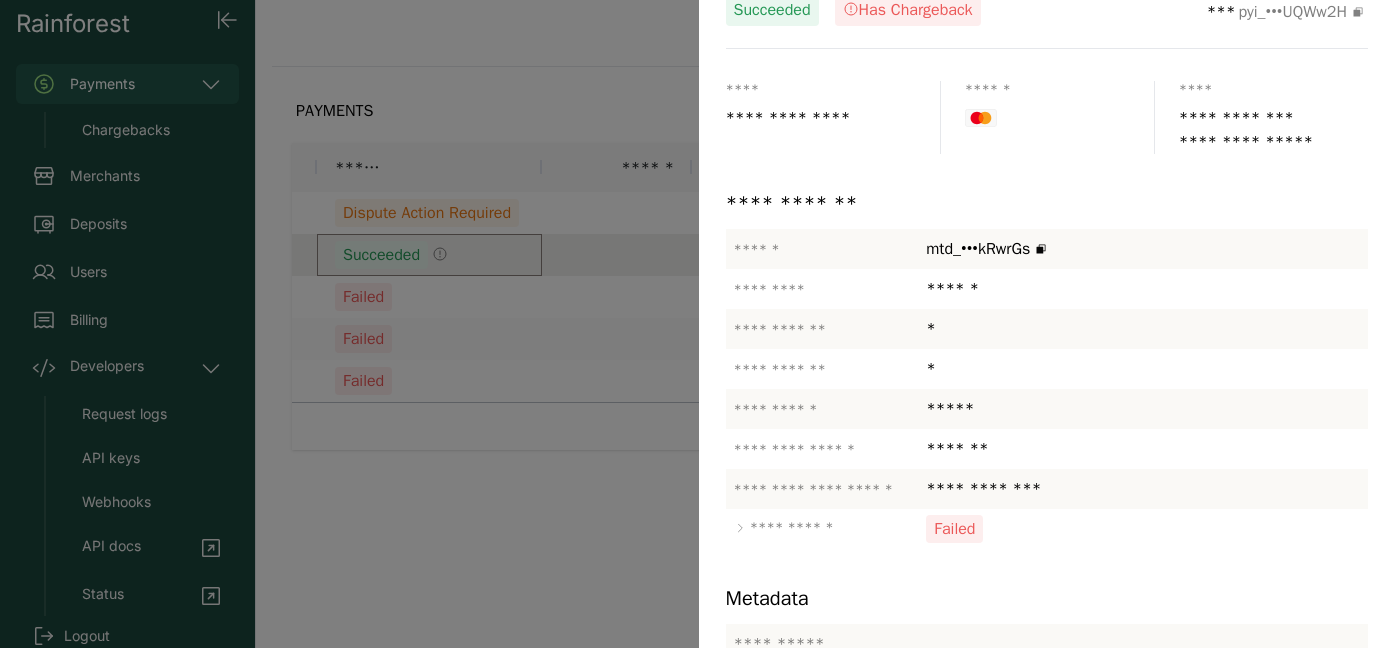 scroll, scrollTop: 137, scrollLeft: 0, axis: vertical 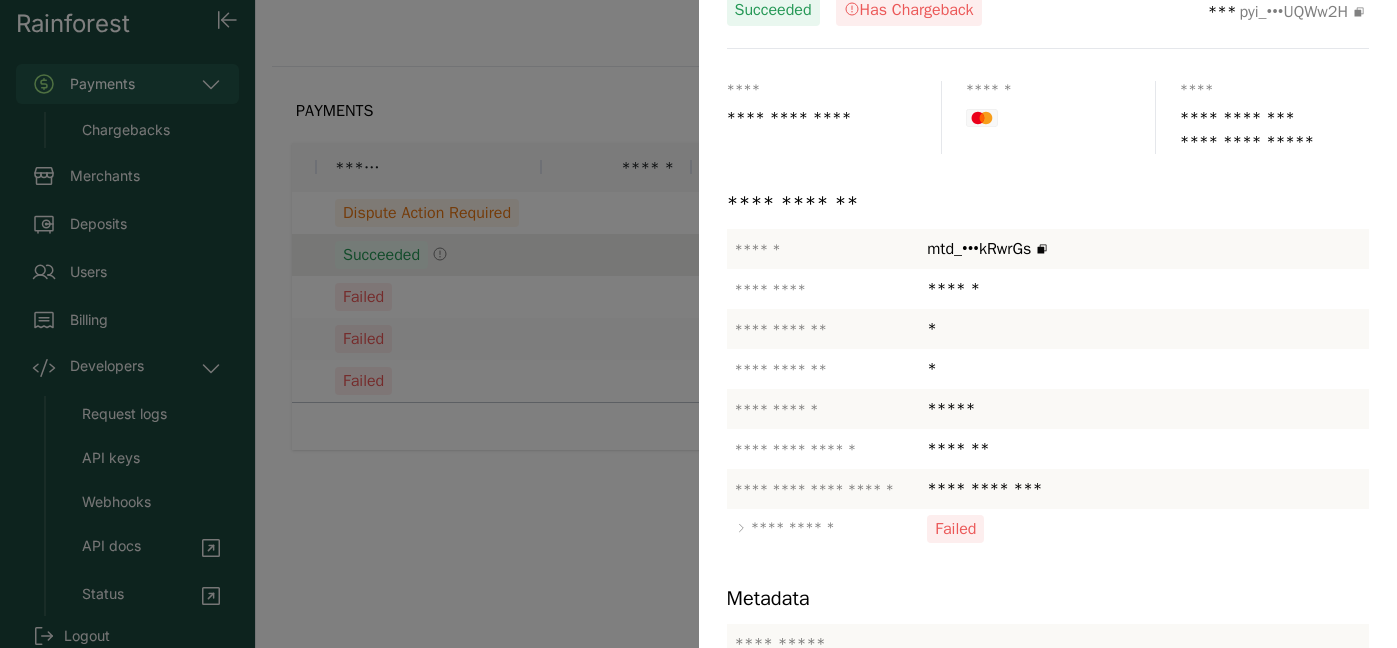 click at bounding box center [698, 324] 